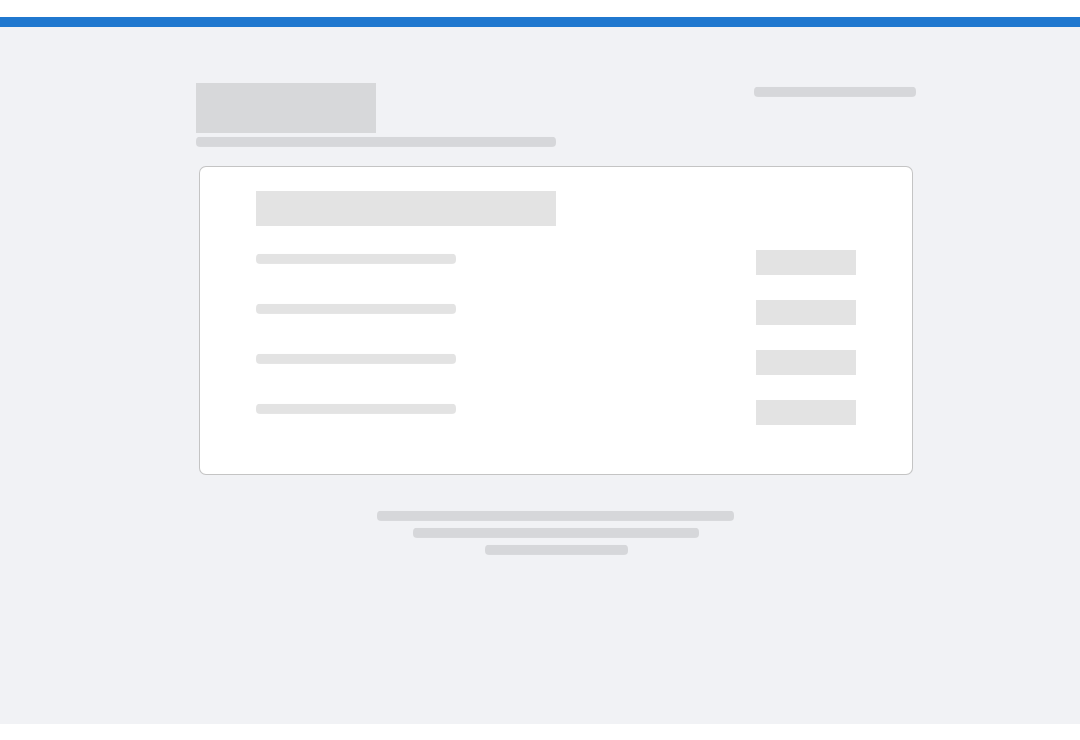 scroll, scrollTop: 0, scrollLeft: 0, axis: both 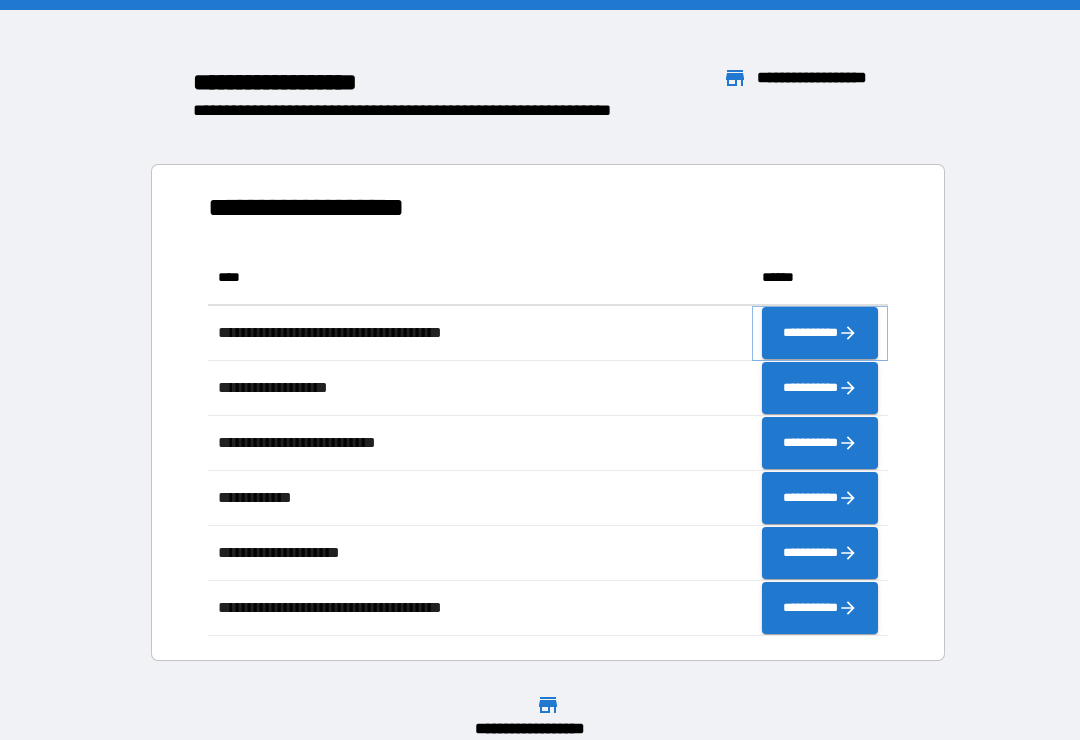 click on "**********" at bounding box center [820, 333] 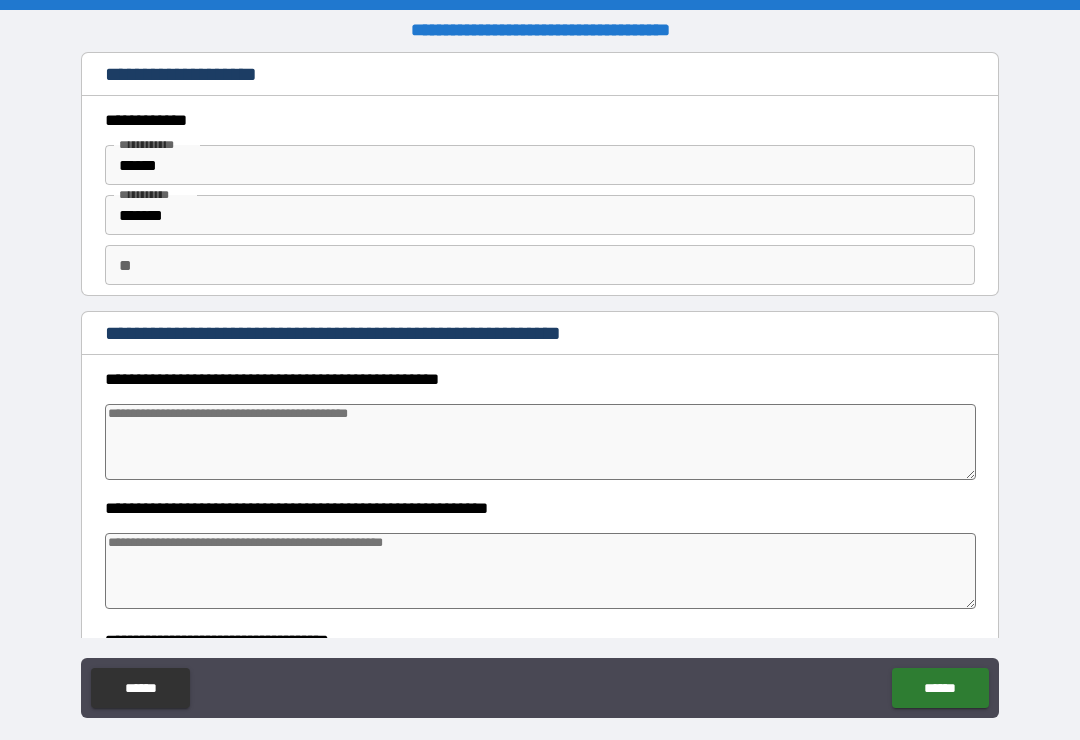 type on "*" 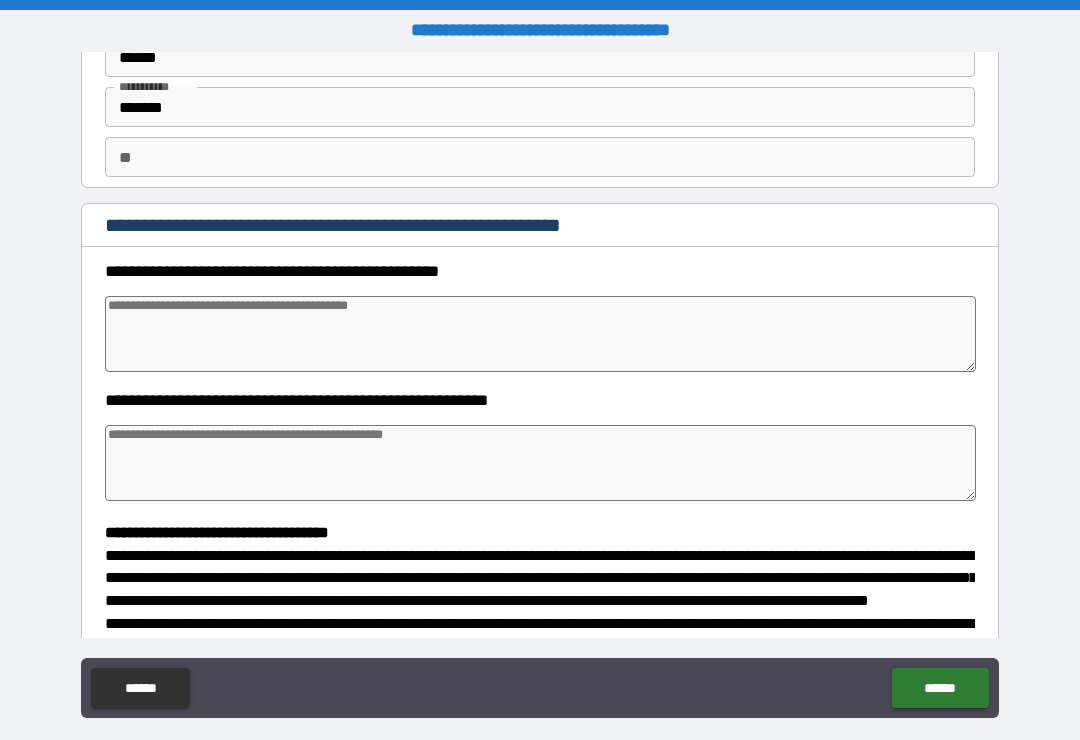 scroll, scrollTop: 66, scrollLeft: 0, axis: vertical 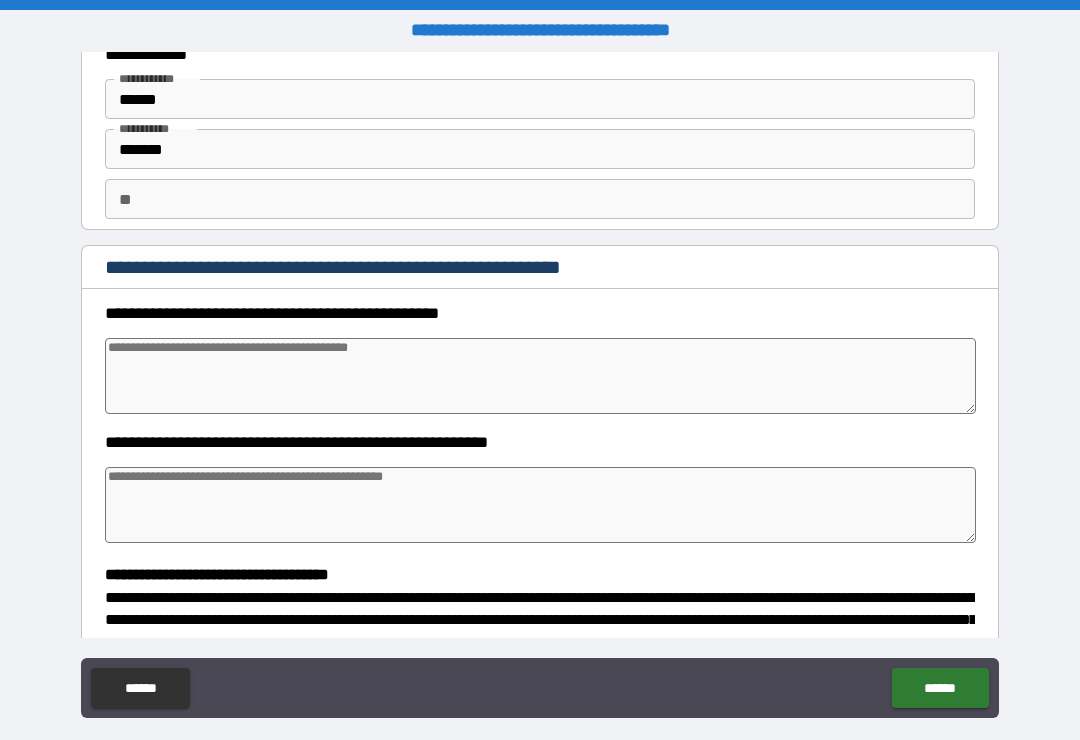 click at bounding box center [540, 376] 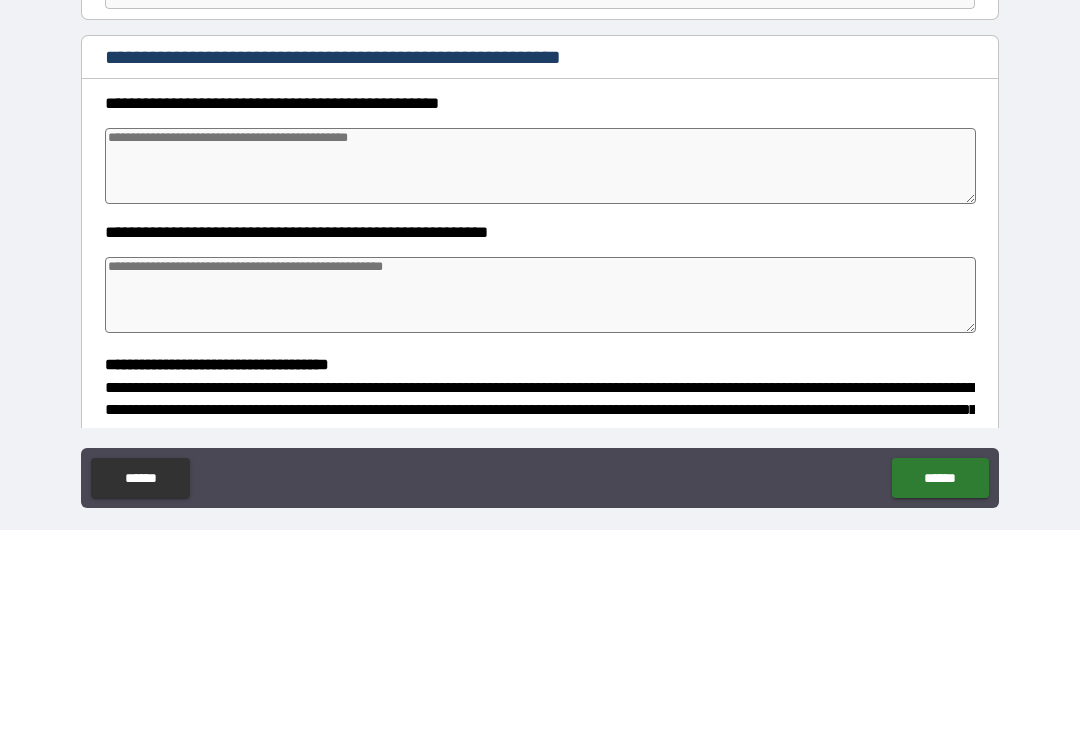 type on "*" 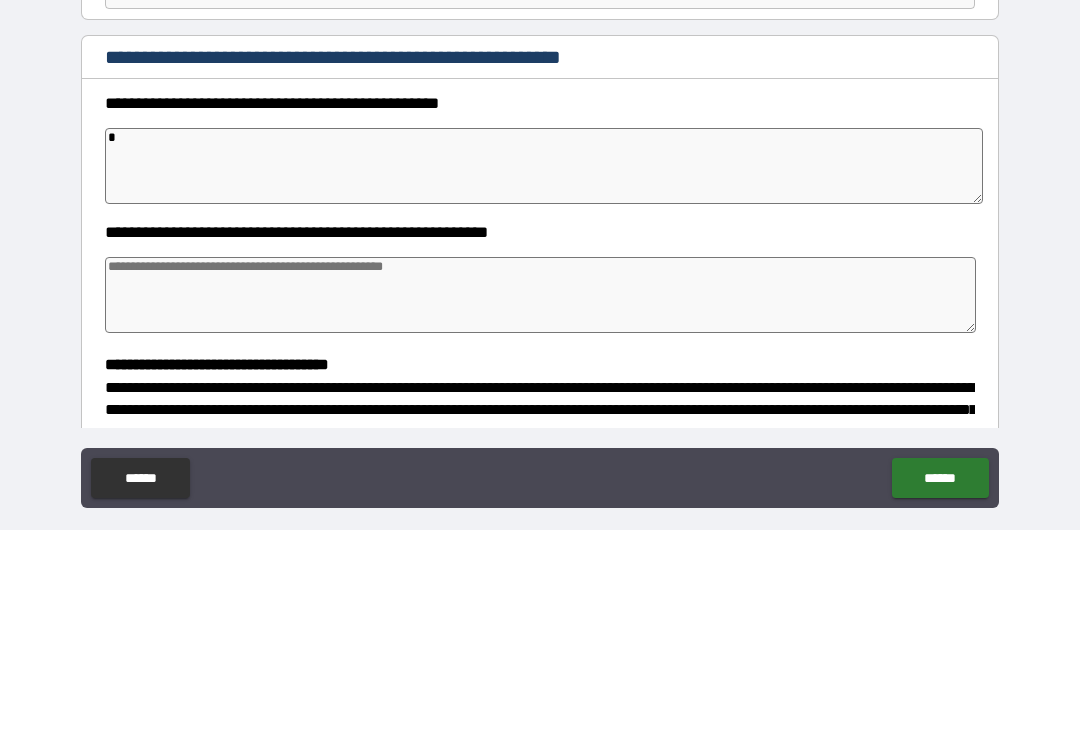 type on "*" 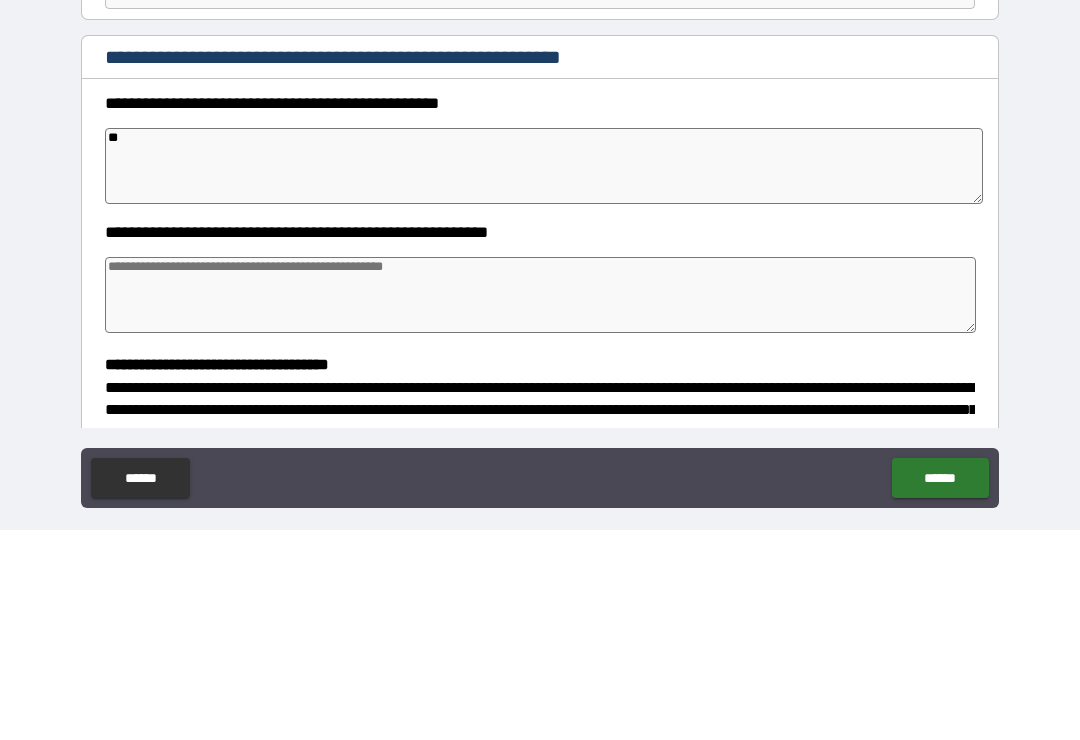 type on "***" 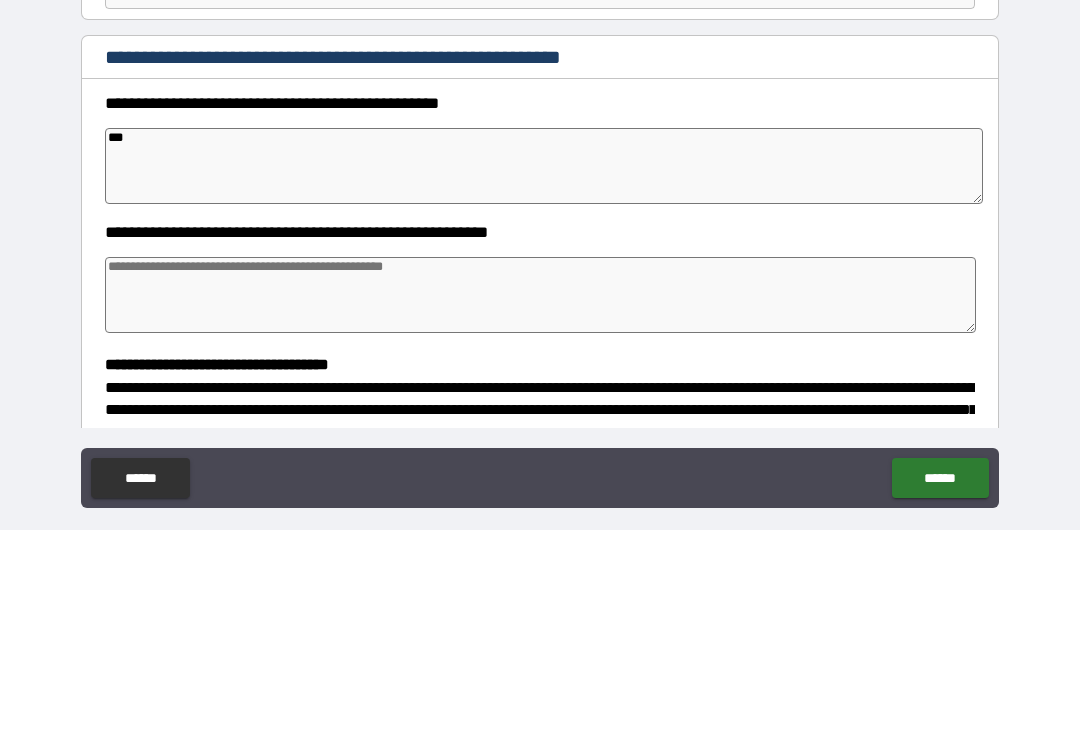 type on "****" 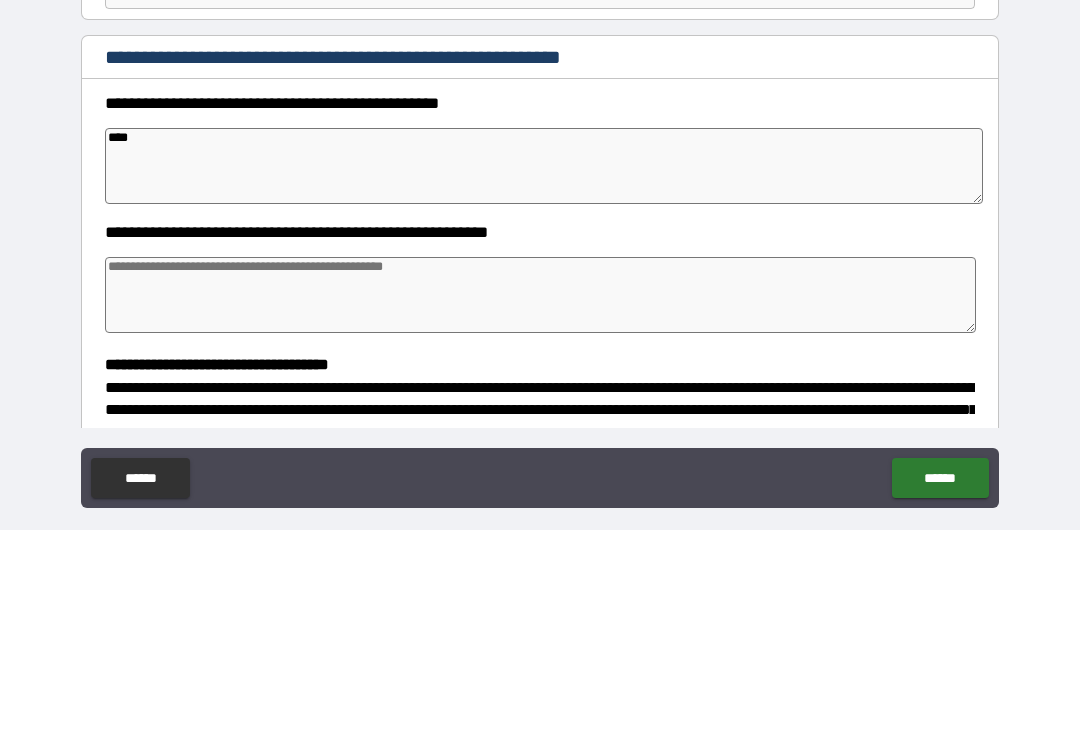 type on "*****" 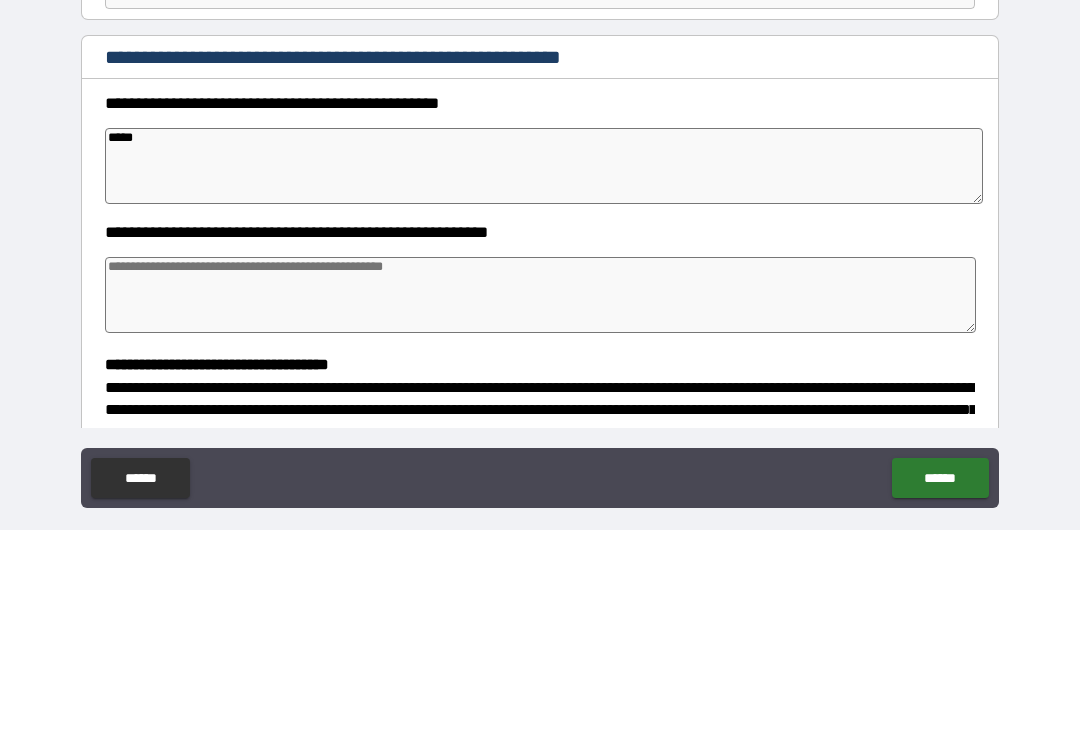 type on "*" 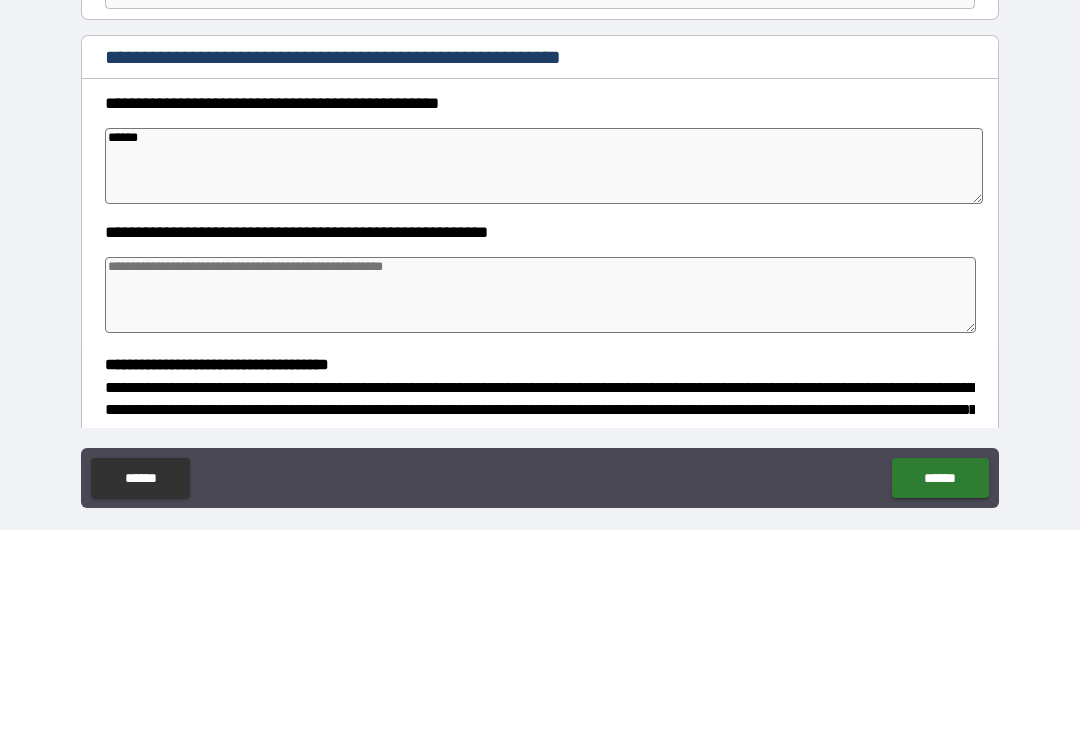 type on "*" 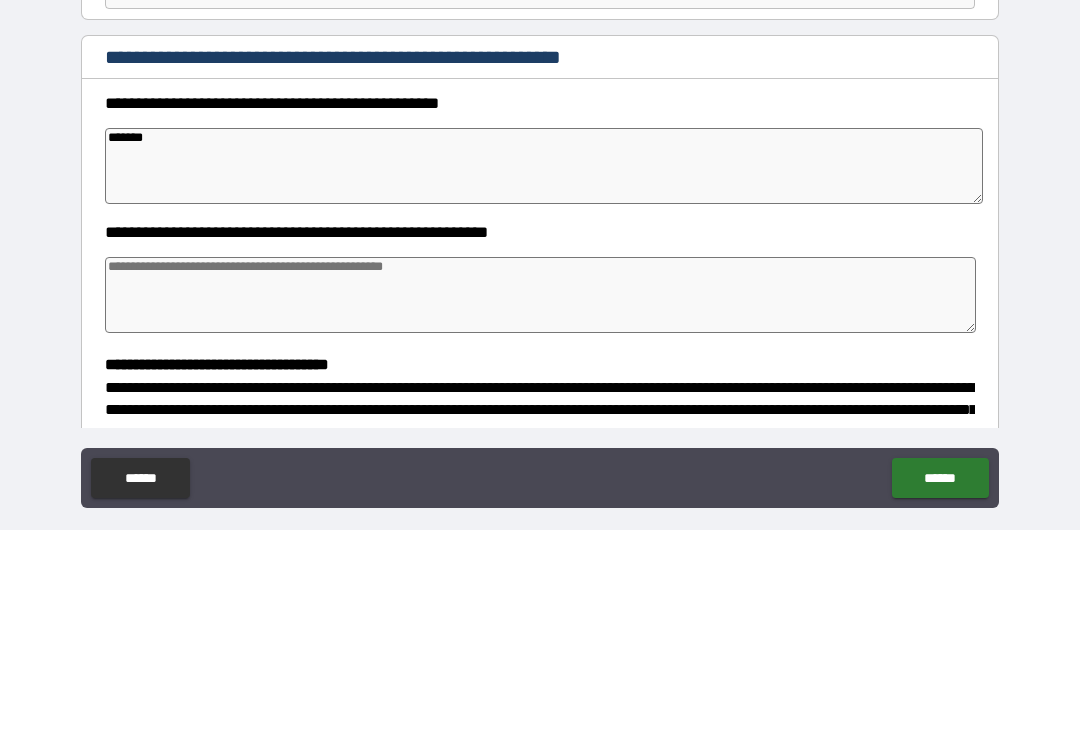 type on "*" 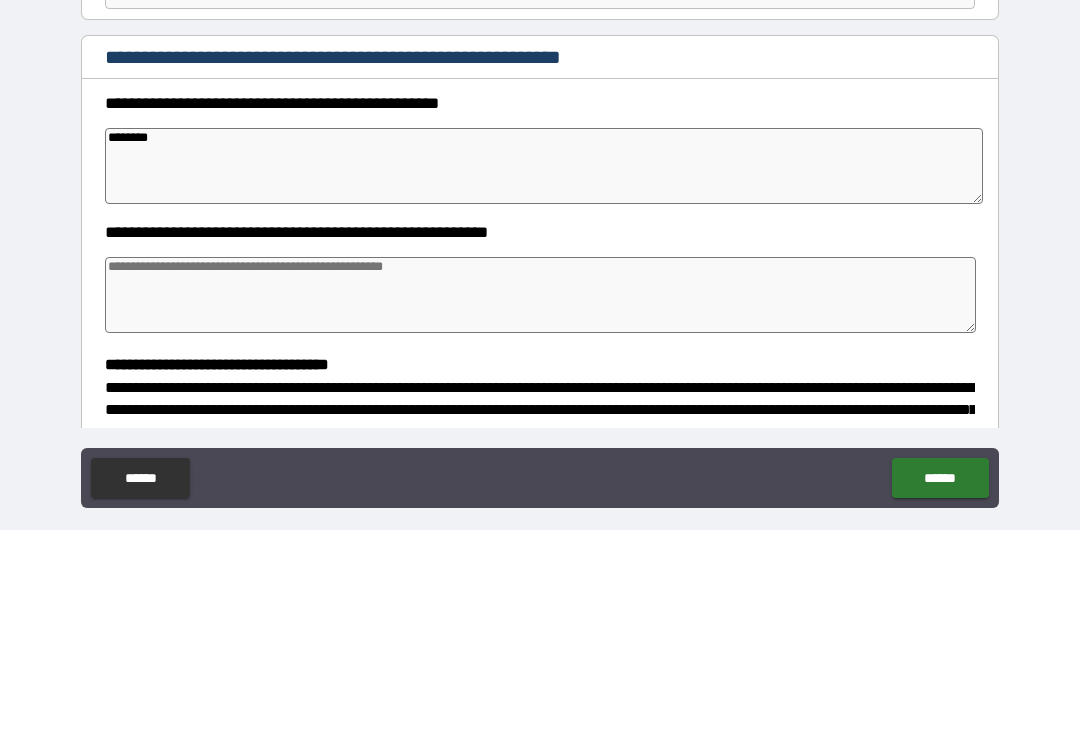 type on "*" 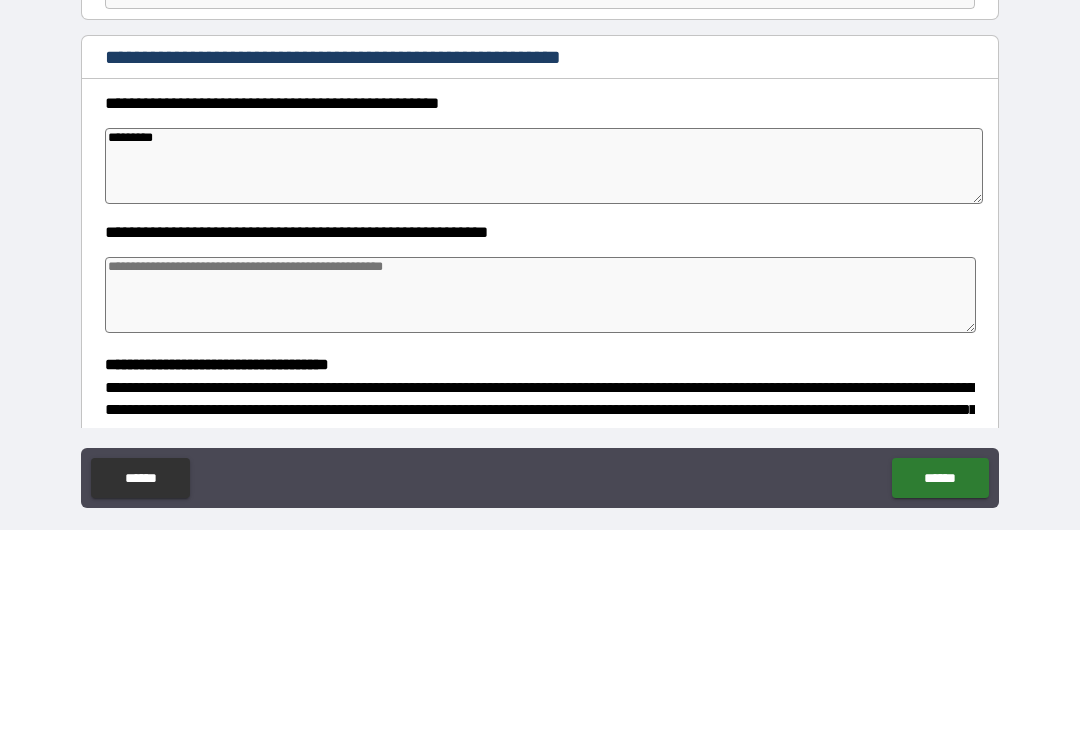 type on "**********" 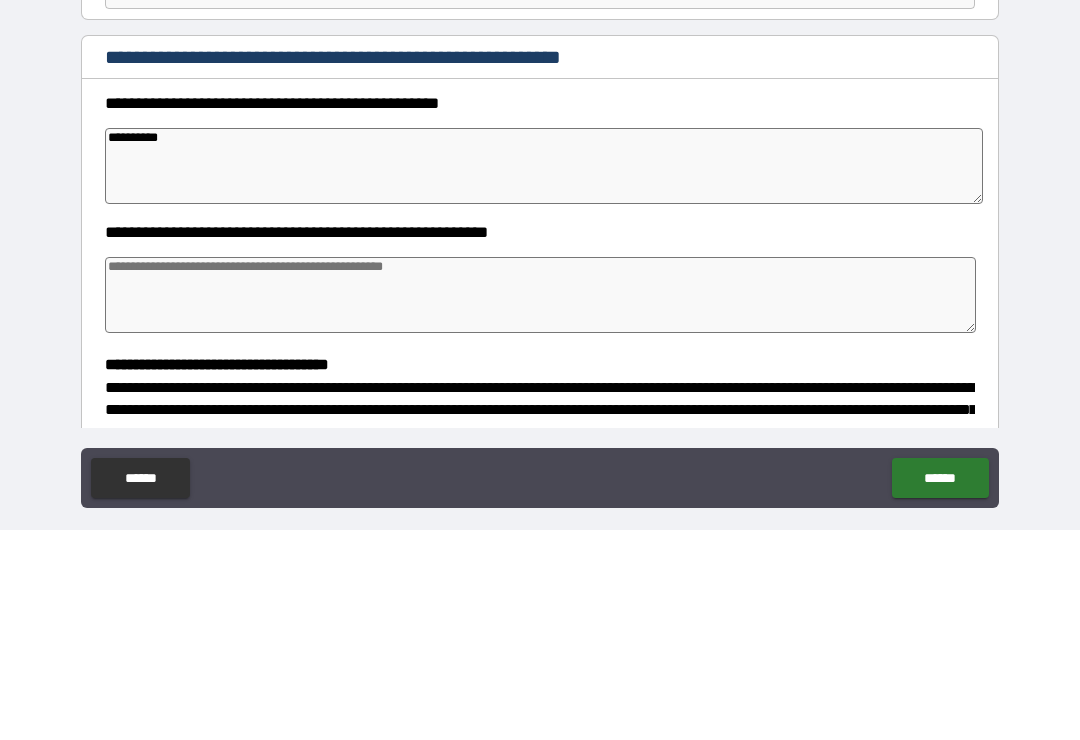 type on "**********" 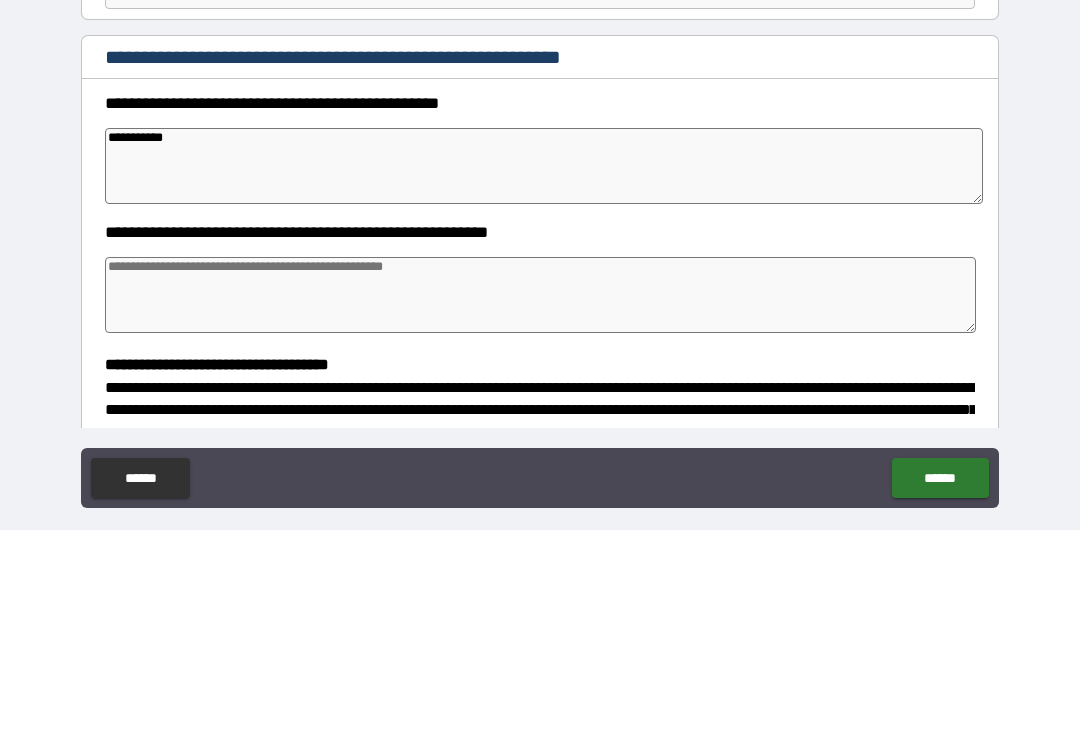 type on "*" 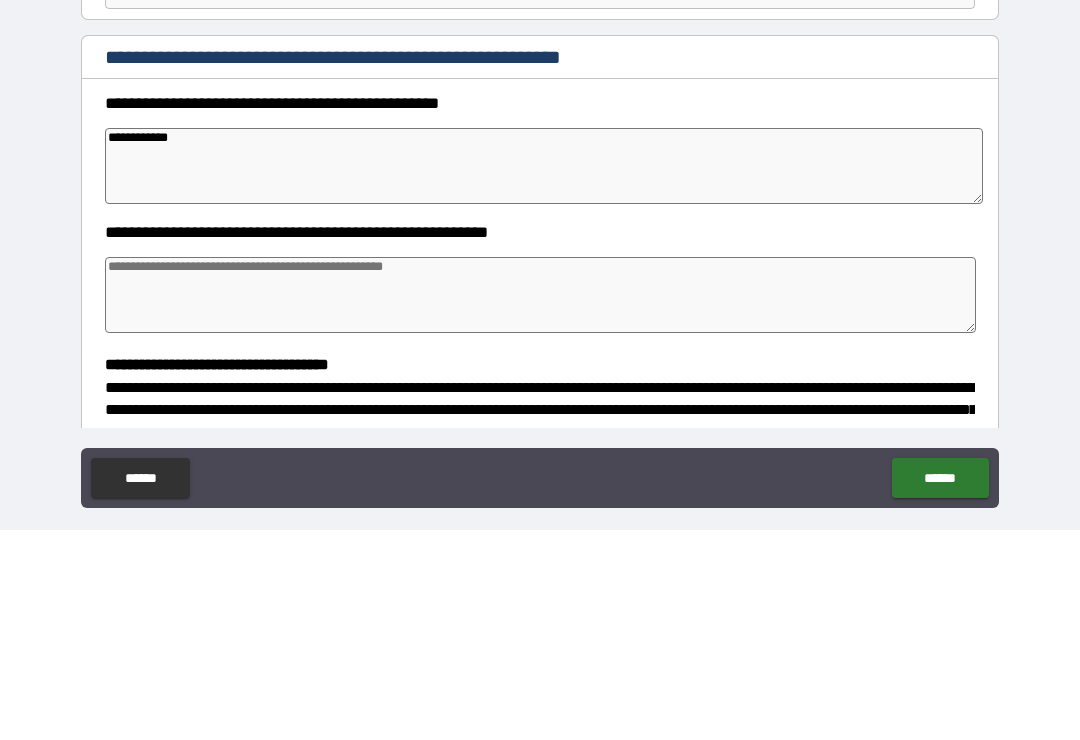 type on "**********" 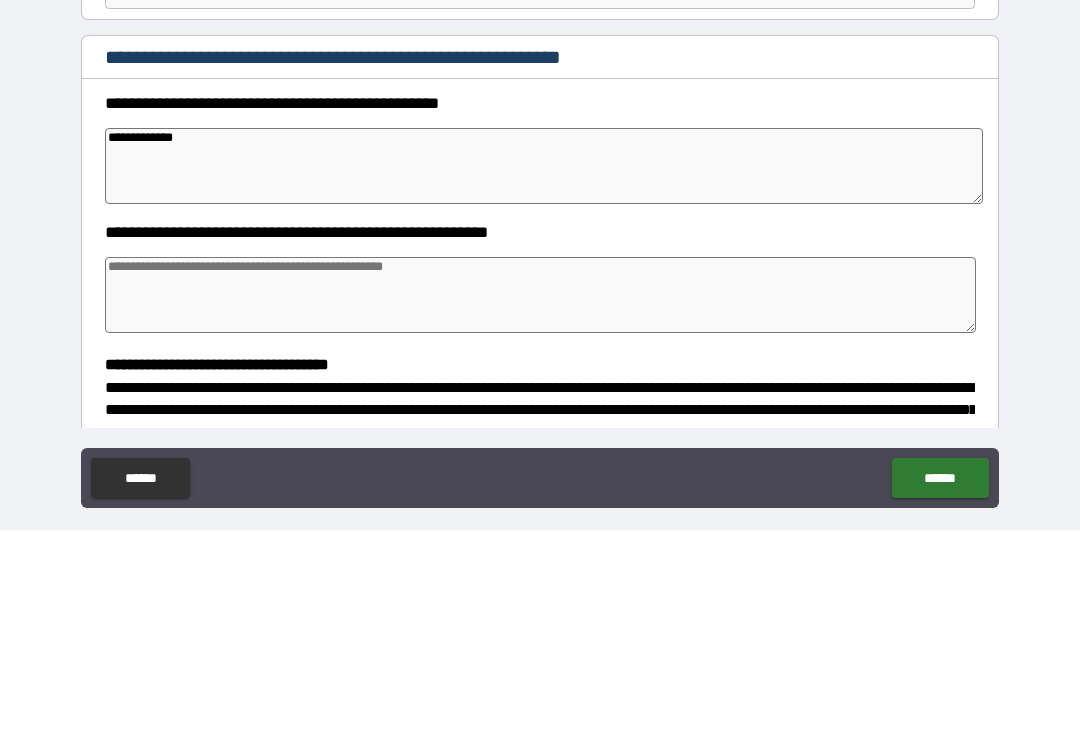 type on "*" 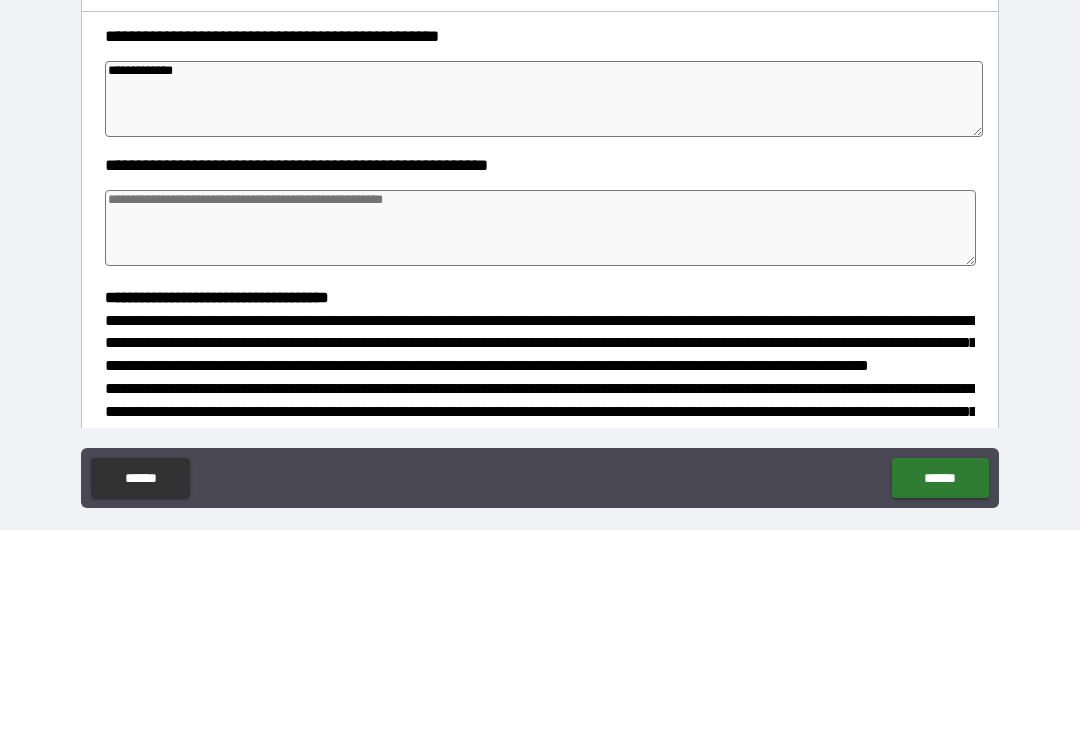 scroll, scrollTop: 132, scrollLeft: 0, axis: vertical 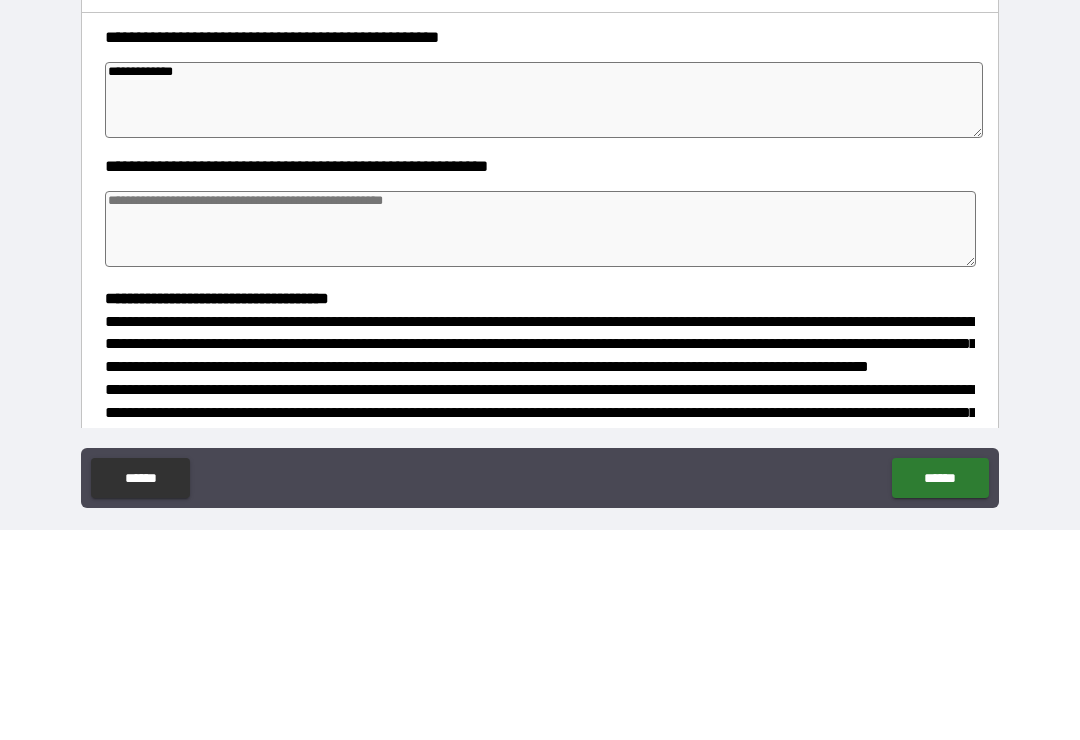 type on "**********" 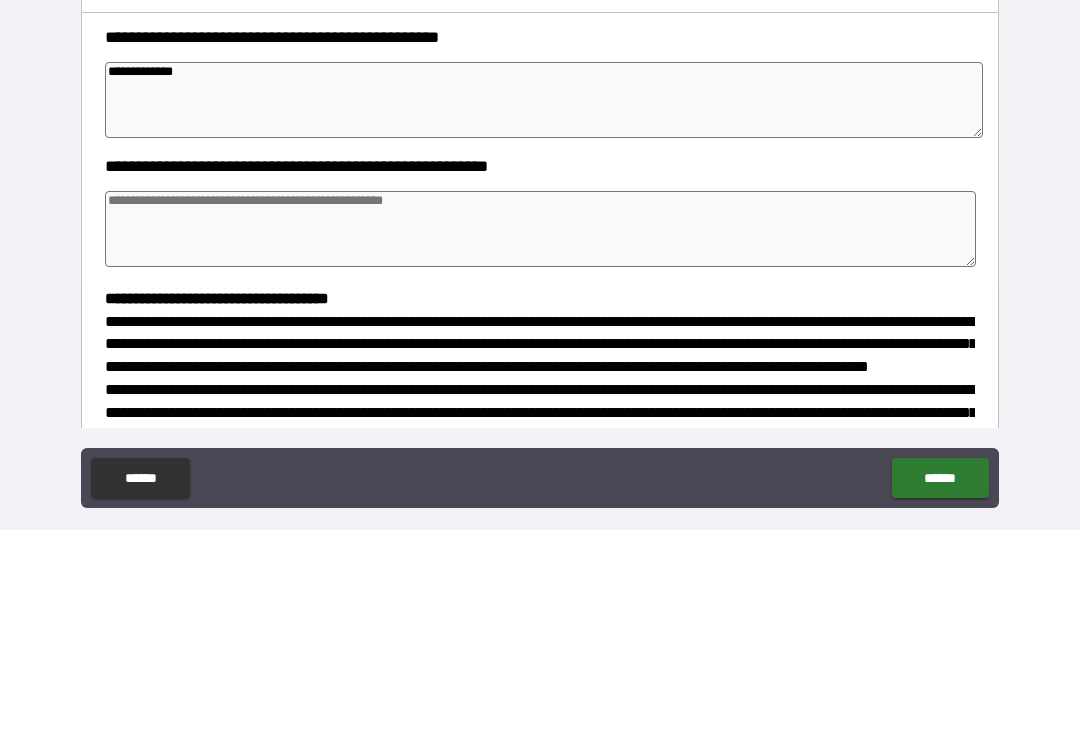 type on "*" 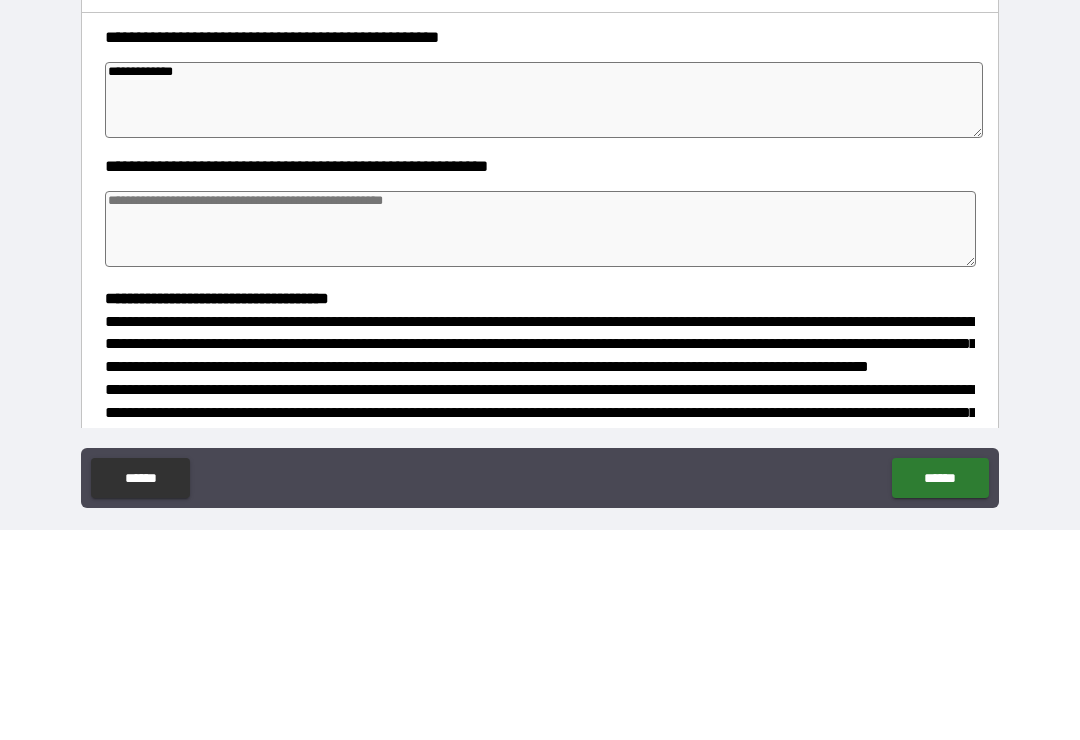 type on "*" 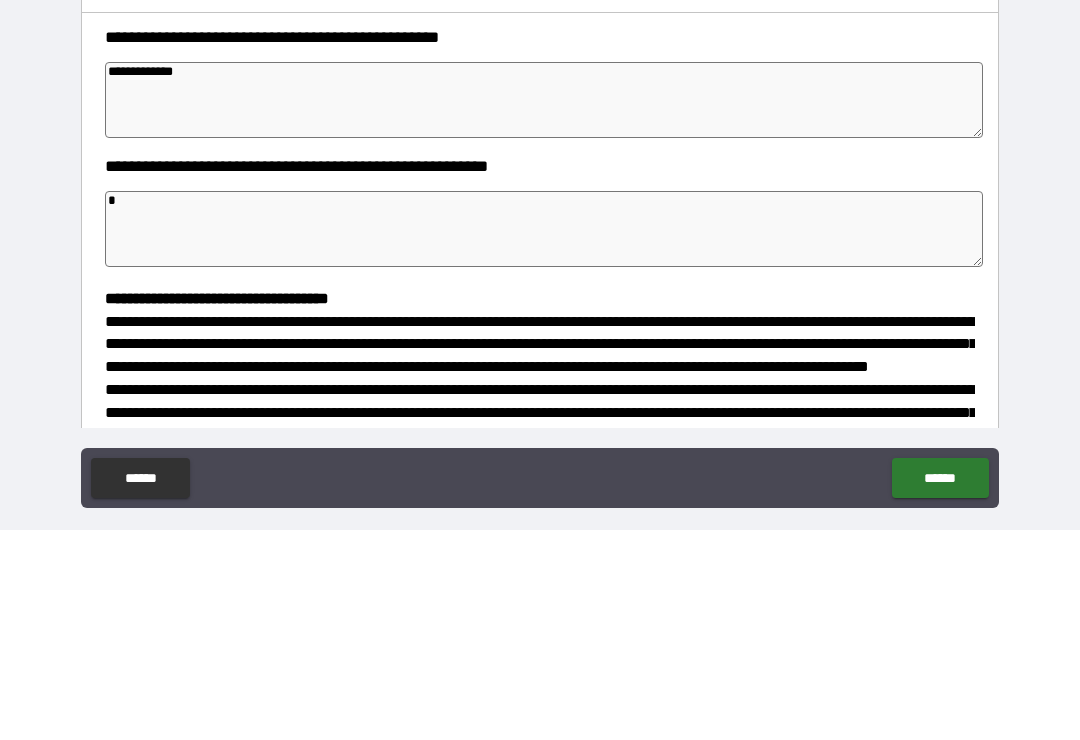 type on "*" 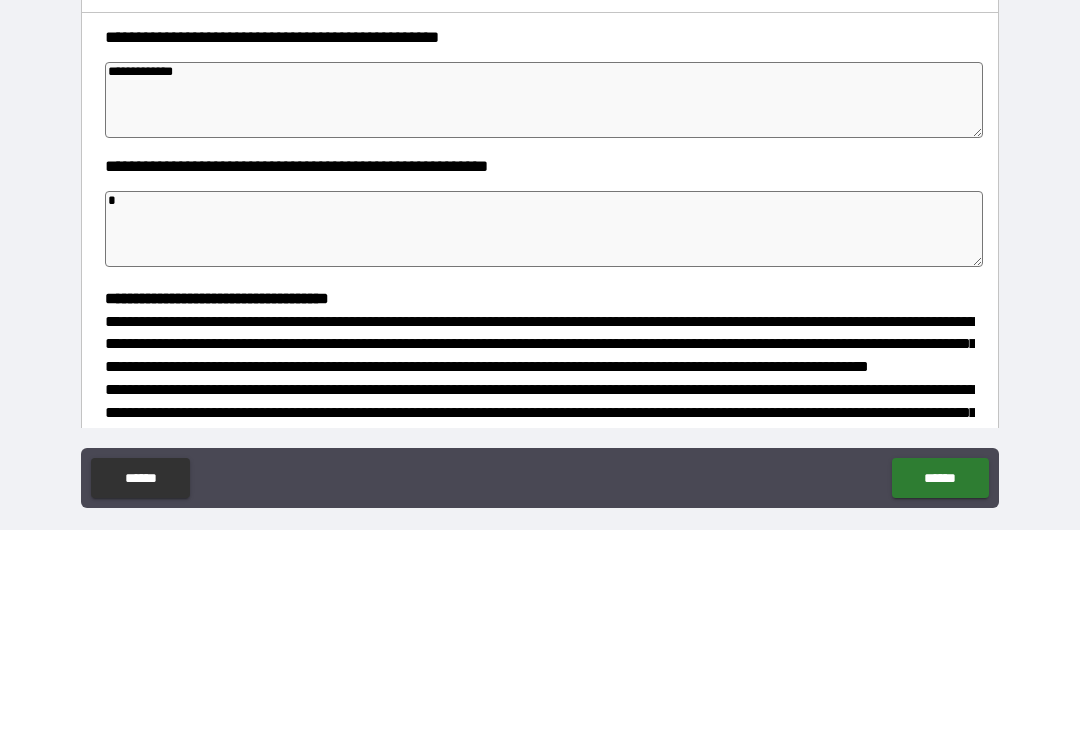 type on "**" 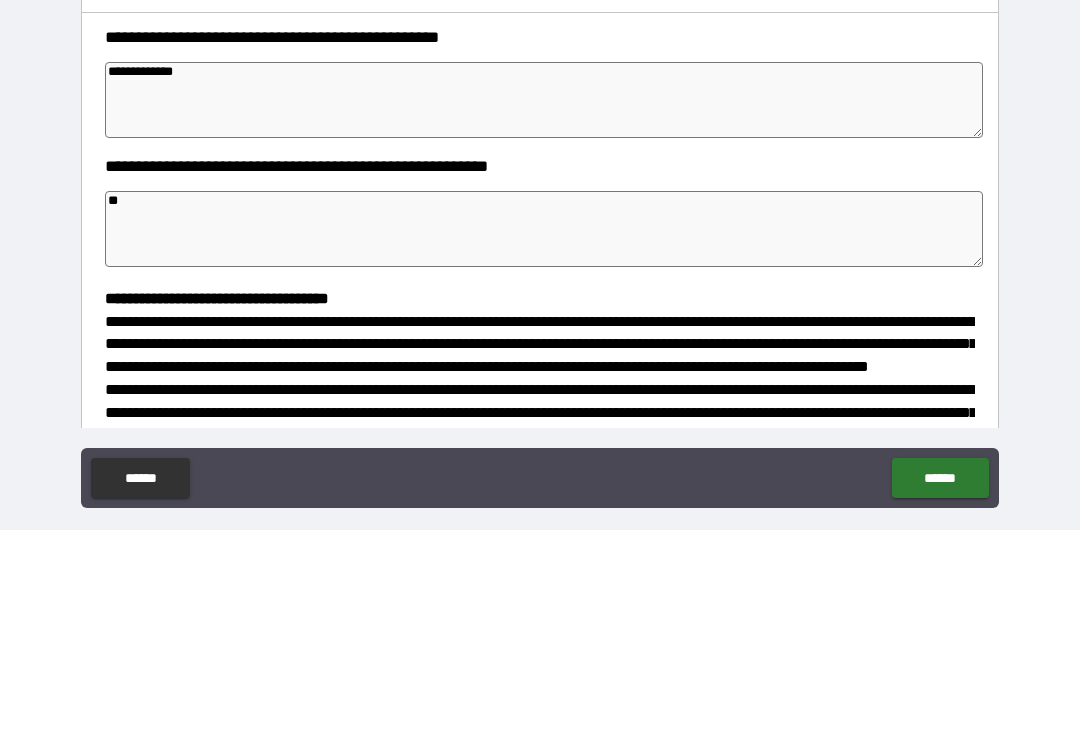 type on "*" 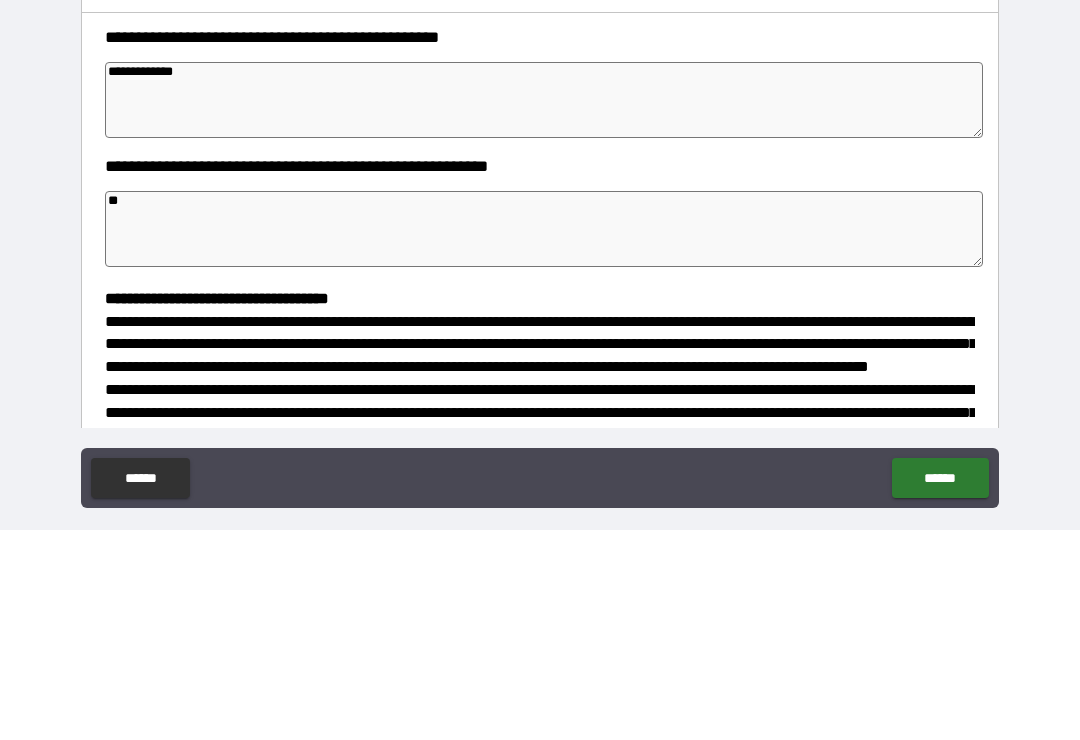 type on "*" 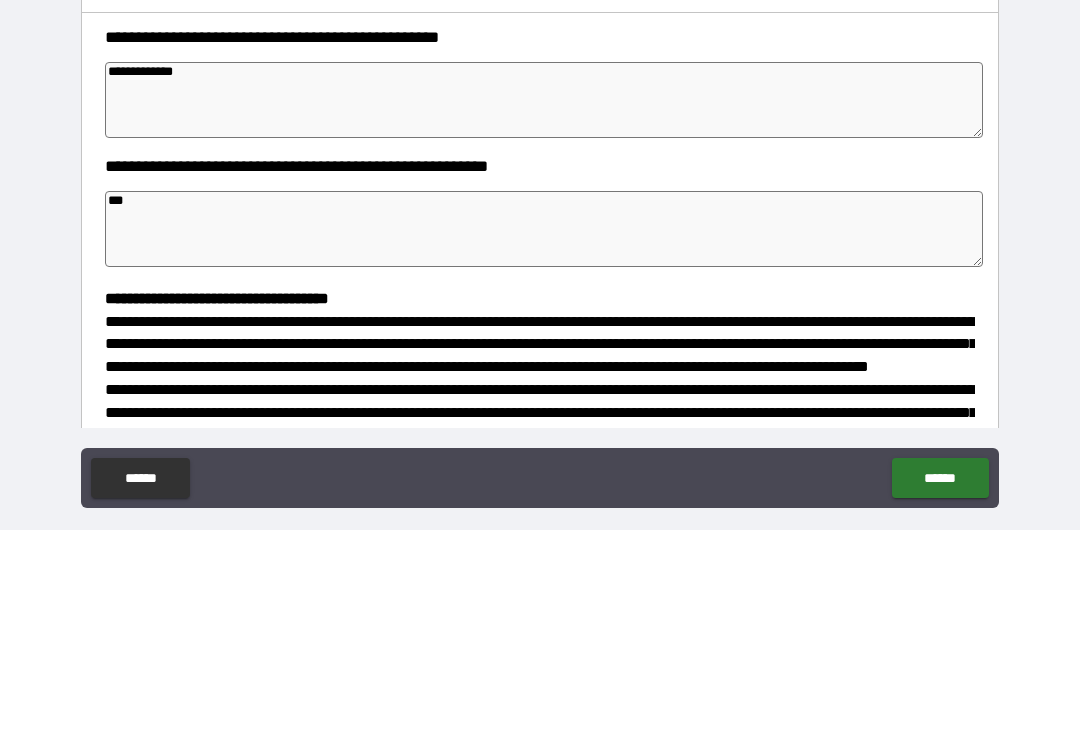 type on "*" 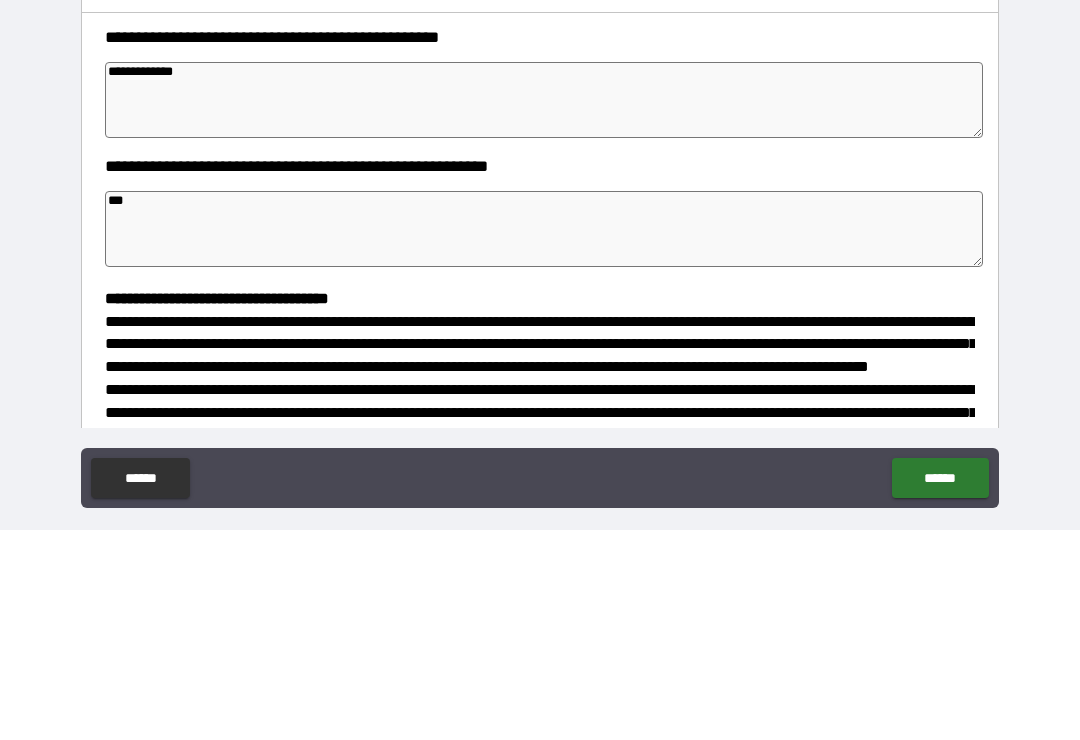 type on "*" 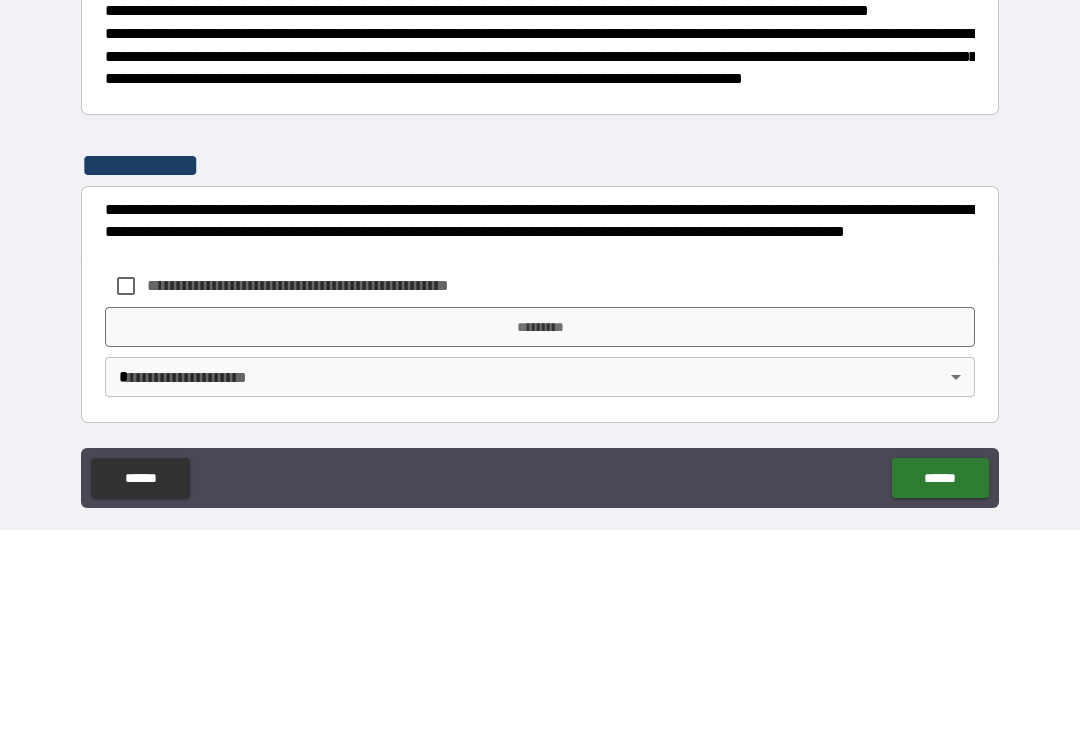 scroll, scrollTop: 526, scrollLeft: 0, axis: vertical 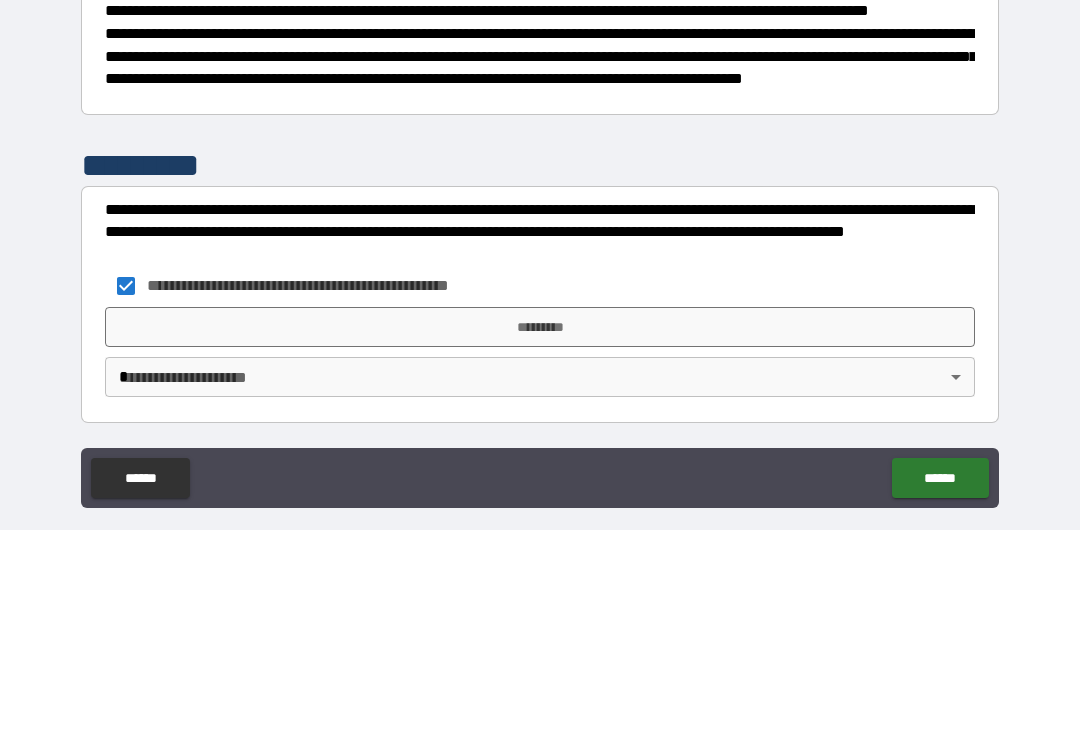 type on "*" 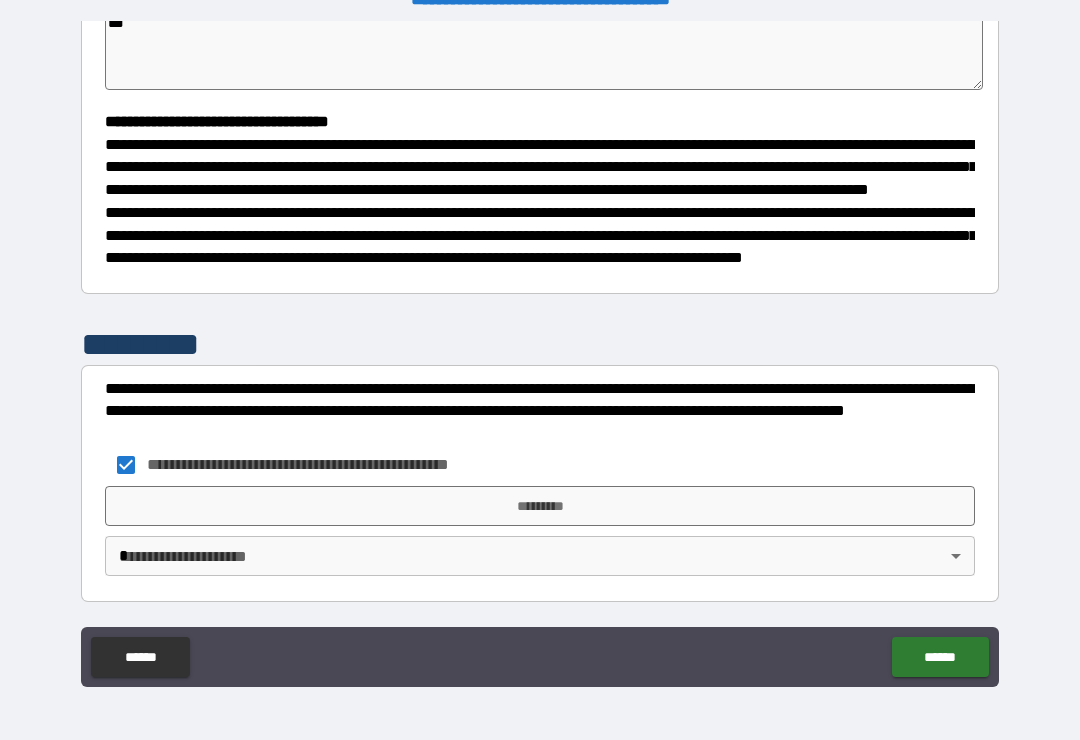 type on "*" 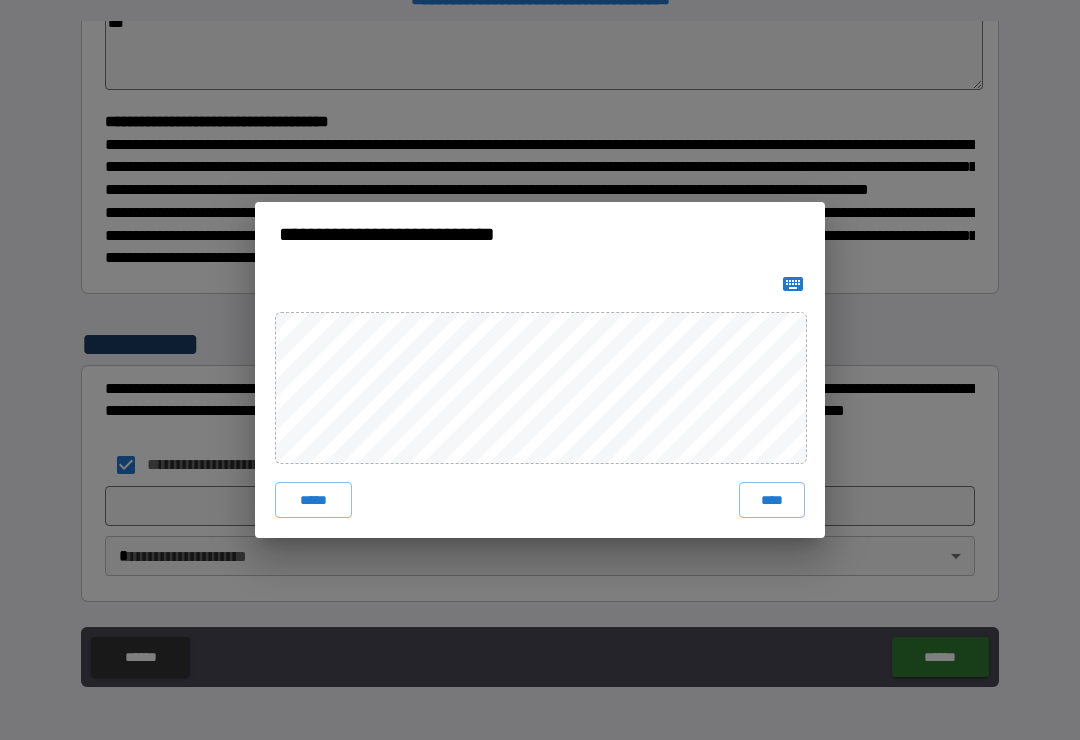 click on "****" at bounding box center (772, 500) 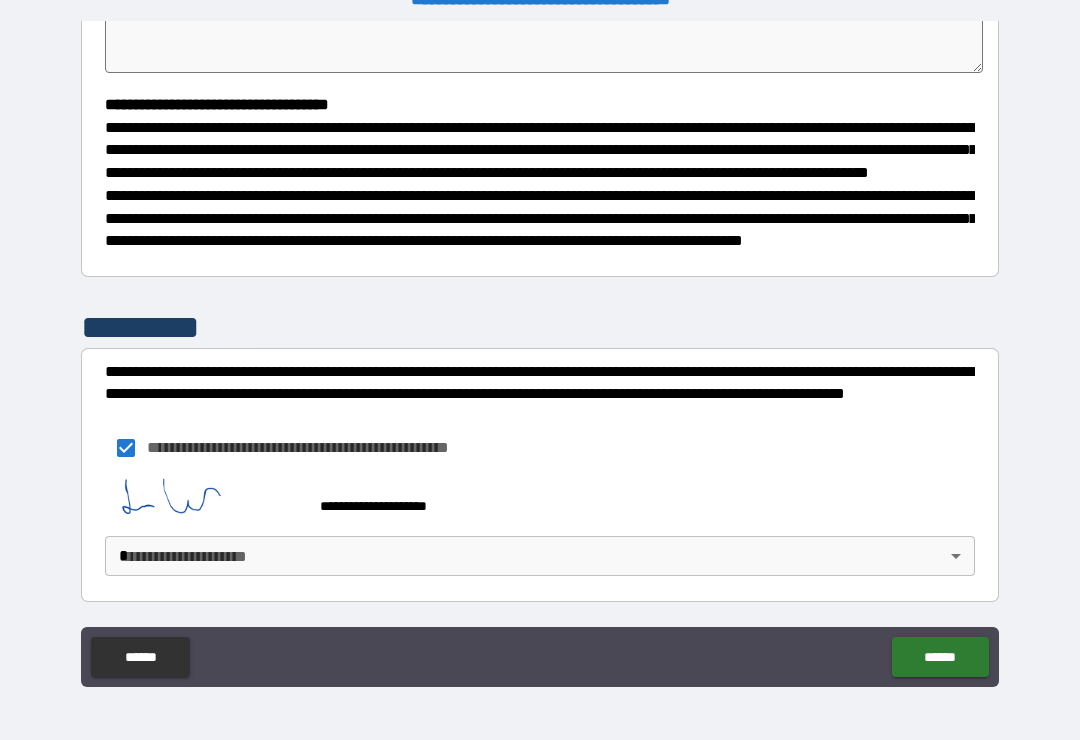 type on "*" 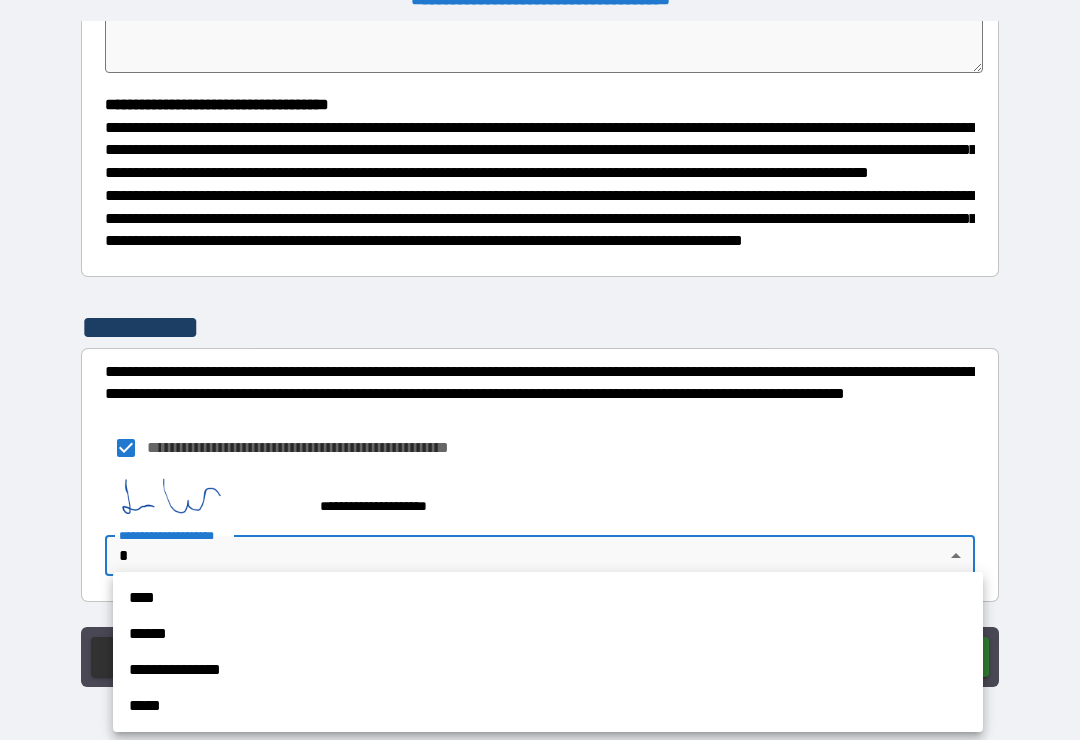 click on "**********" at bounding box center (548, 670) 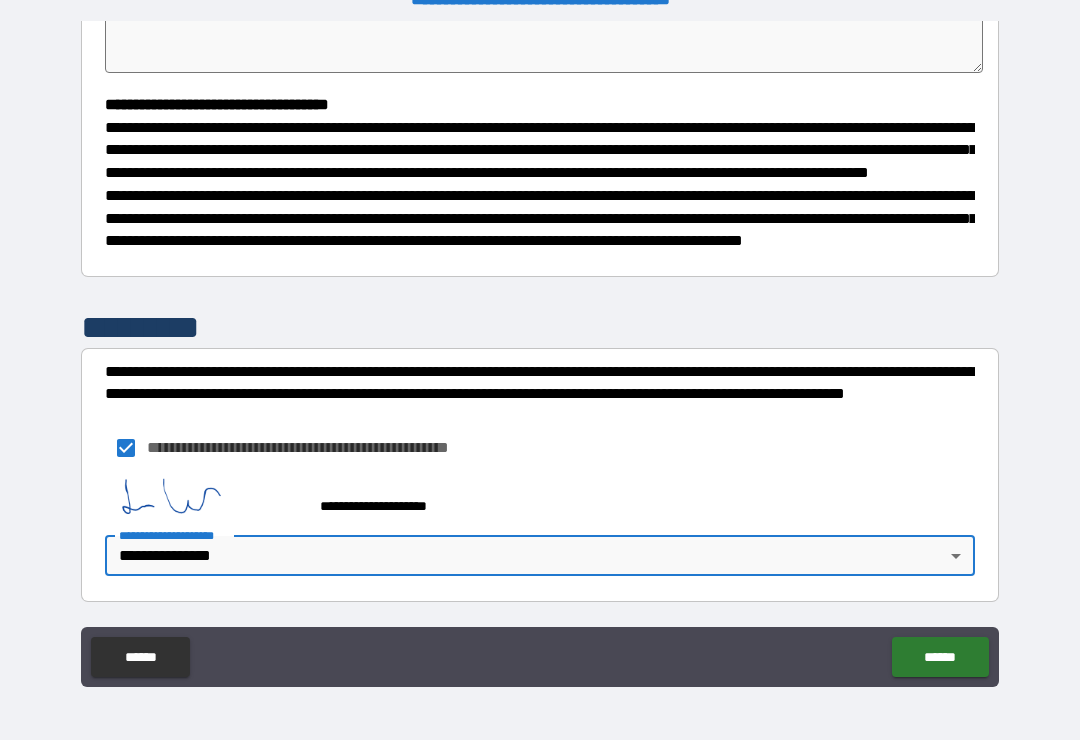 type on "*" 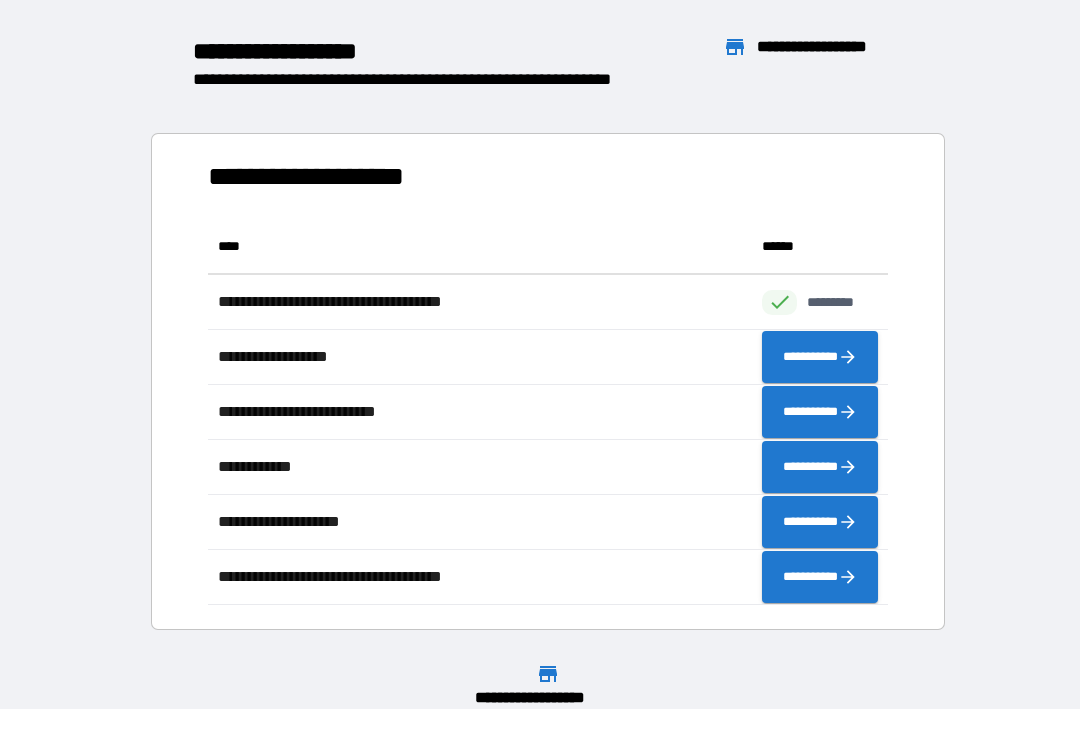 scroll, scrollTop: 386, scrollLeft: 680, axis: both 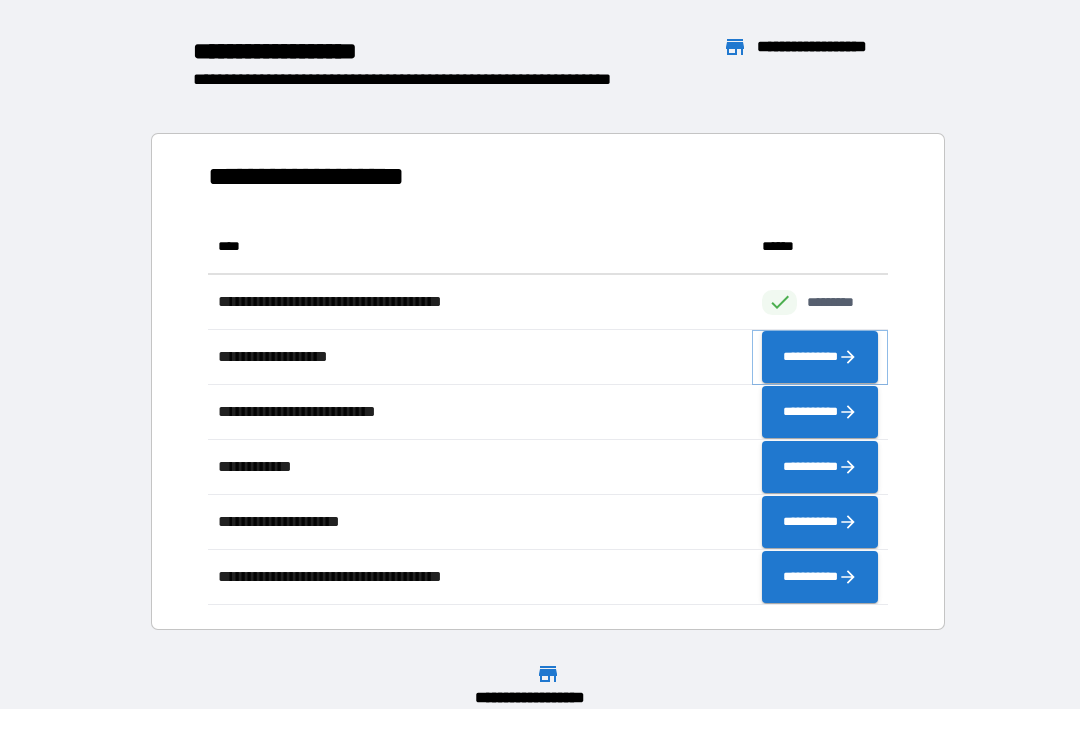 click on "**********" at bounding box center [820, 357] 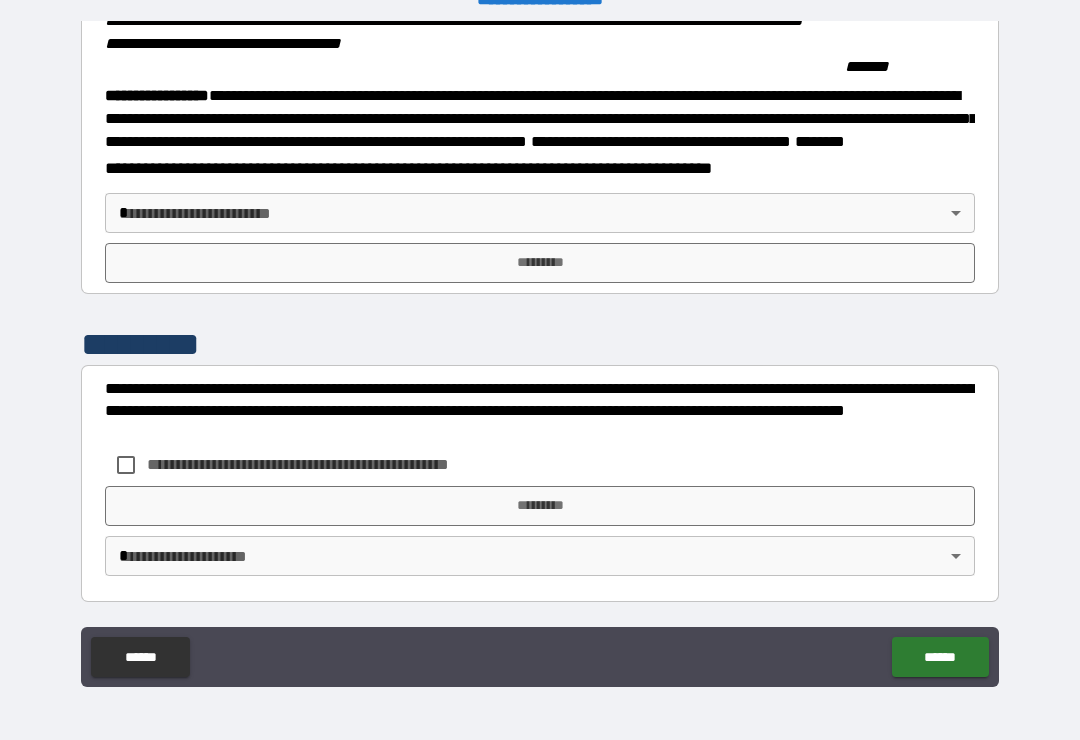 scroll, scrollTop: 2146, scrollLeft: 0, axis: vertical 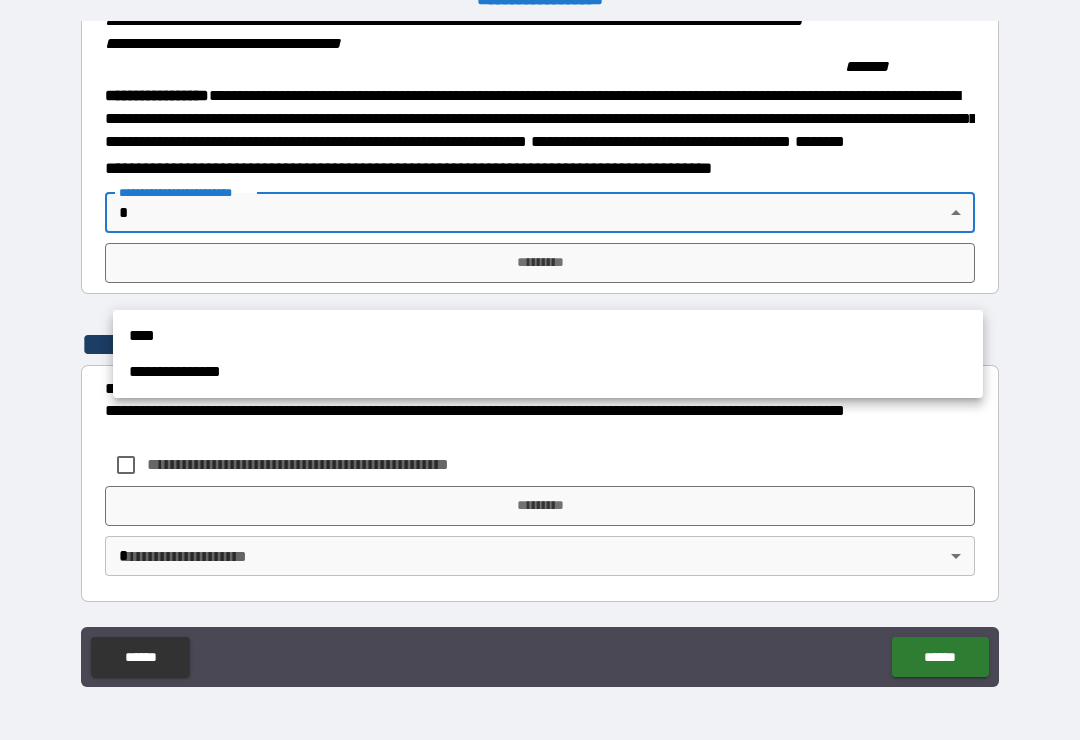 click on "**********" at bounding box center [548, 372] 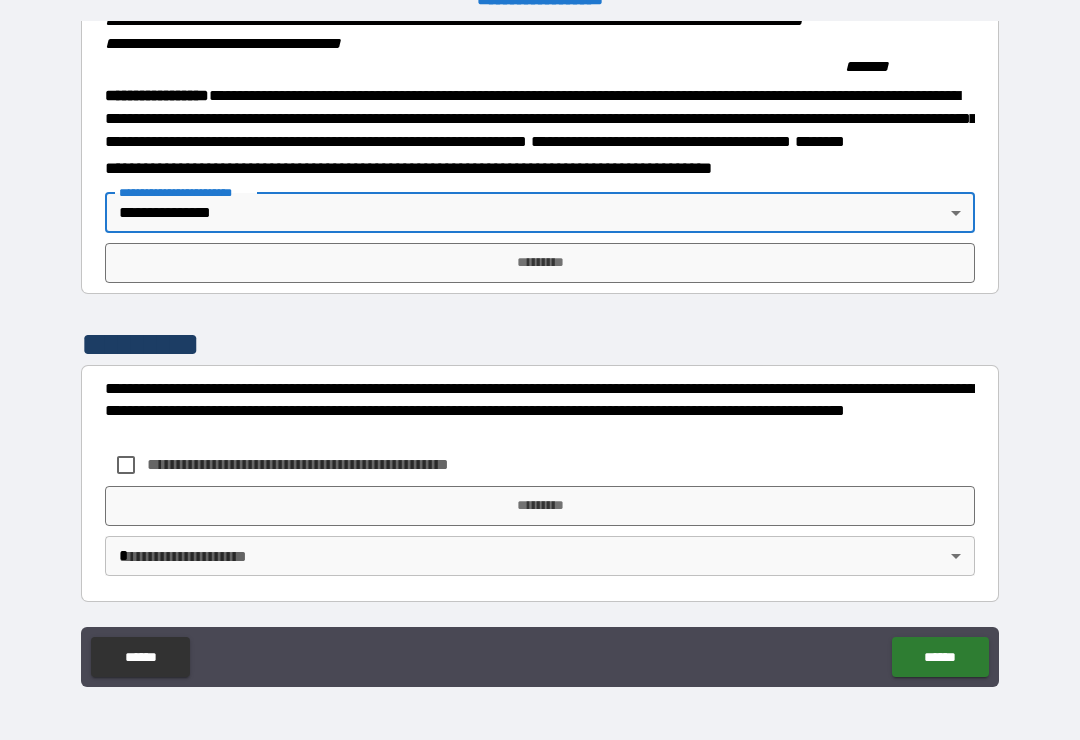 click on "*********" at bounding box center (540, 263) 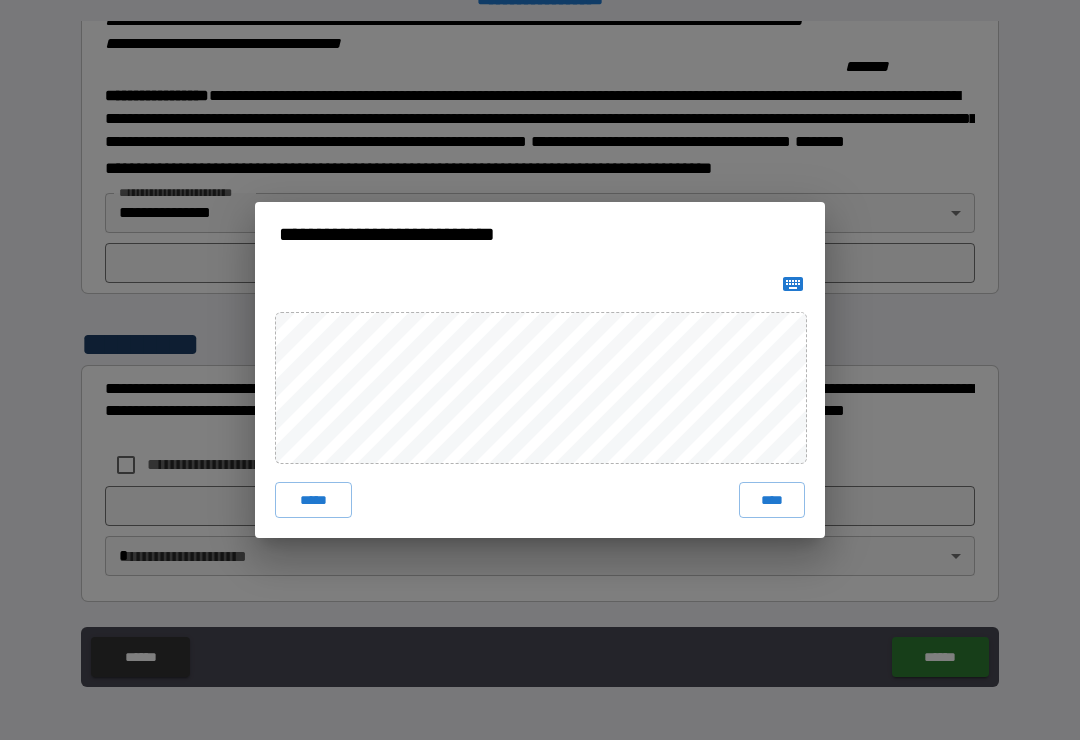 click on "****" at bounding box center (772, 500) 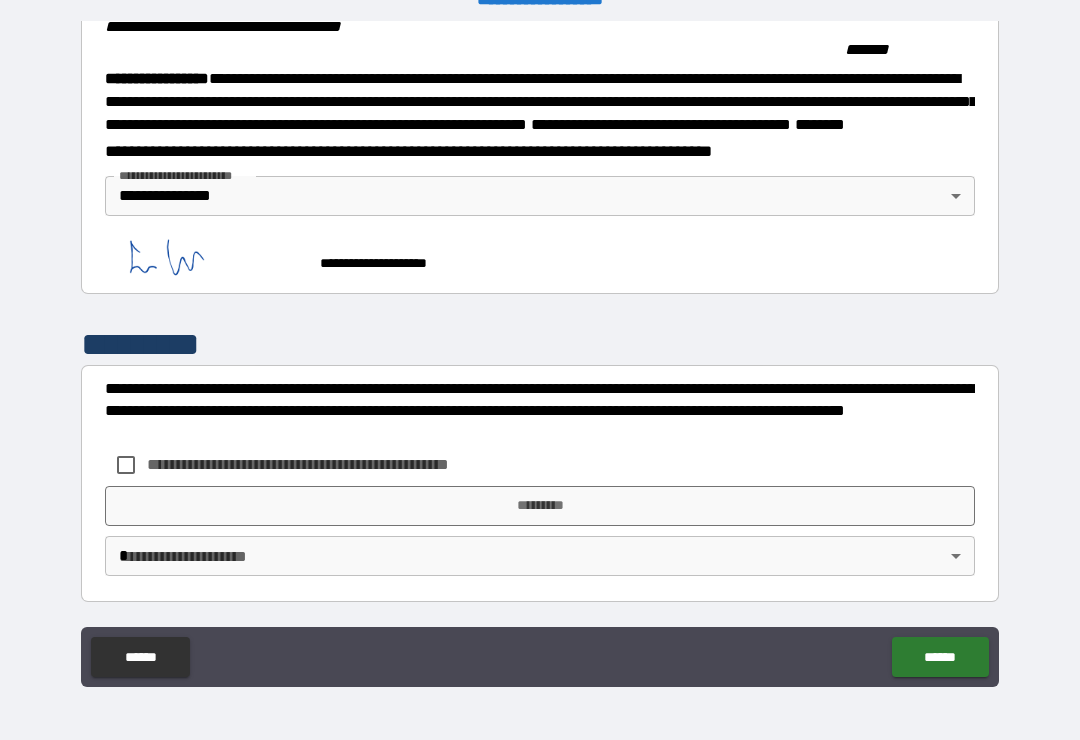 scroll, scrollTop: 2232, scrollLeft: 0, axis: vertical 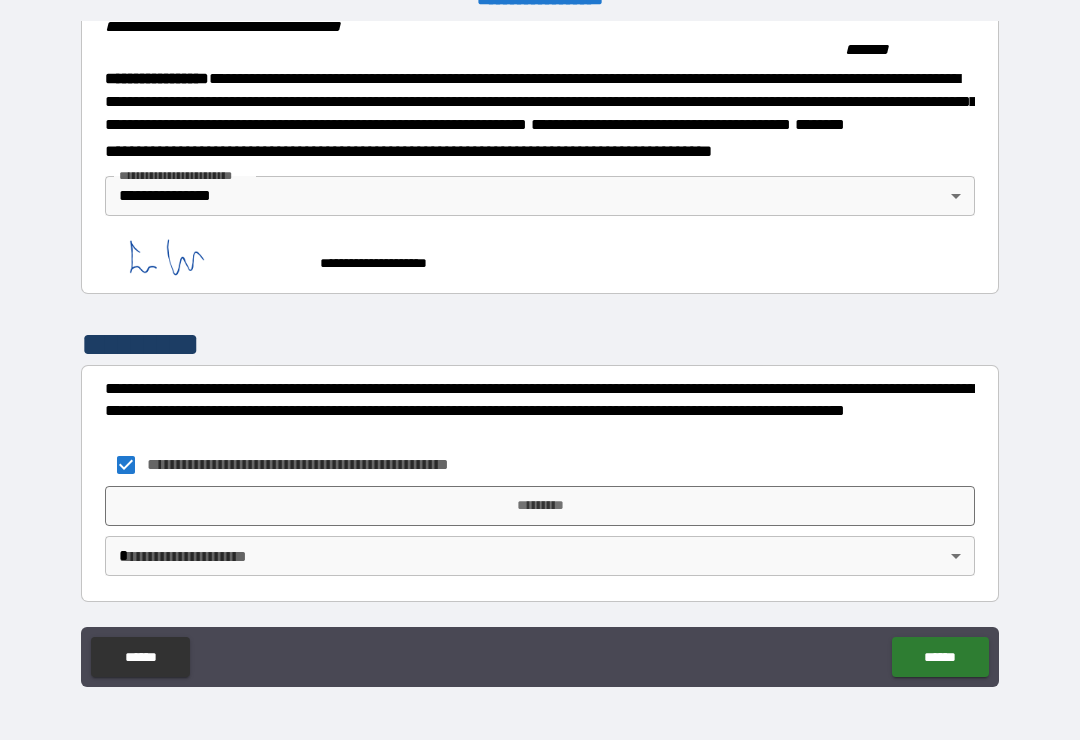 click on "*********" at bounding box center (540, 506) 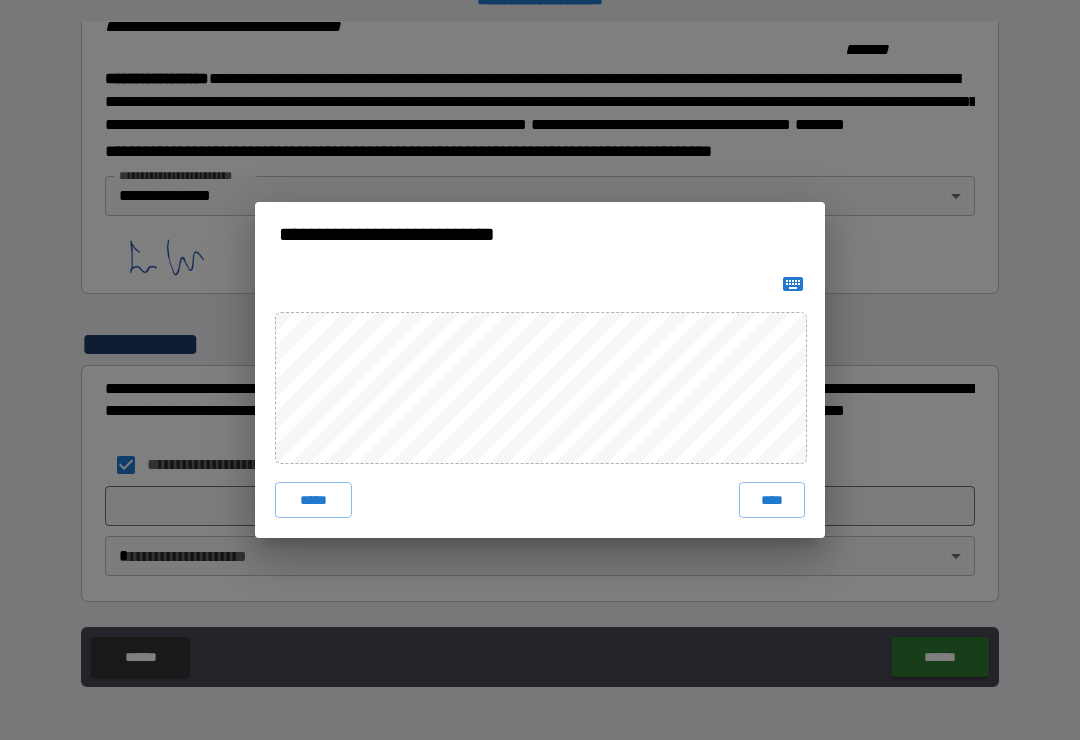 click on "****" at bounding box center (772, 500) 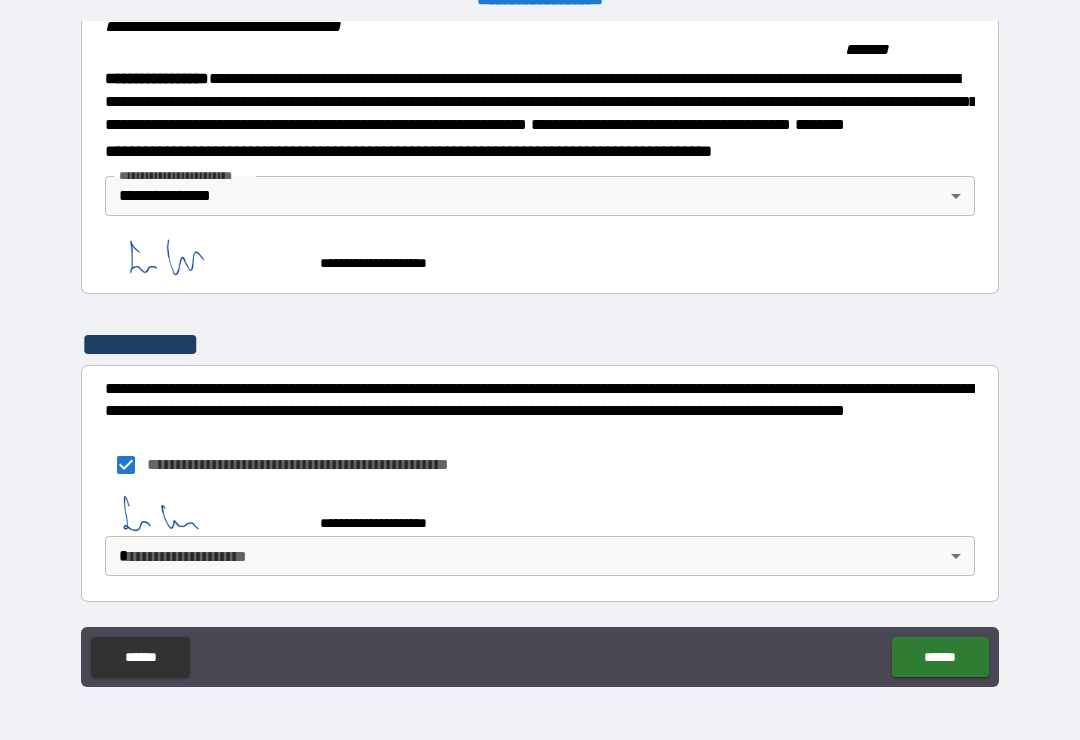 scroll, scrollTop: 2222, scrollLeft: 0, axis: vertical 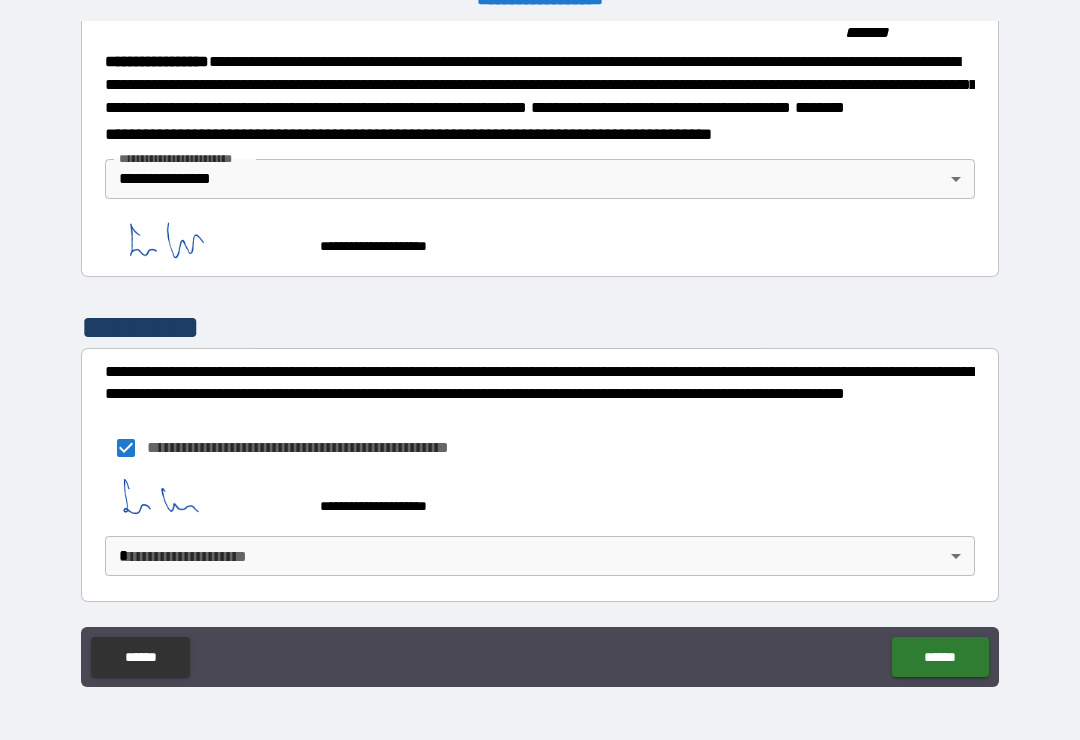 click on "**********" at bounding box center [540, 354] 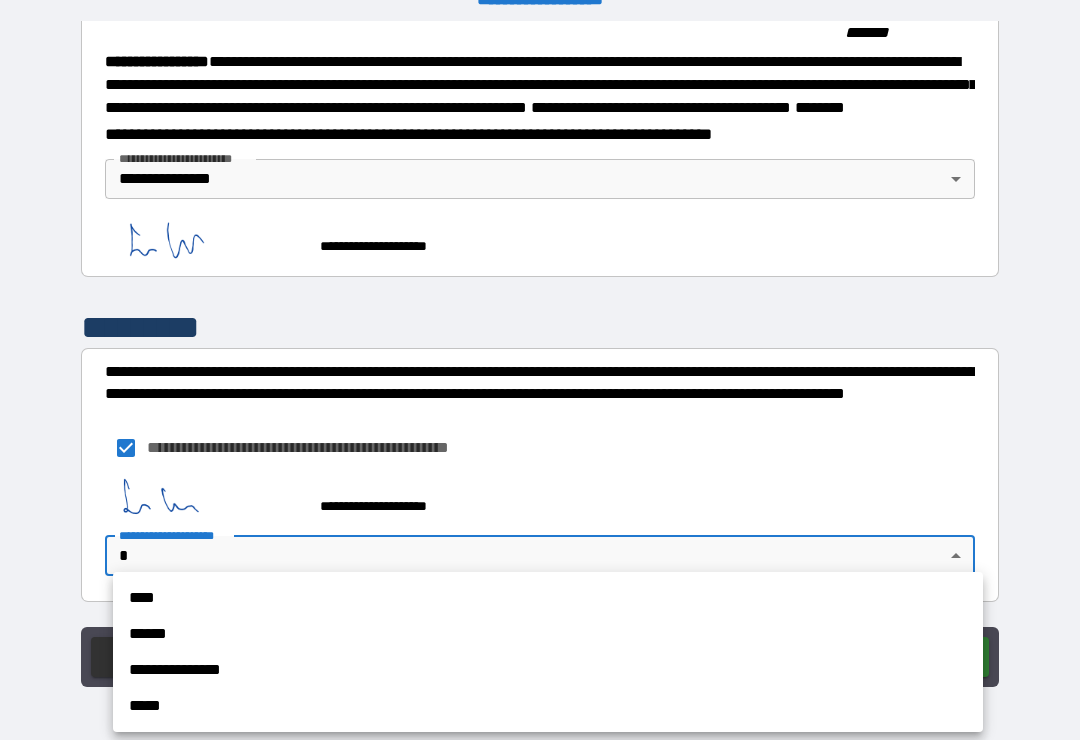 click on "**********" at bounding box center (548, 670) 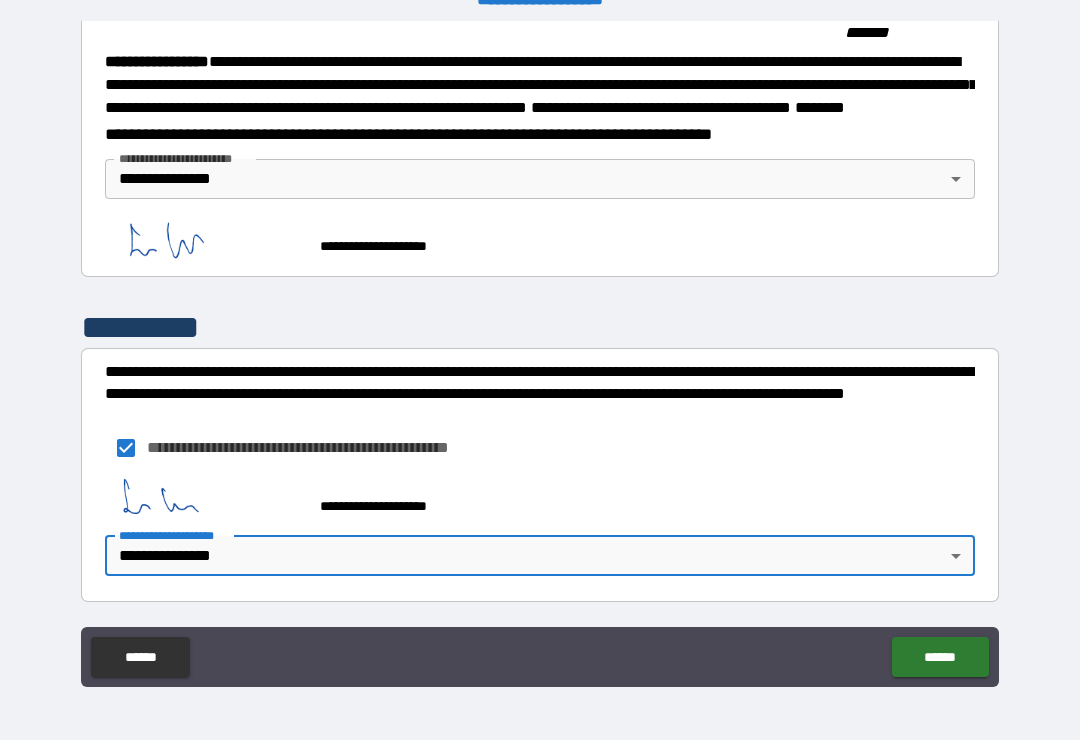 click on "******" at bounding box center [940, 657] 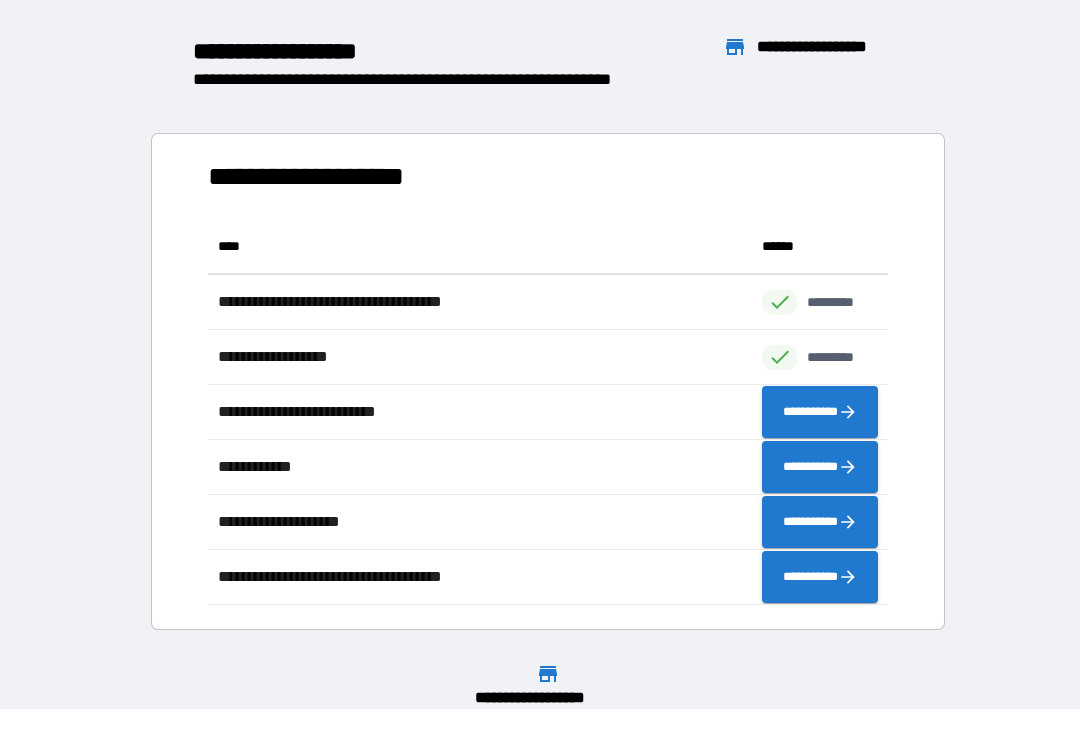 scroll, scrollTop: 386, scrollLeft: 680, axis: both 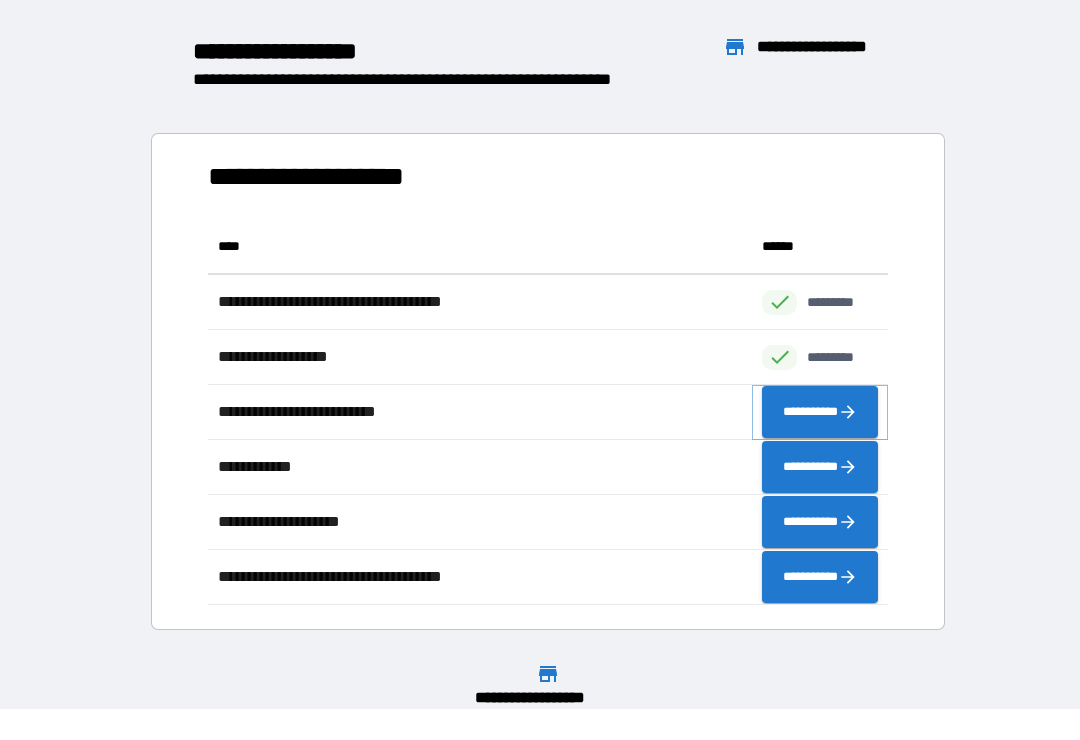 click 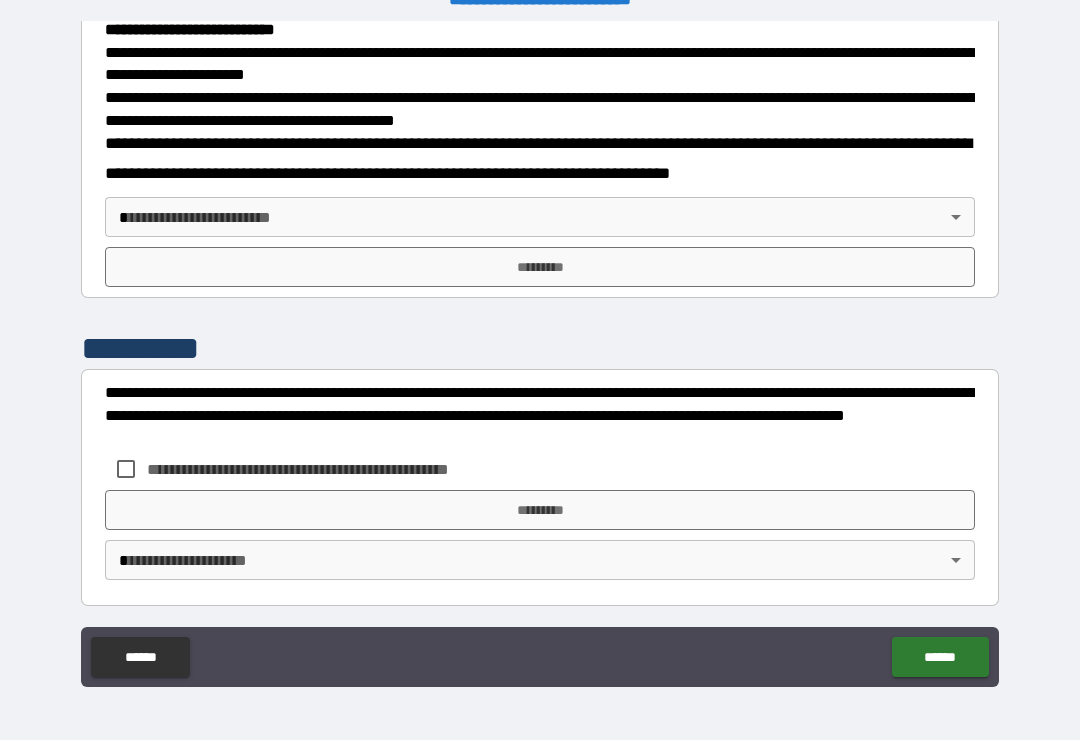 scroll, scrollTop: 714, scrollLeft: 0, axis: vertical 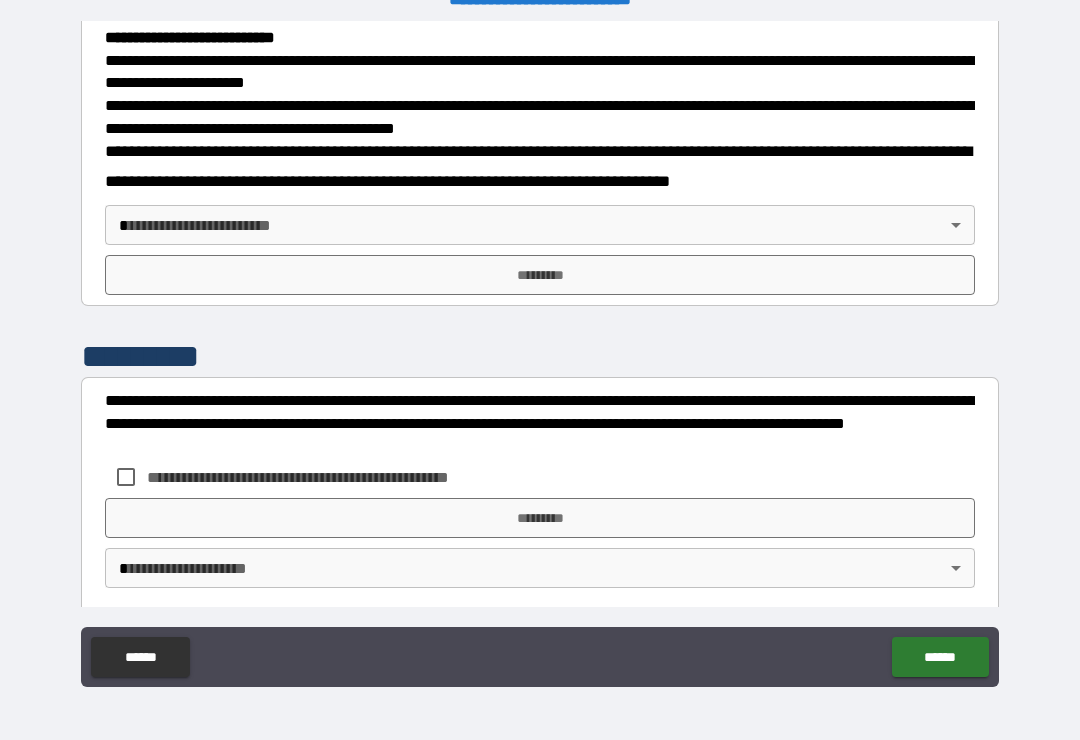 click on "**********" at bounding box center [540, 354] 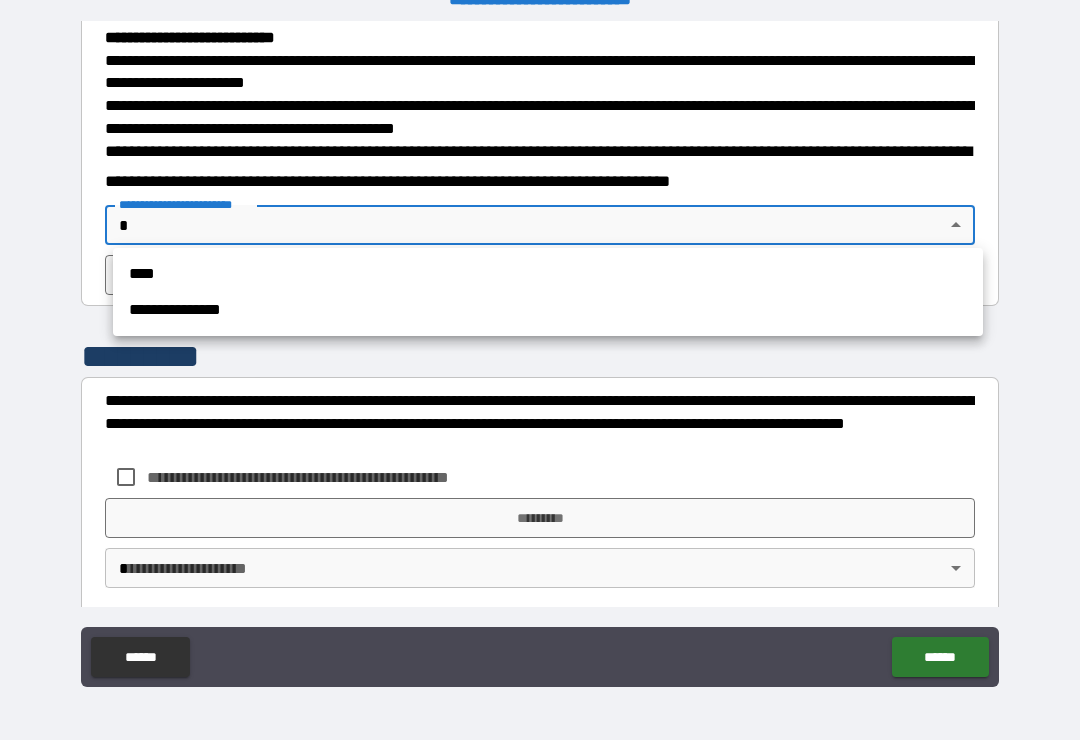click on "**********" at bounding box center (548, 310) 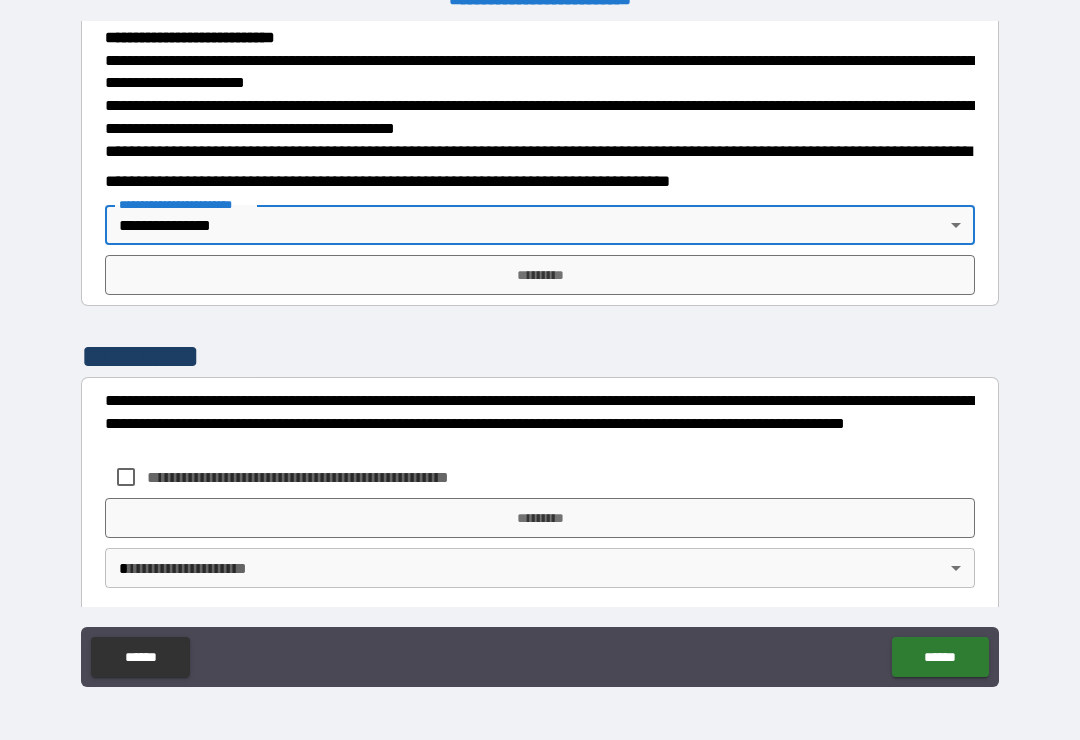 type on "**********" 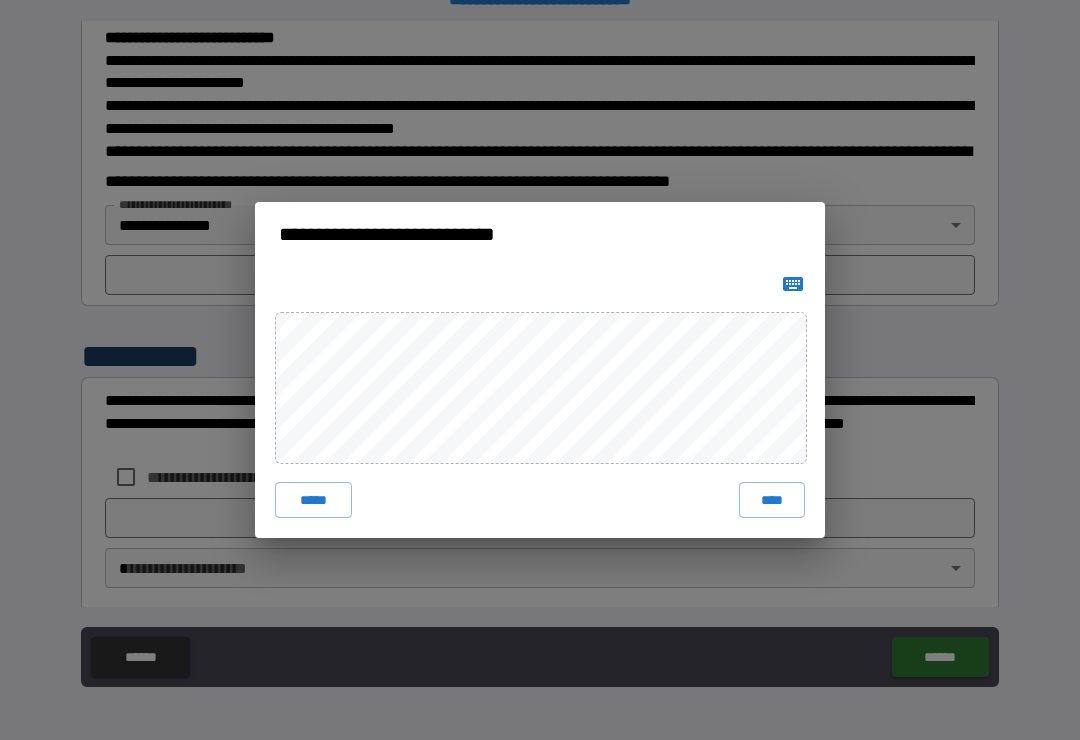 click on "****" at bounding box center [772, 500] 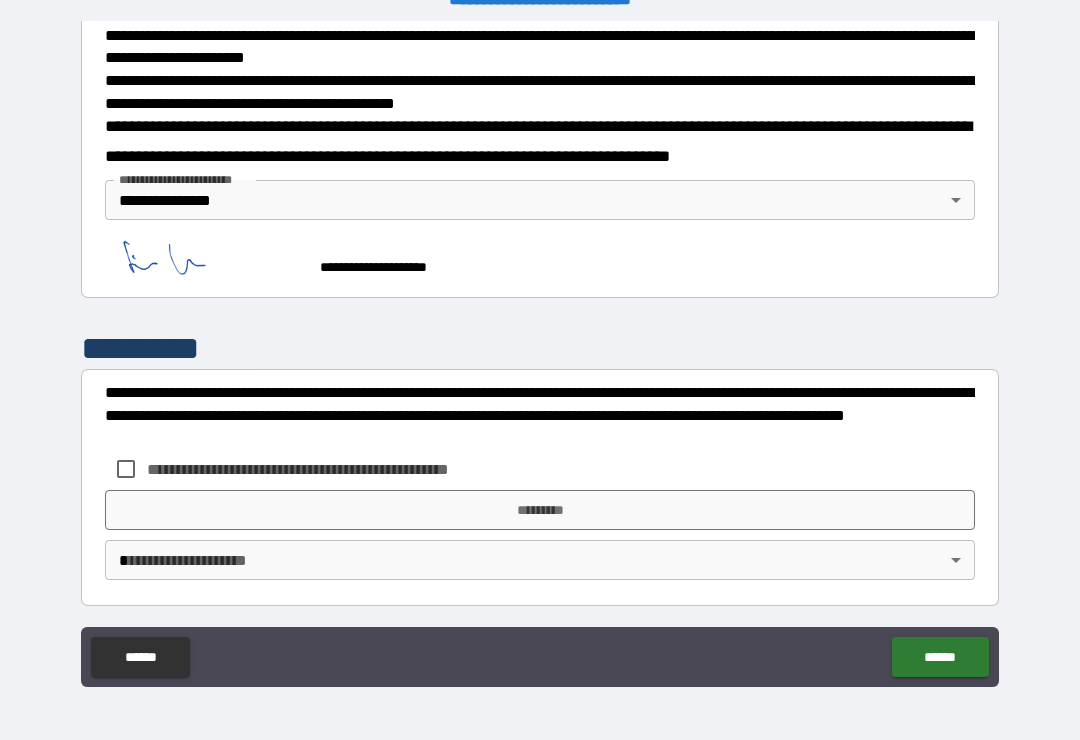 scroll, scrollTop: 738, scrollLeft: 0, axis: vertical 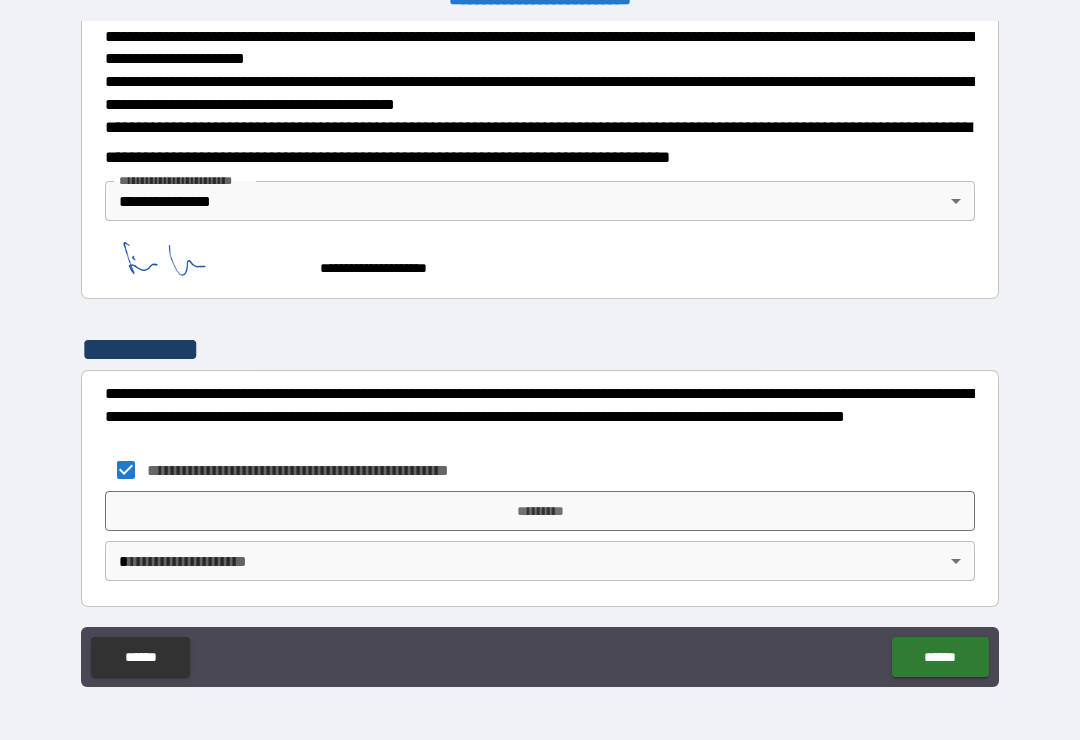 click on "*********" at bounding box center [540, 511] 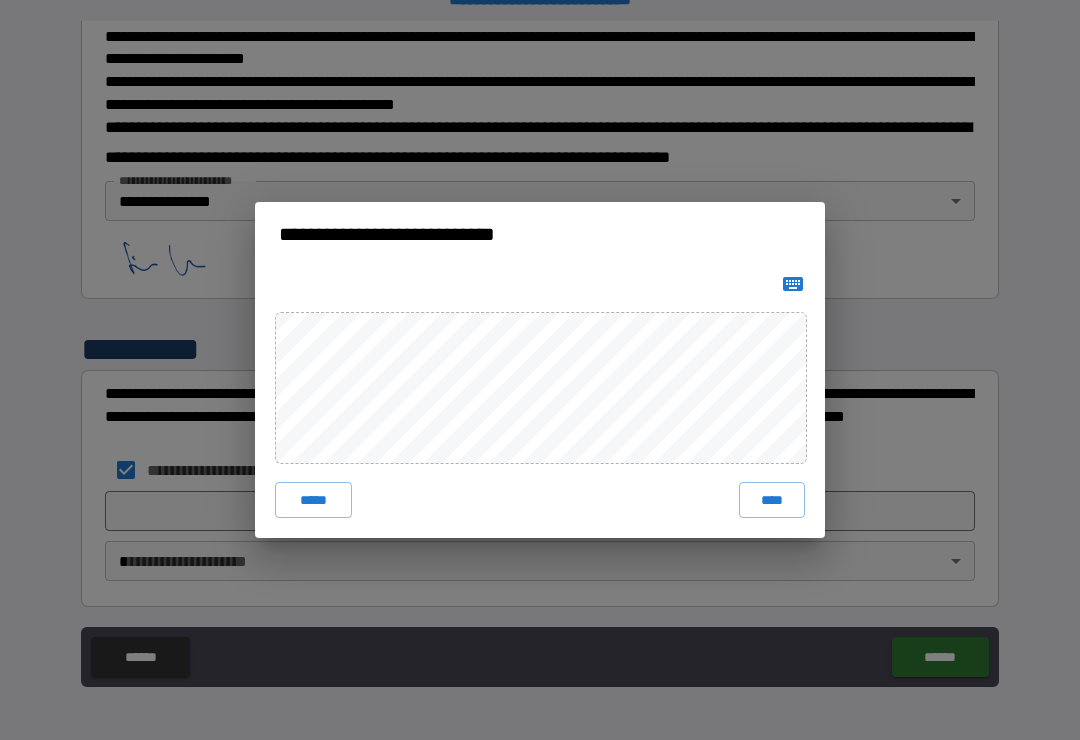 click on "****" at bounding box center (772, 500) 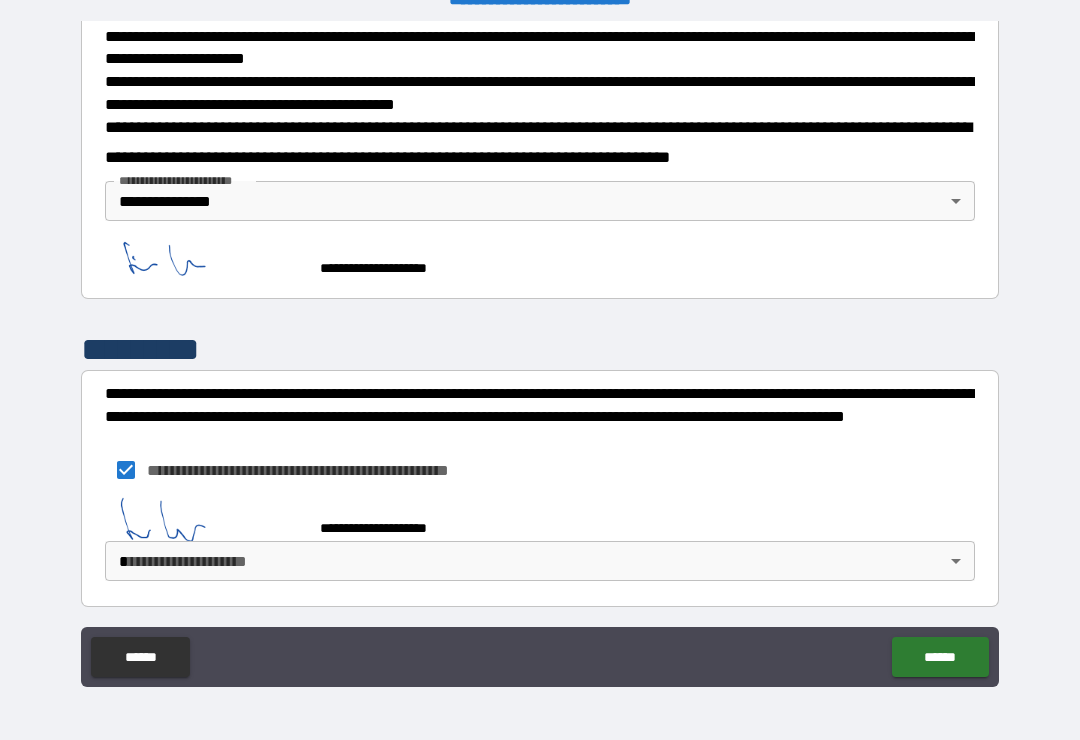 scroll, scrollTop: 728, scrollLeft: 0, axis: vertical 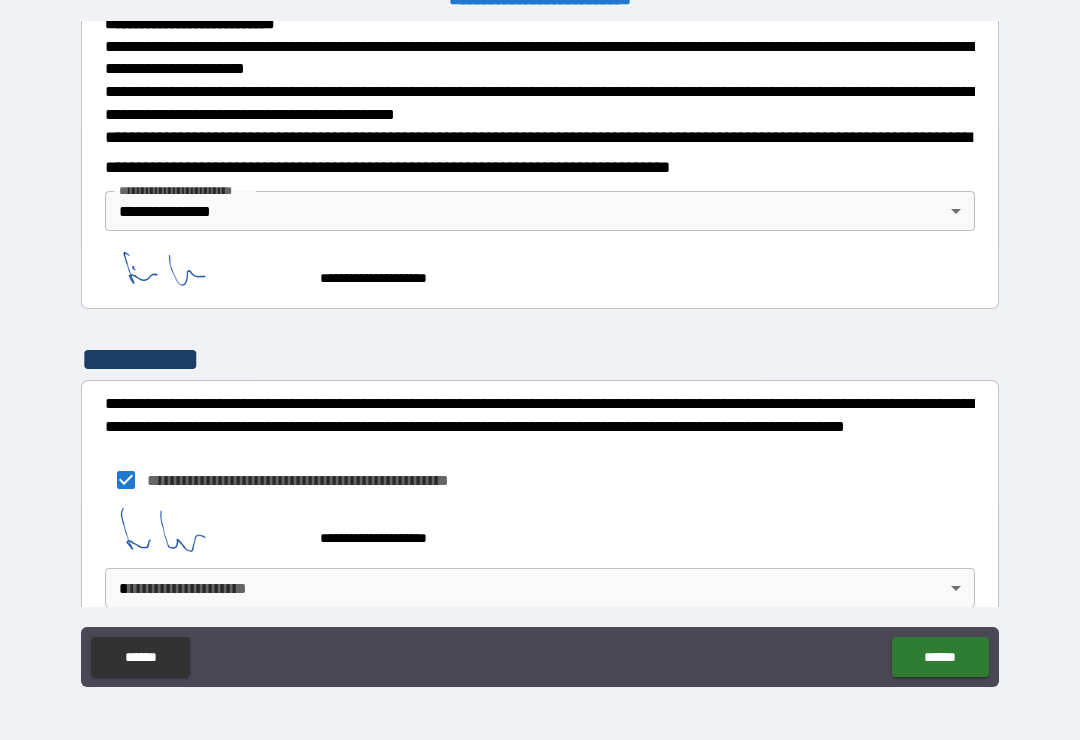 click on "**********" at bounding box center [540, 354] 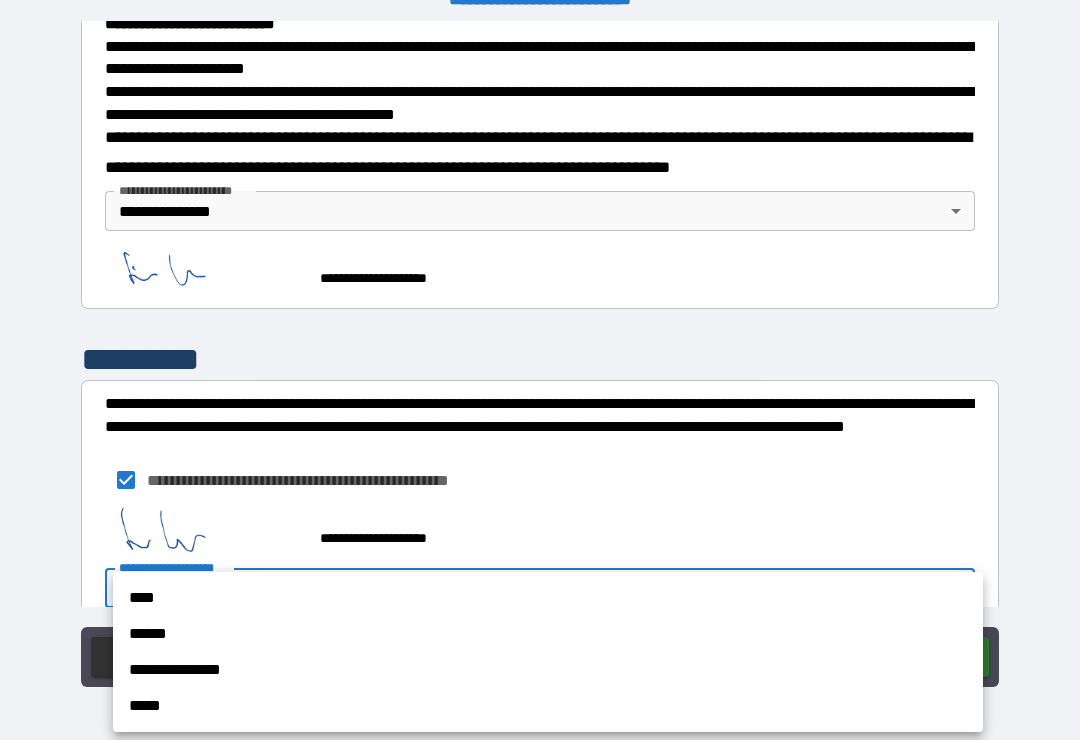 click on "**********" at bounding box center [548, 670] 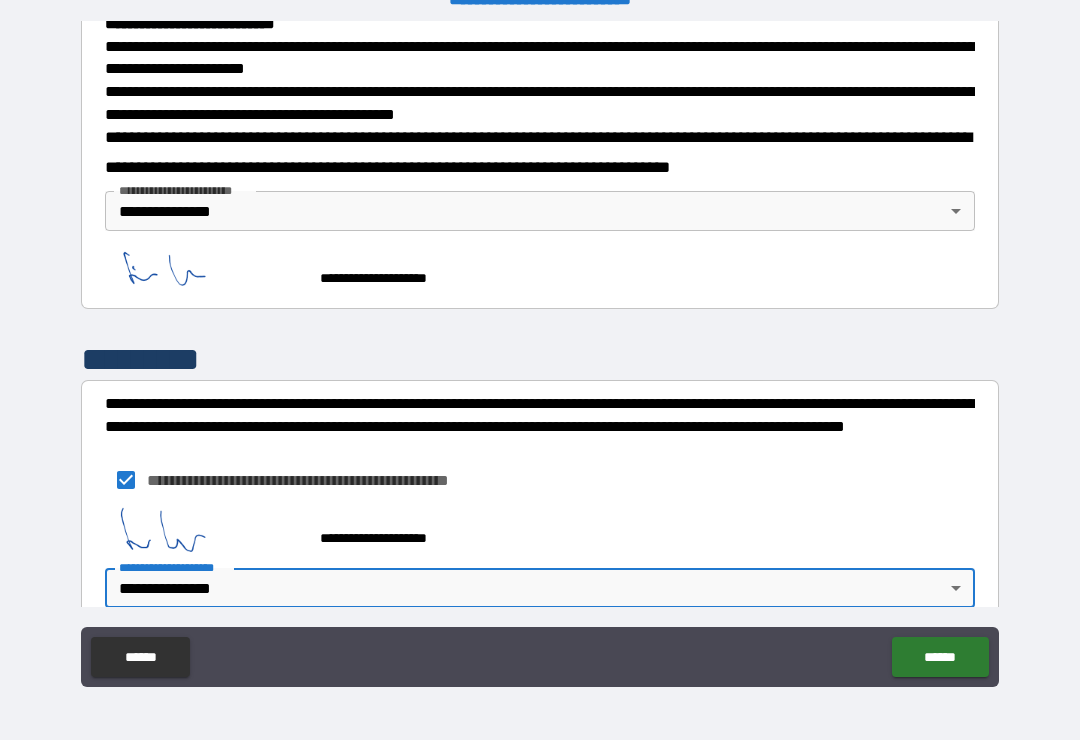 click on "******" at bounding box center (940, 657) 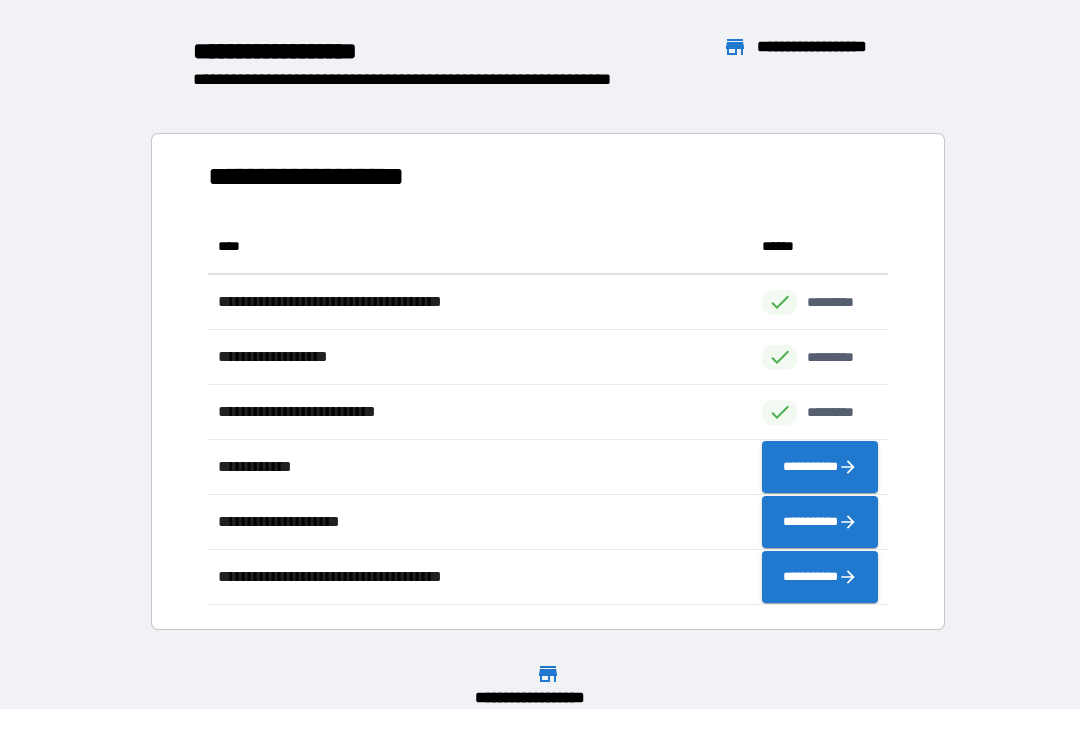 scroll, scrollTop: 1, scrollLeft: 1, axis: both 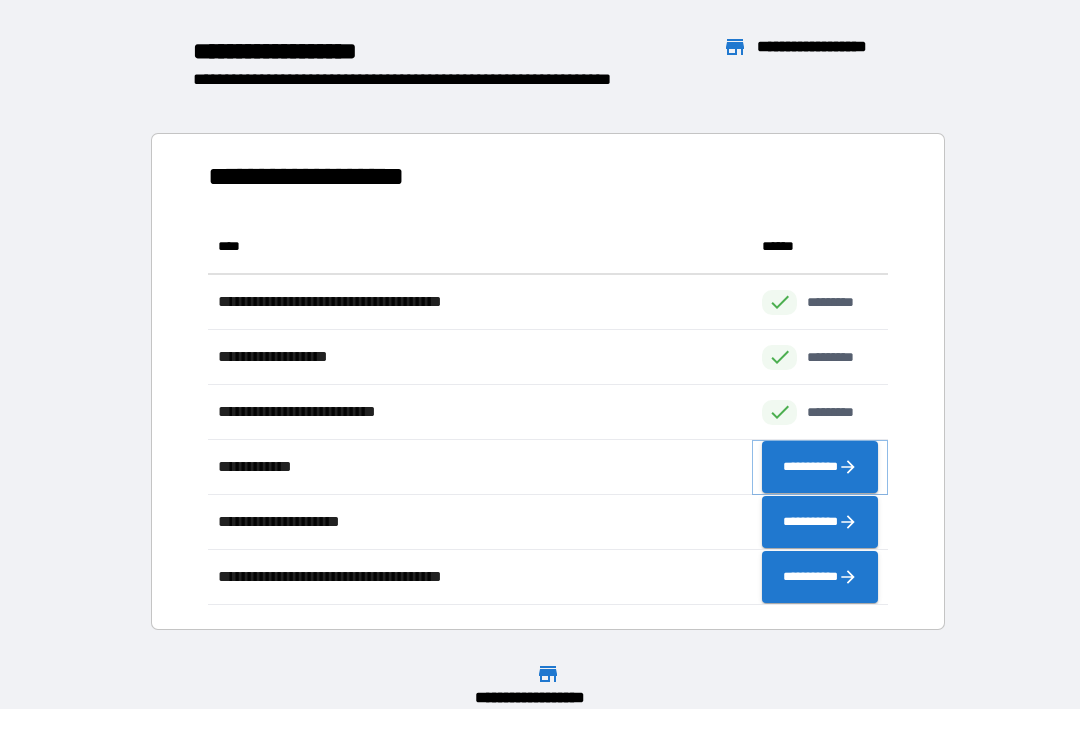 click 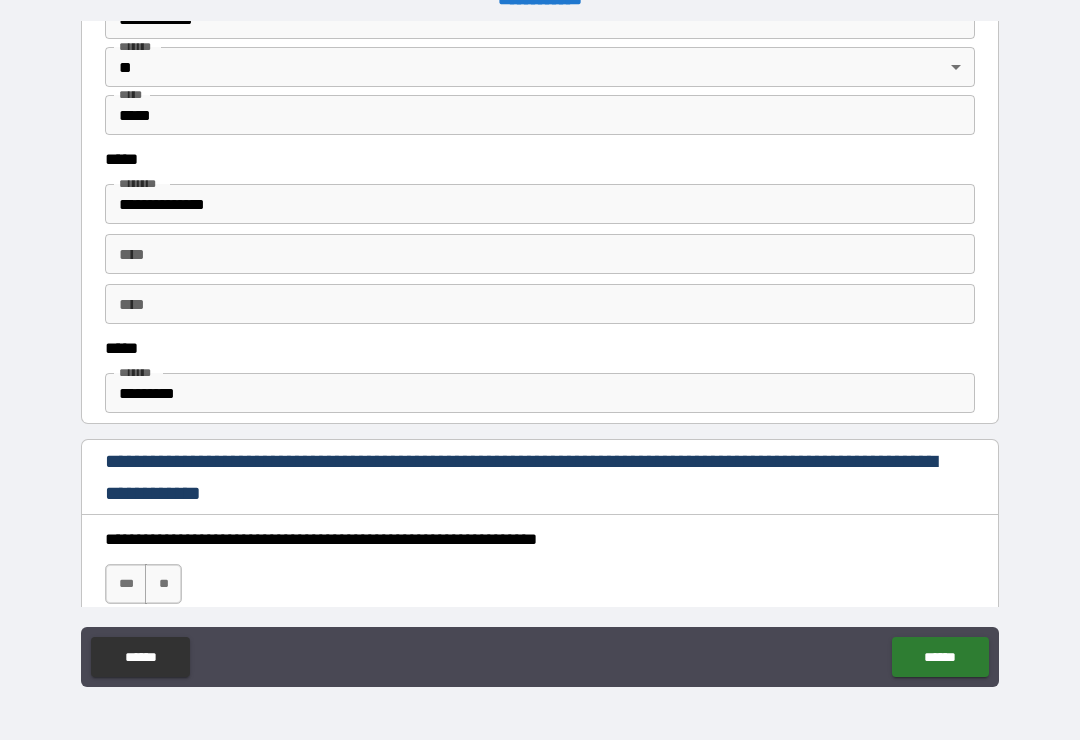scroll, scrollTop: 947, scrollLeft: 0, axis: vertical 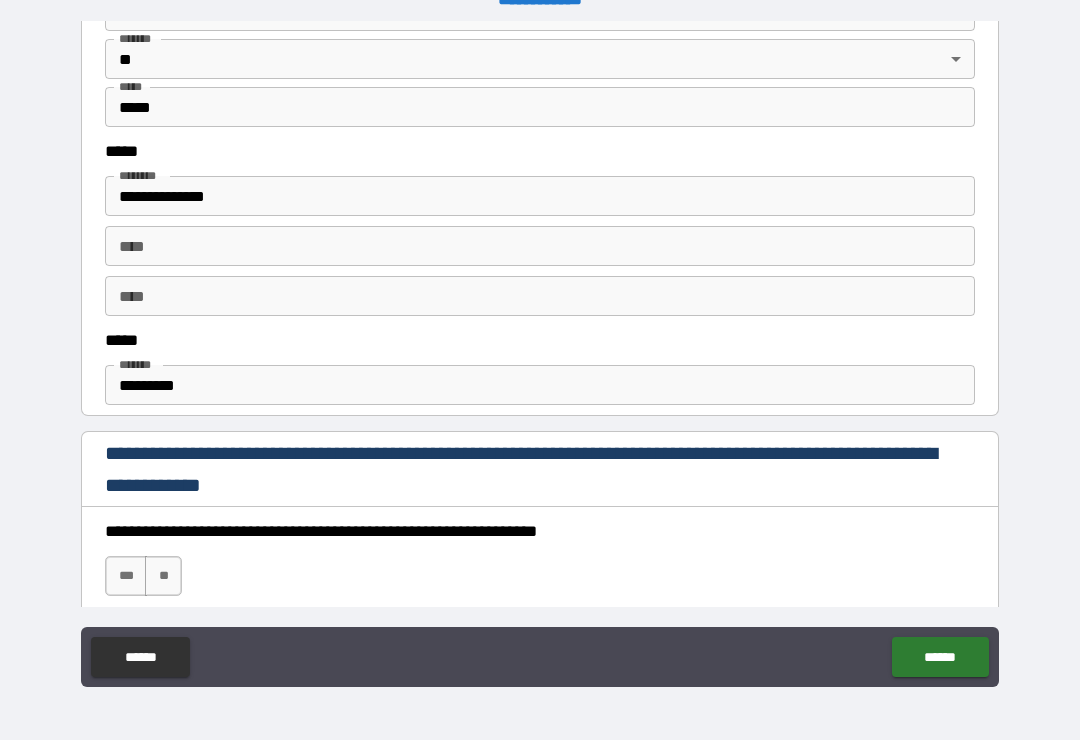click on "*********" at bounding box center (540, 385) 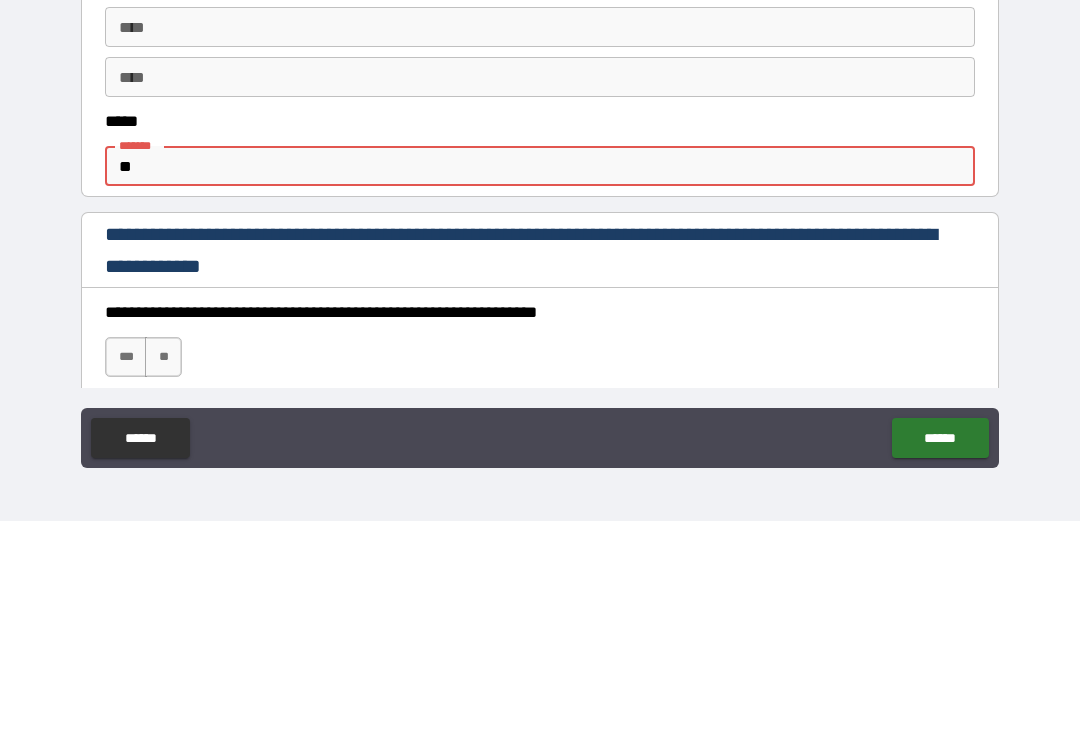 type on "*" 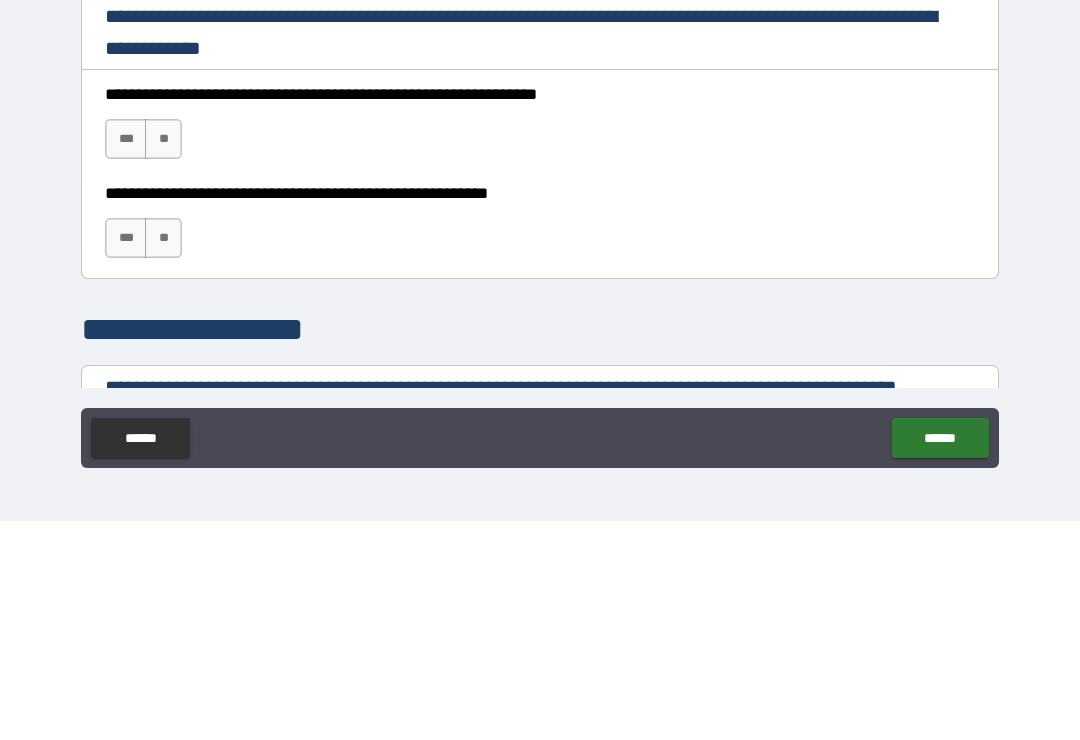 scroll, scrollTop: 1177, scrollLeft: 0, axis: vertical 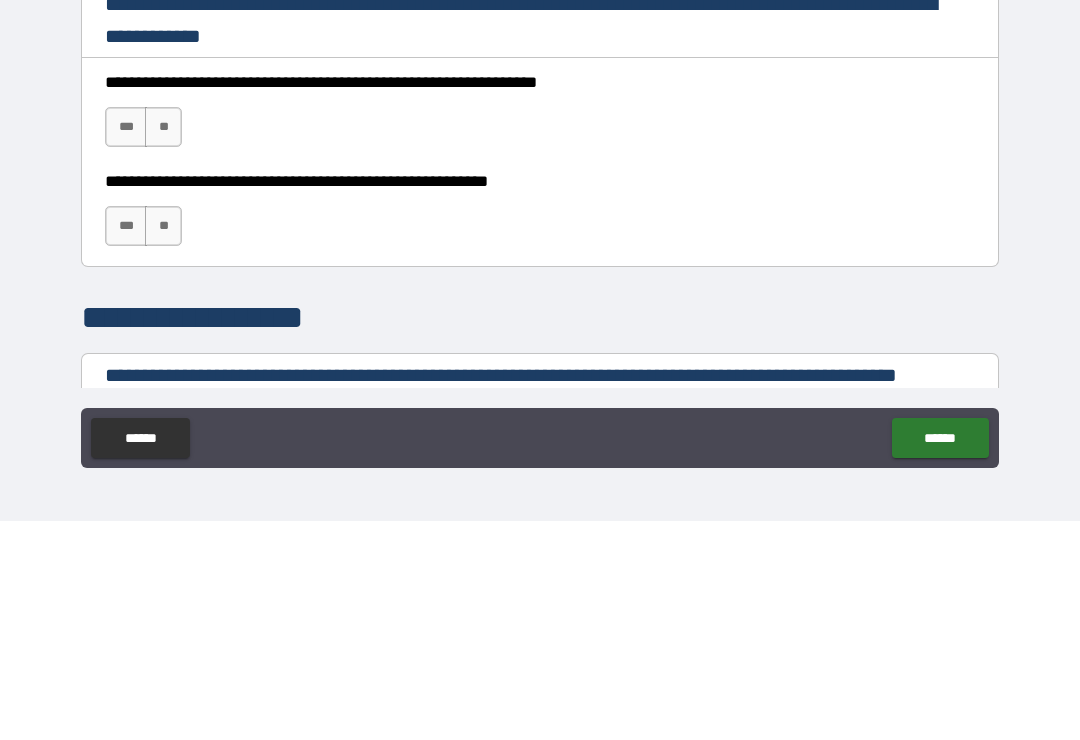 type on "**********" 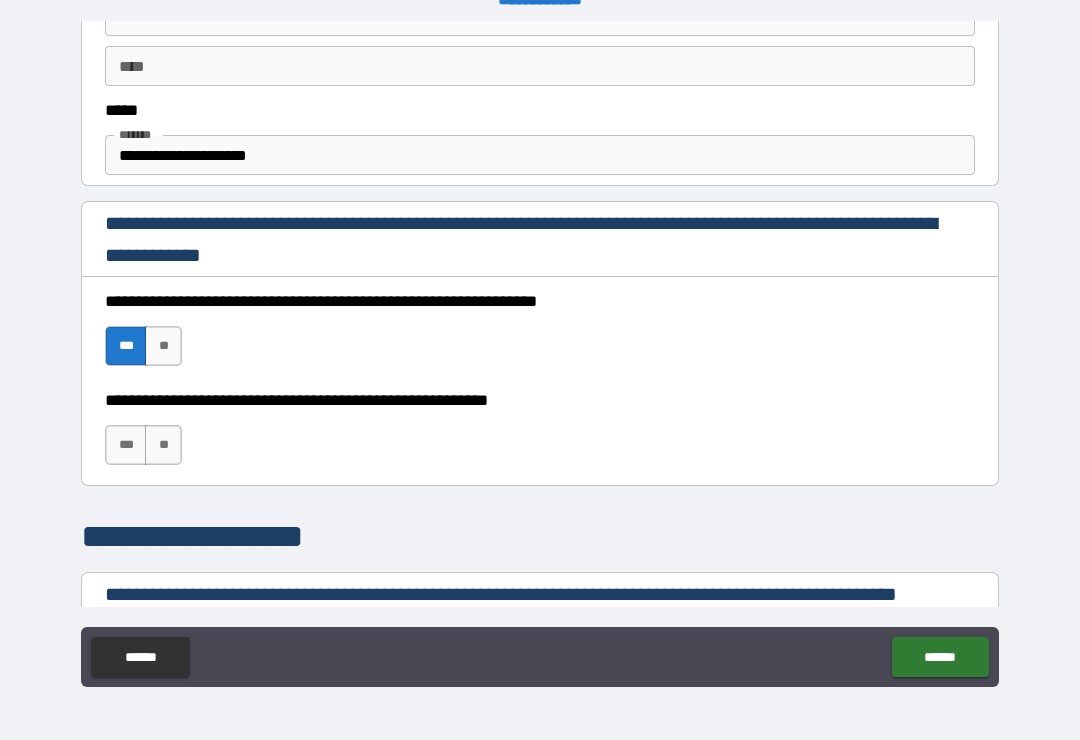 click on "***" at bounding box center [126, 445] 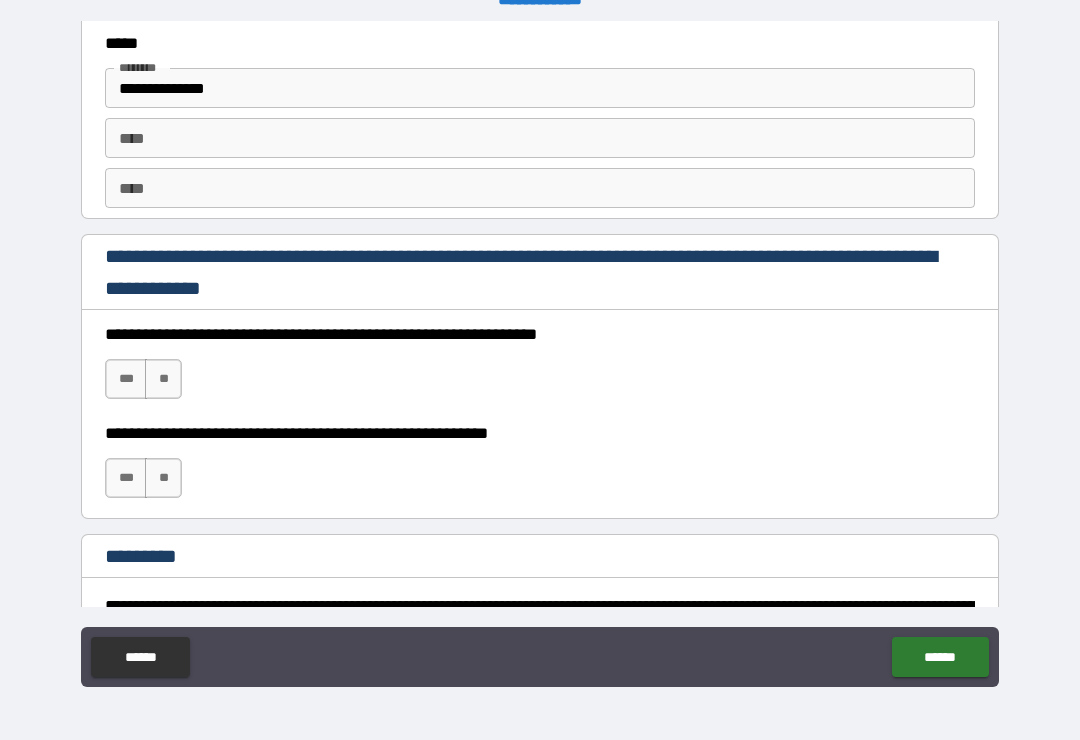 scroll, scrollTop: 2782, scrollLeft: 0, axis: vertical 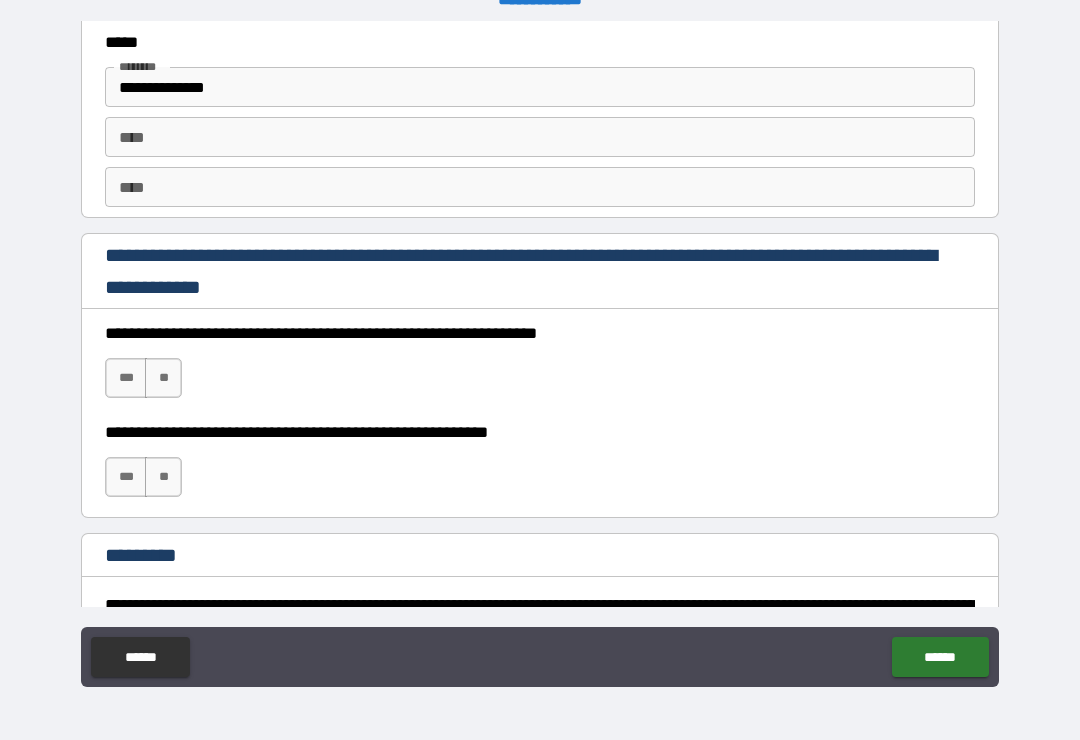 click on "***" at bounding box center [126, 378] 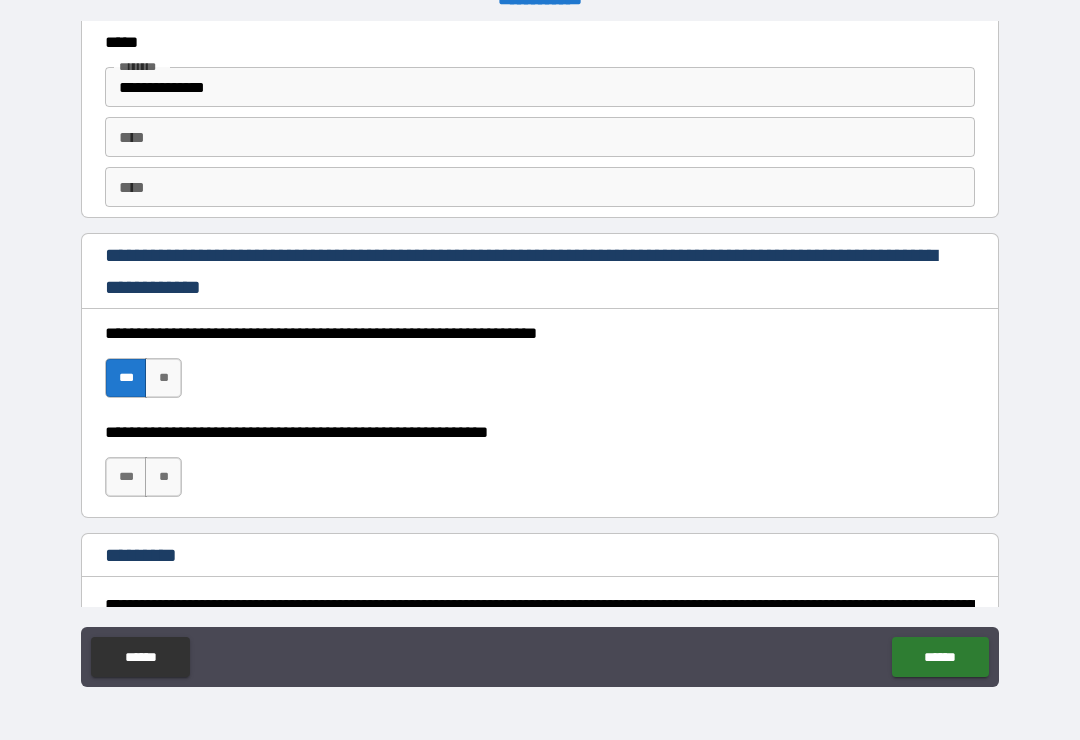 click on "***" at bounding box center (126, 477) 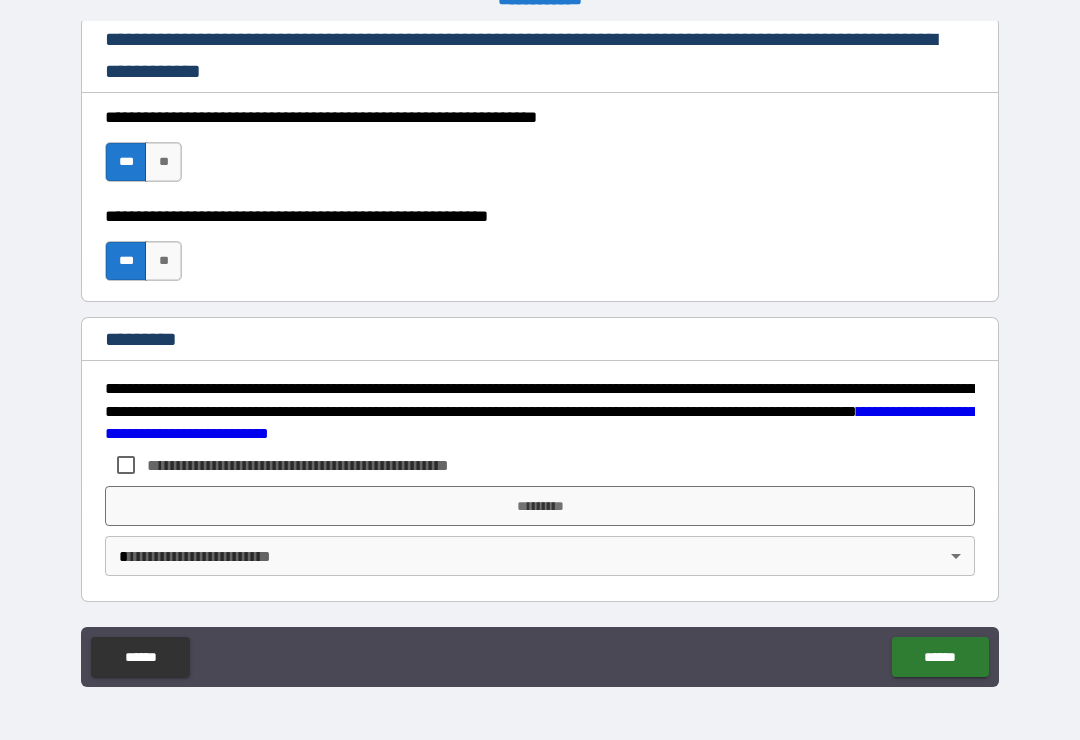 scroll, scrollTop: 2998, scrollLeft: 0, axis: vertical 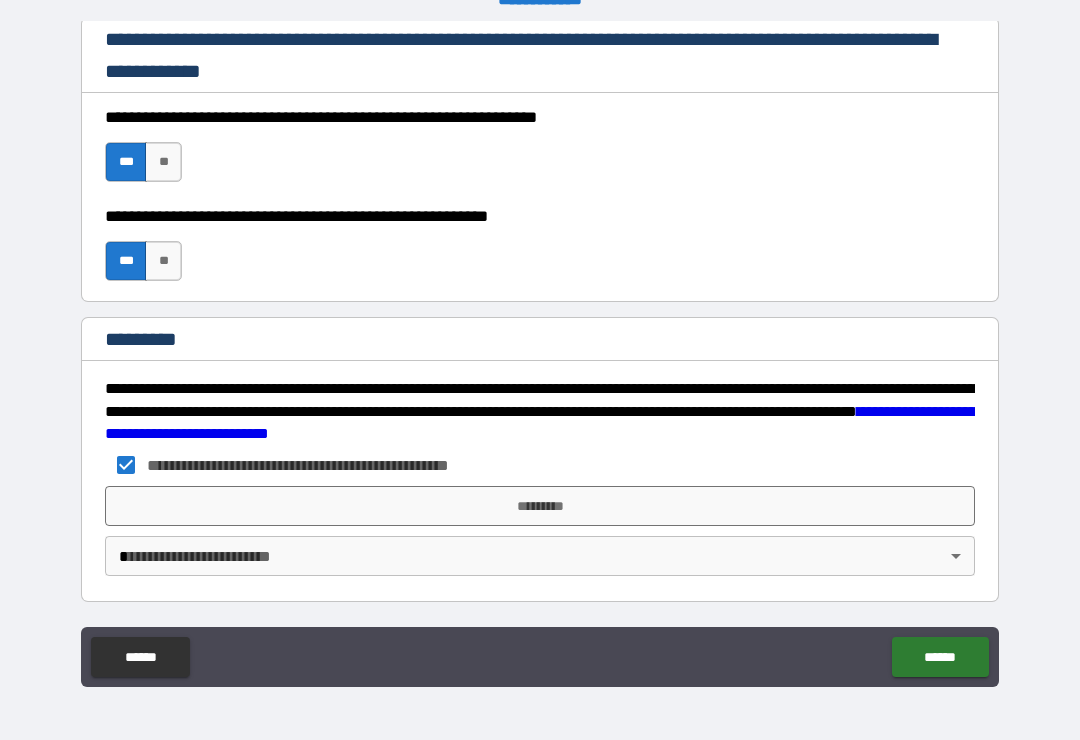 click on "*********" at bounding box center [540, 506] 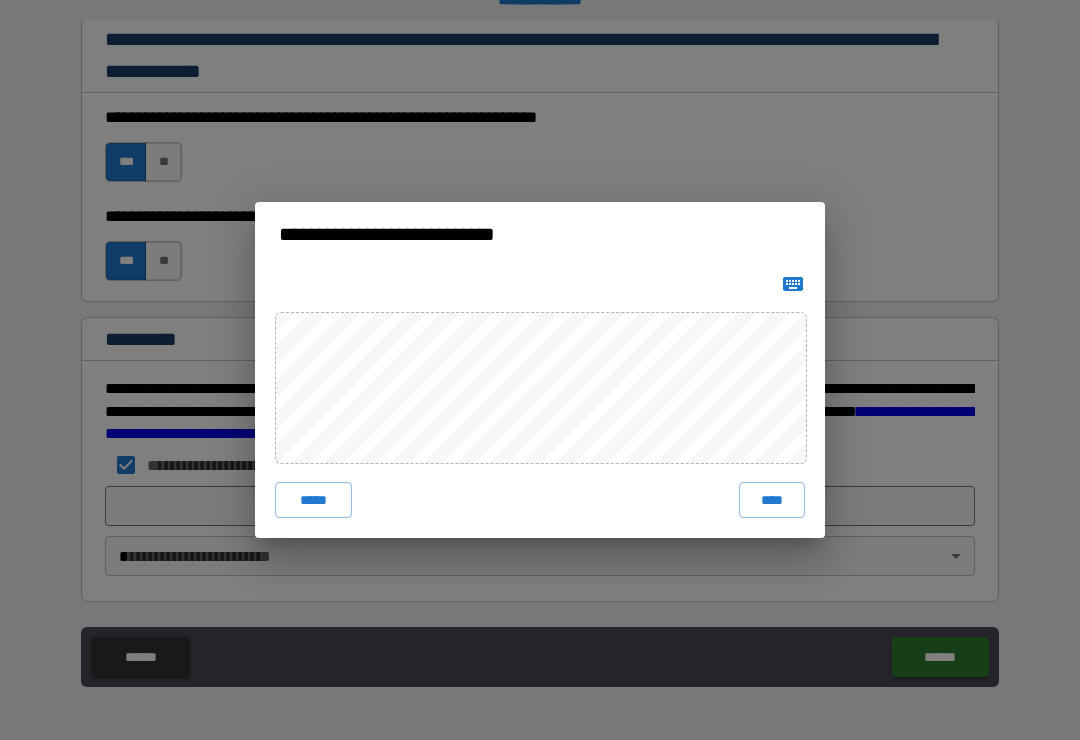 click on "****" at bounding box center [772, 500] 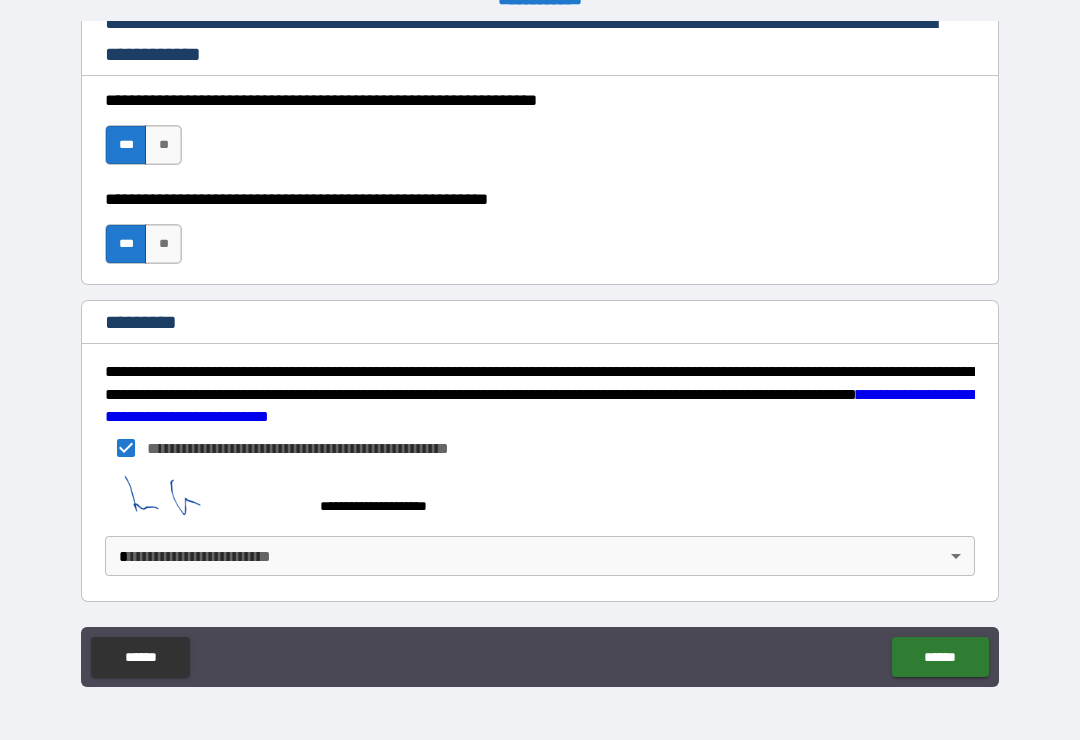 scroll, scrollTop: 3015, scrollLeft: 0, axis: vertical 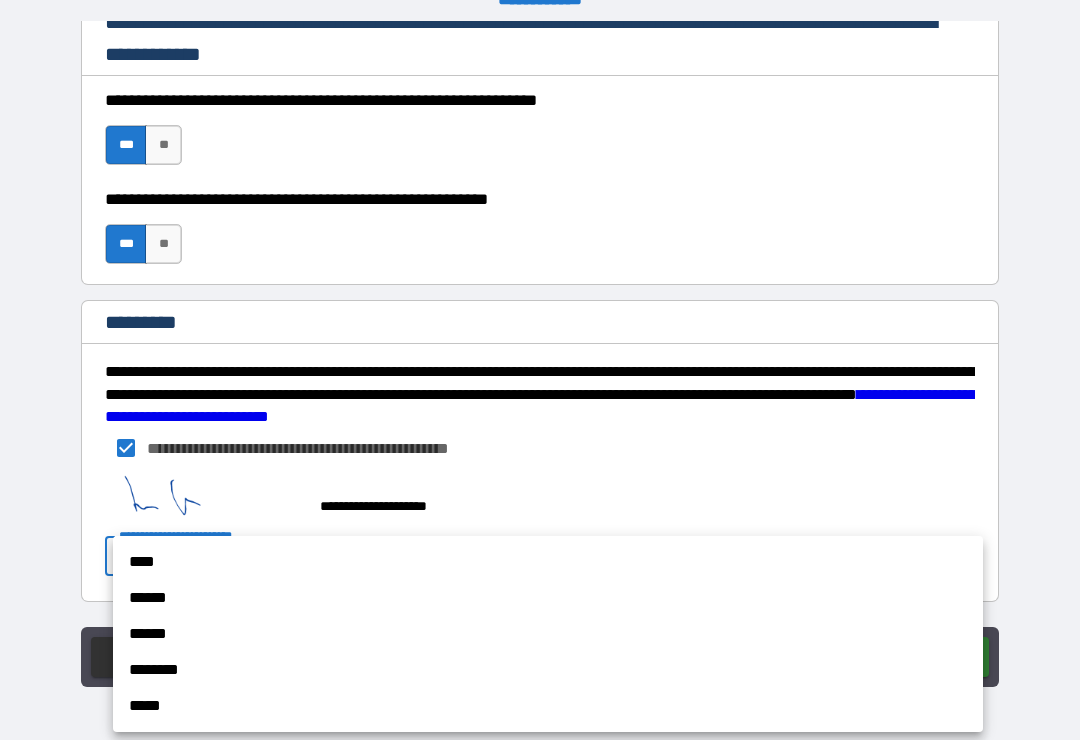 click on "******" at bounding box center (548, 598) 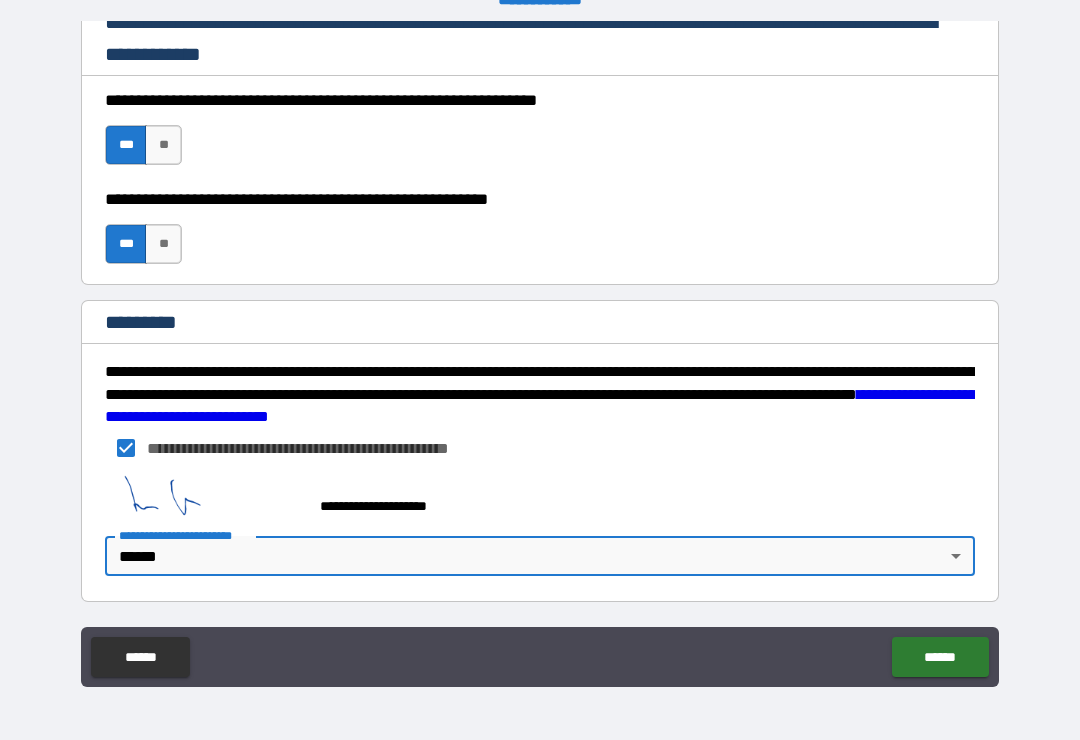 scroll, scrollTop: 3015, scrollLeft: 0, axis: vertical 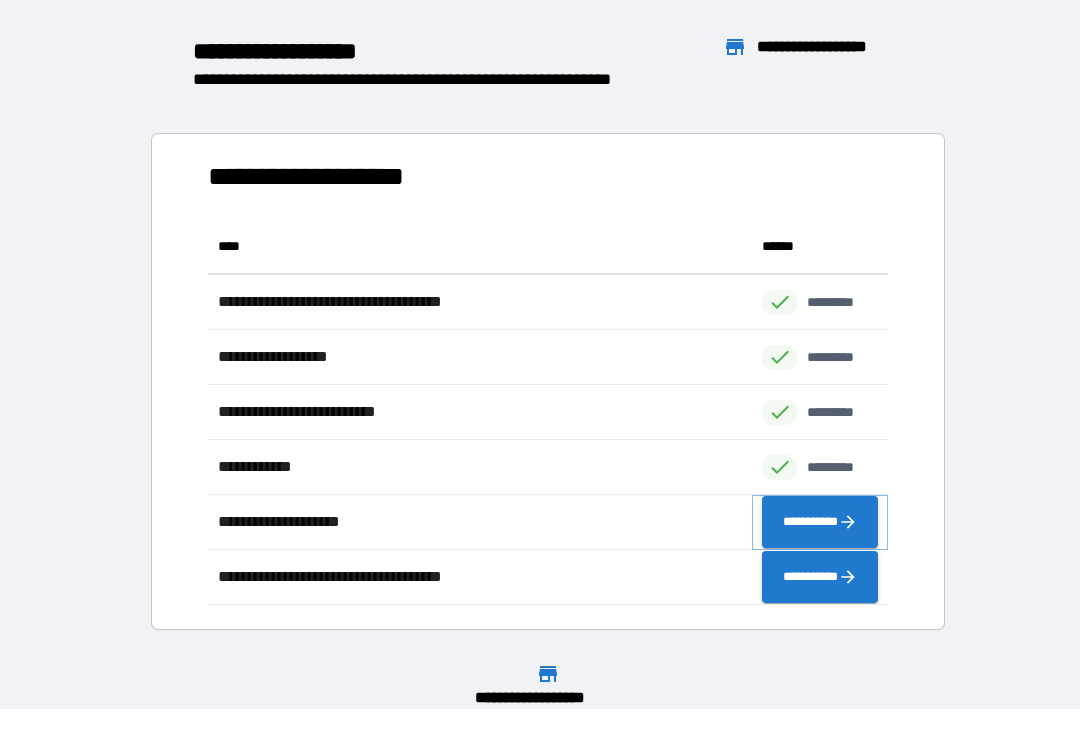 click on "**********" at bounding box center (820, 522) 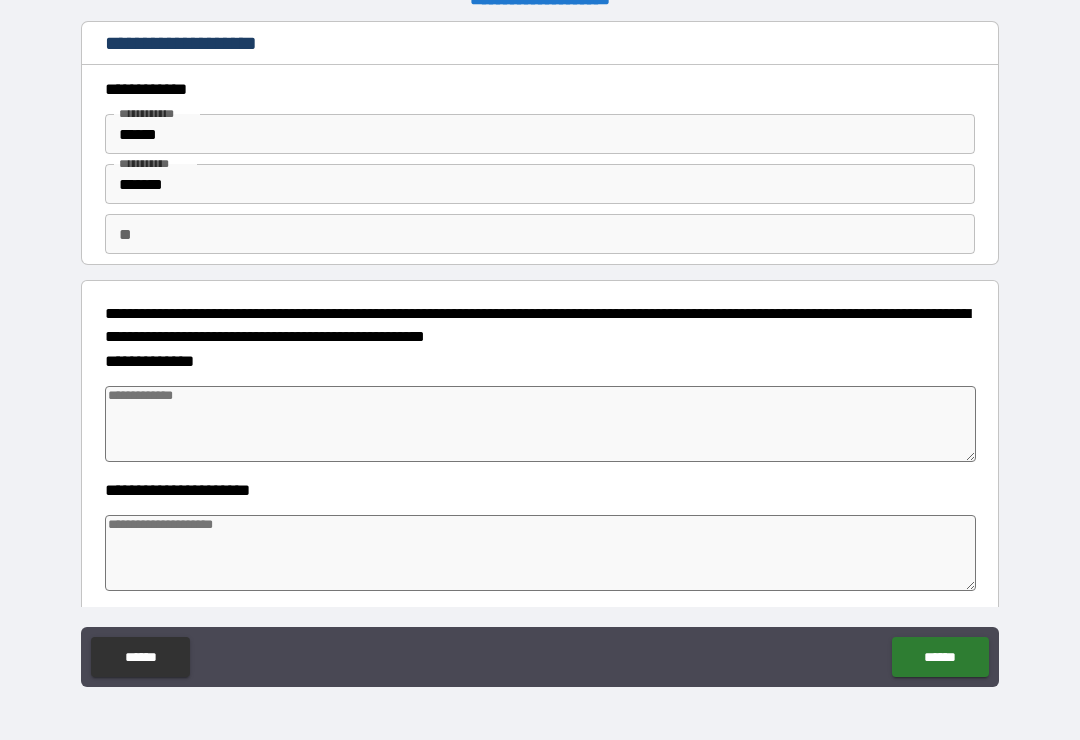 type on "*" 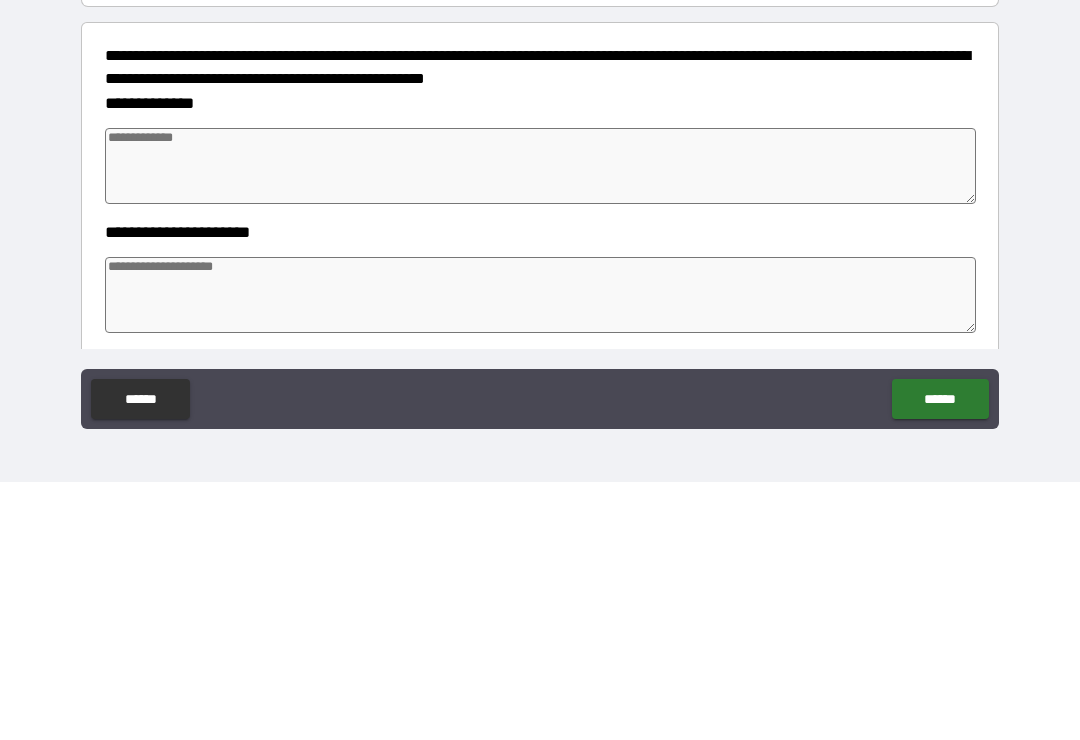 type on "*" 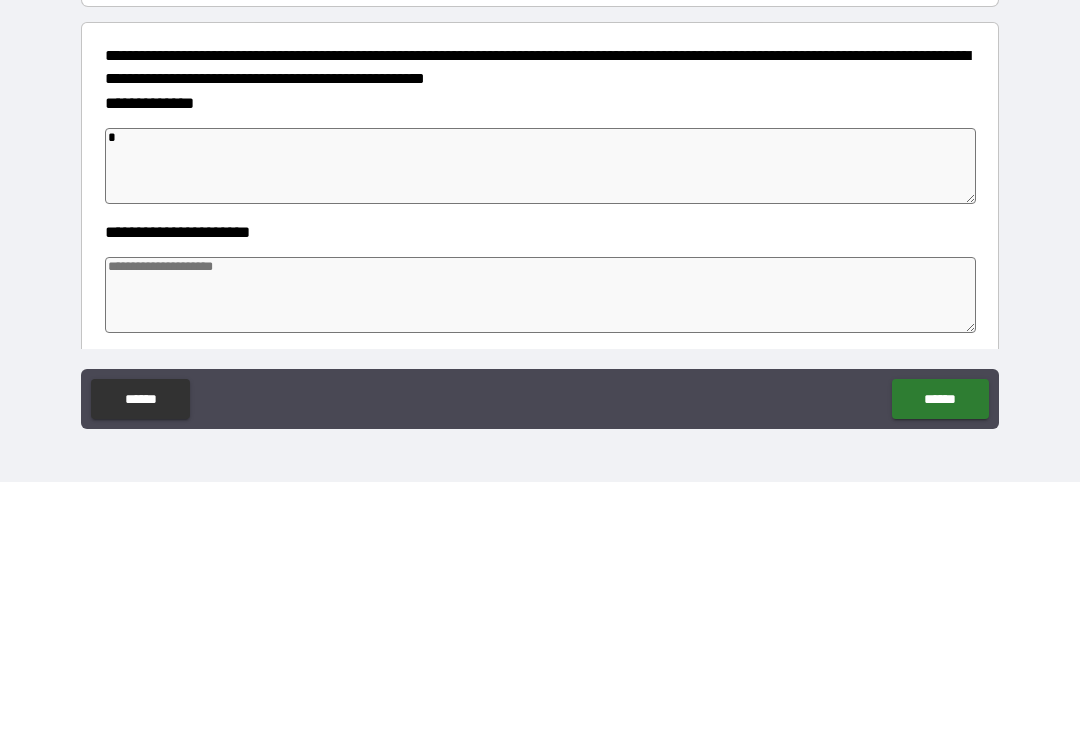 type on "**" 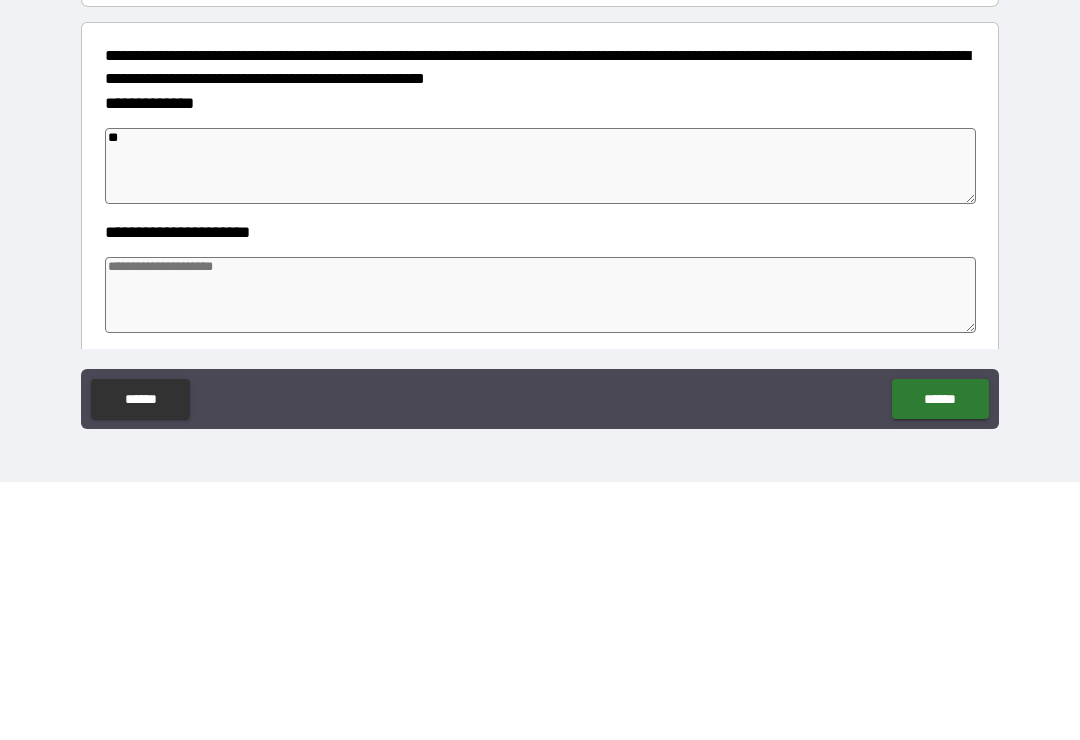 type on "*" 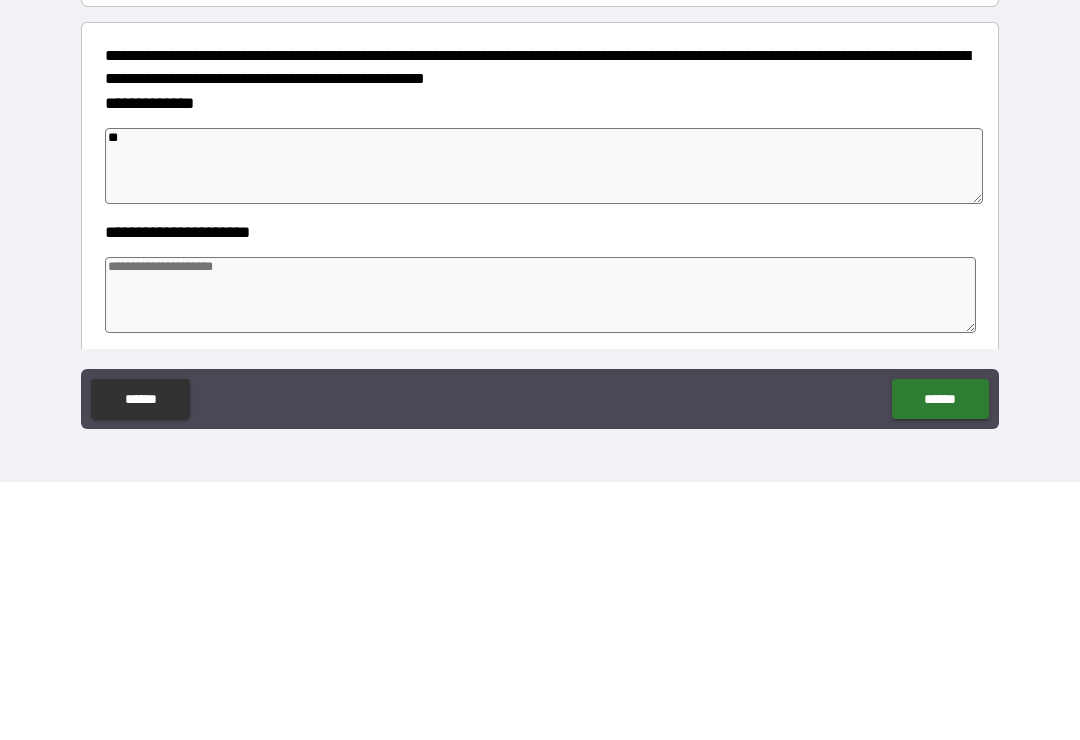 type on "*" 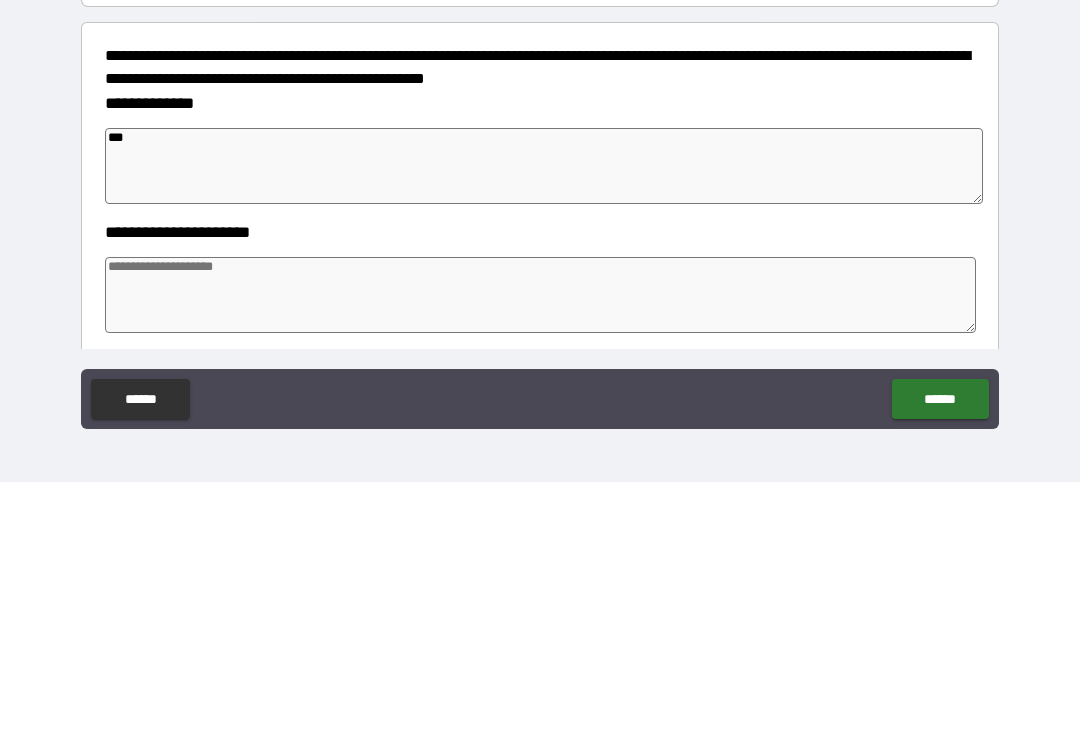type on "*" 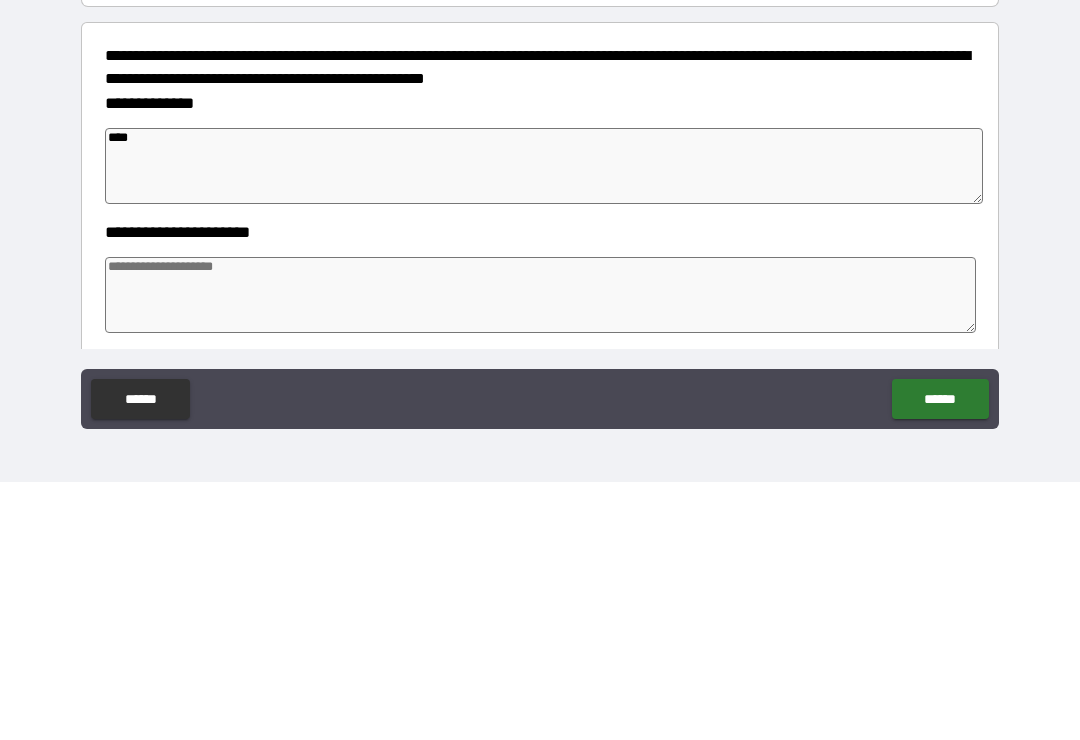 type on "*" 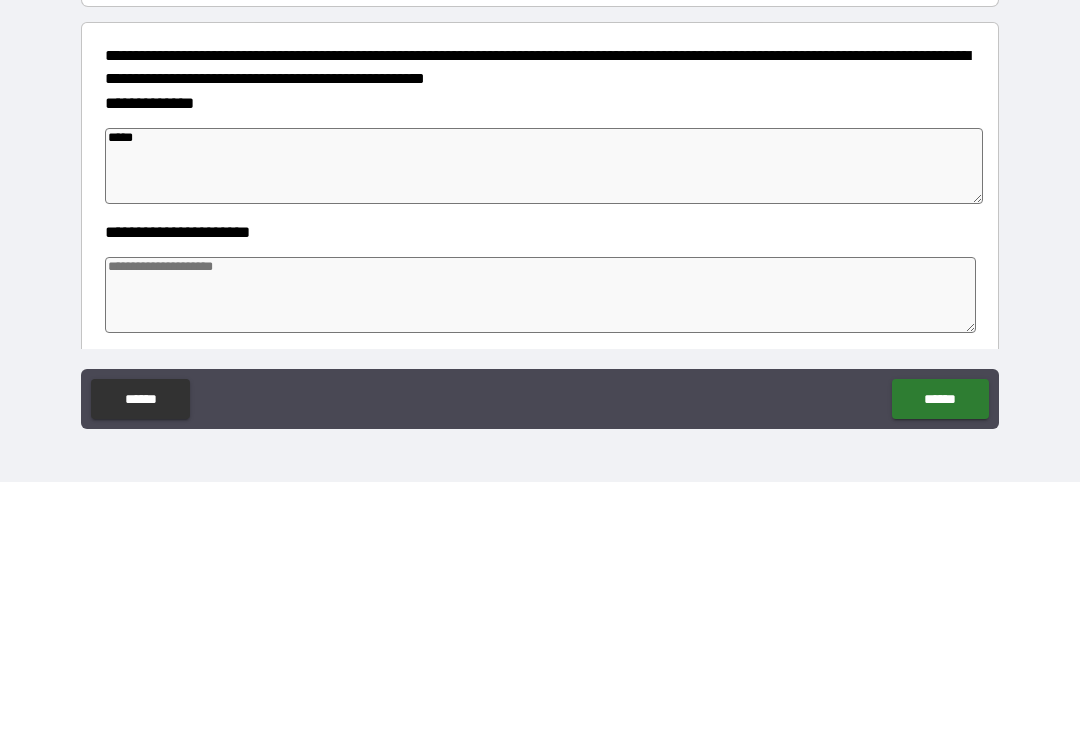 type on "*" 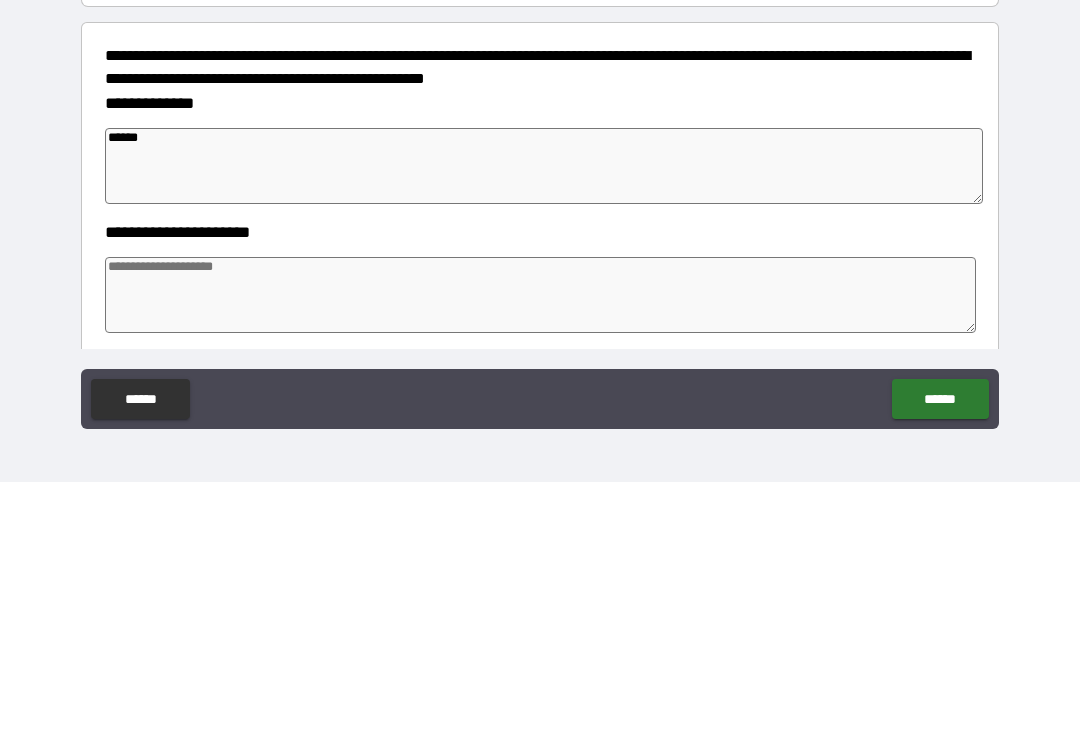 type on "*******" 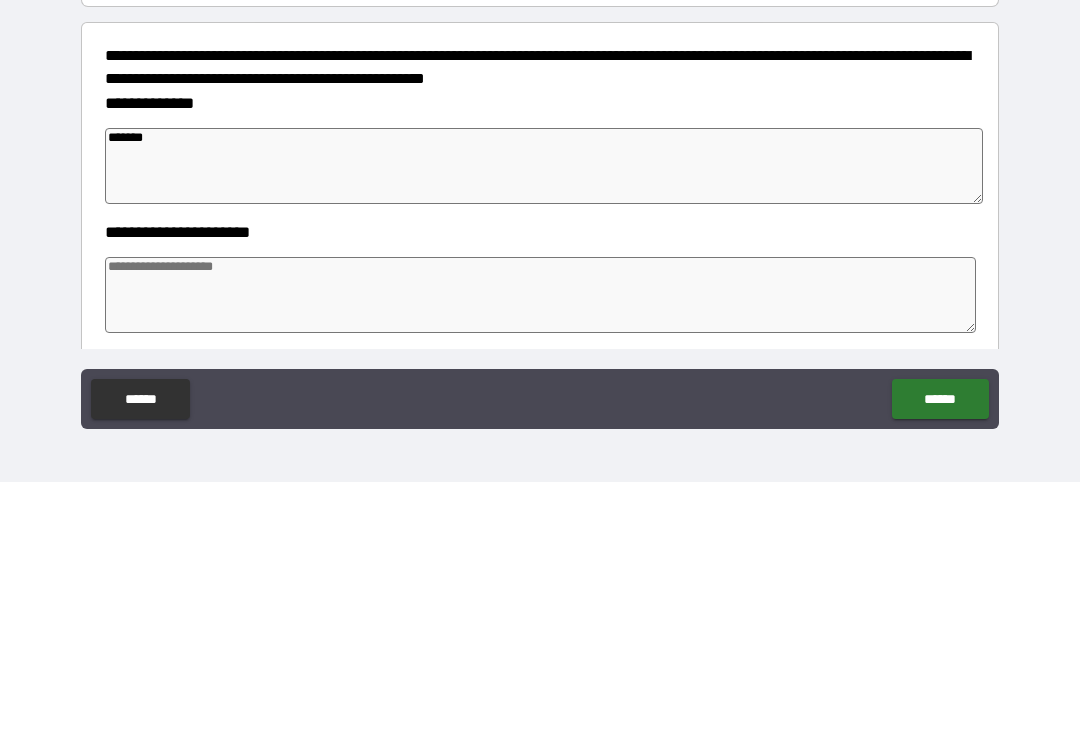type on "*" 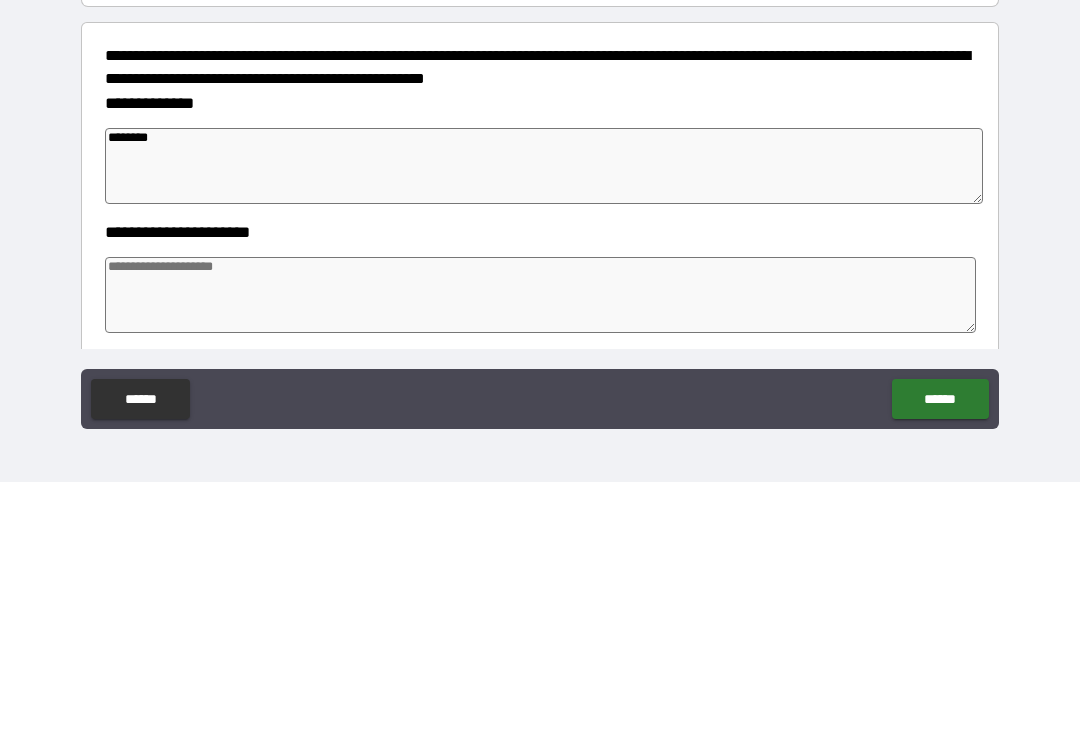 type on "*" 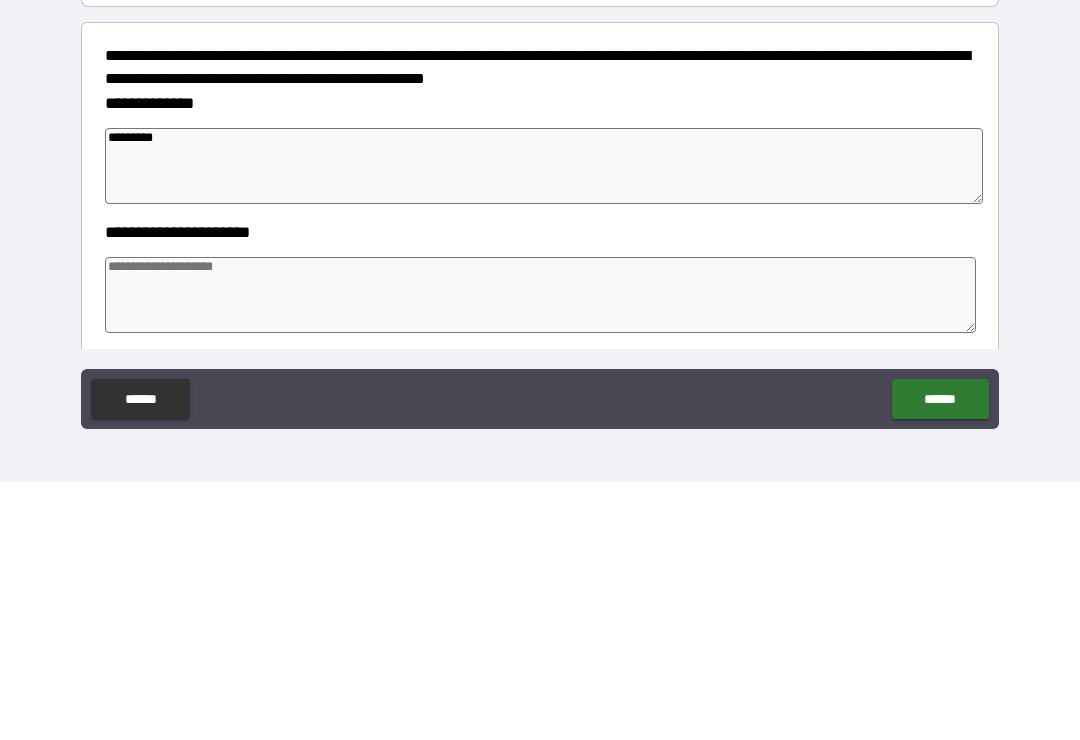 type on "*" 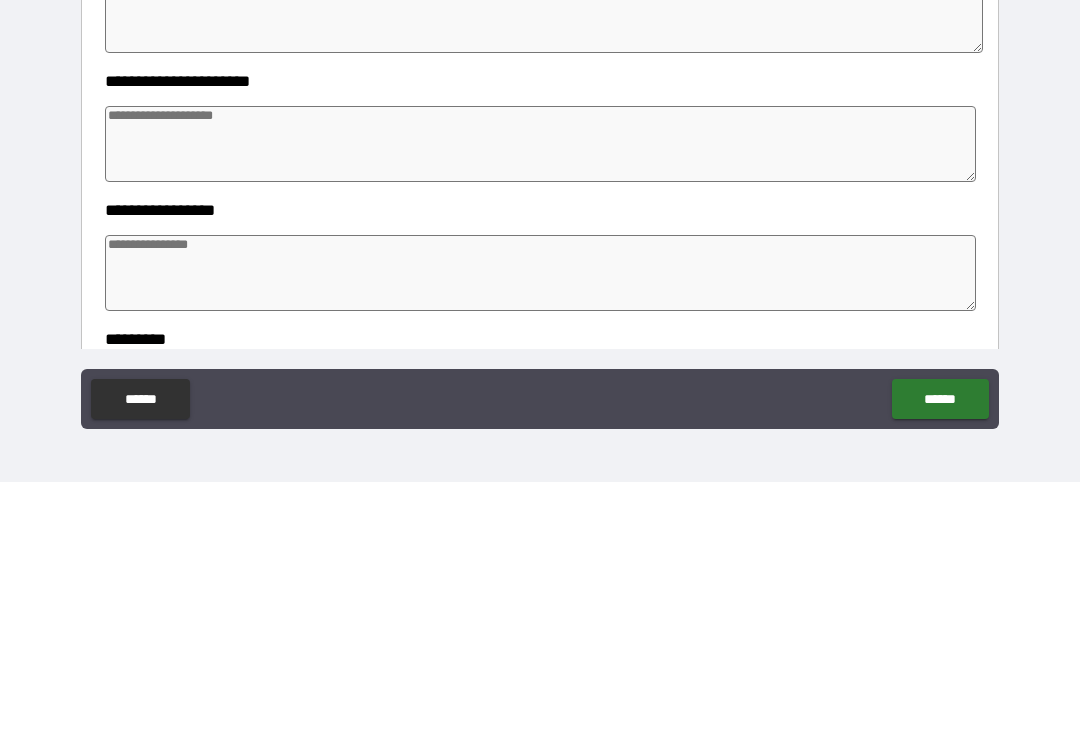 scroll, scrollTop: 153, scrollLeft: 0, axis: vertical 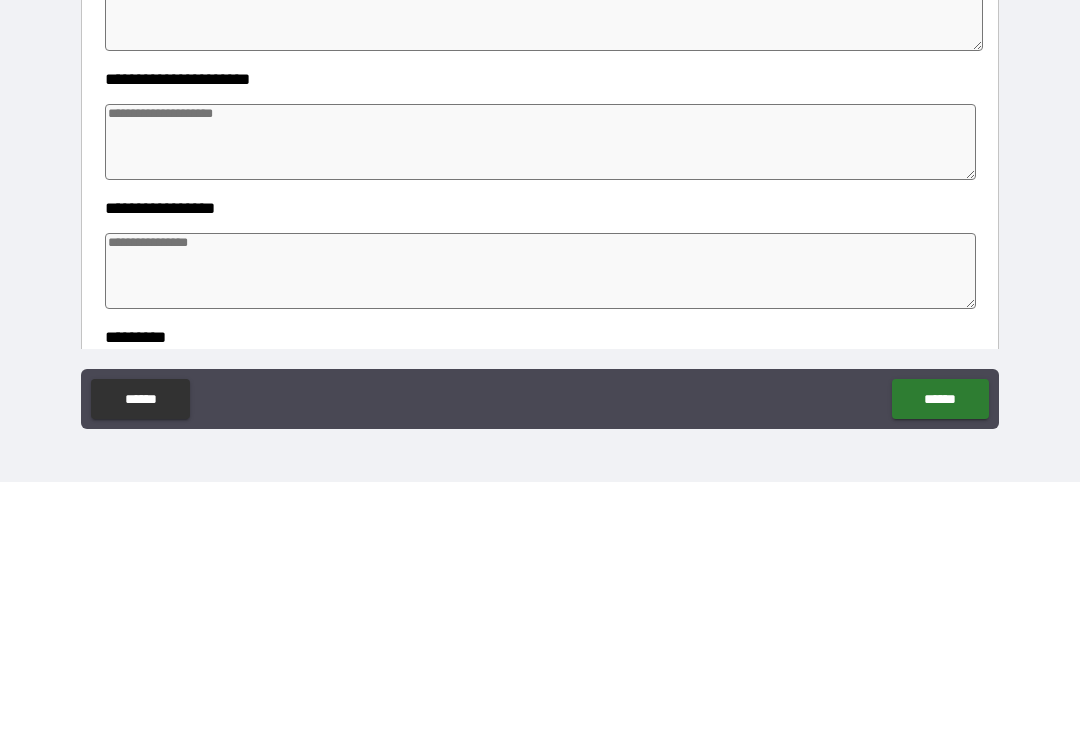 type on "*********" 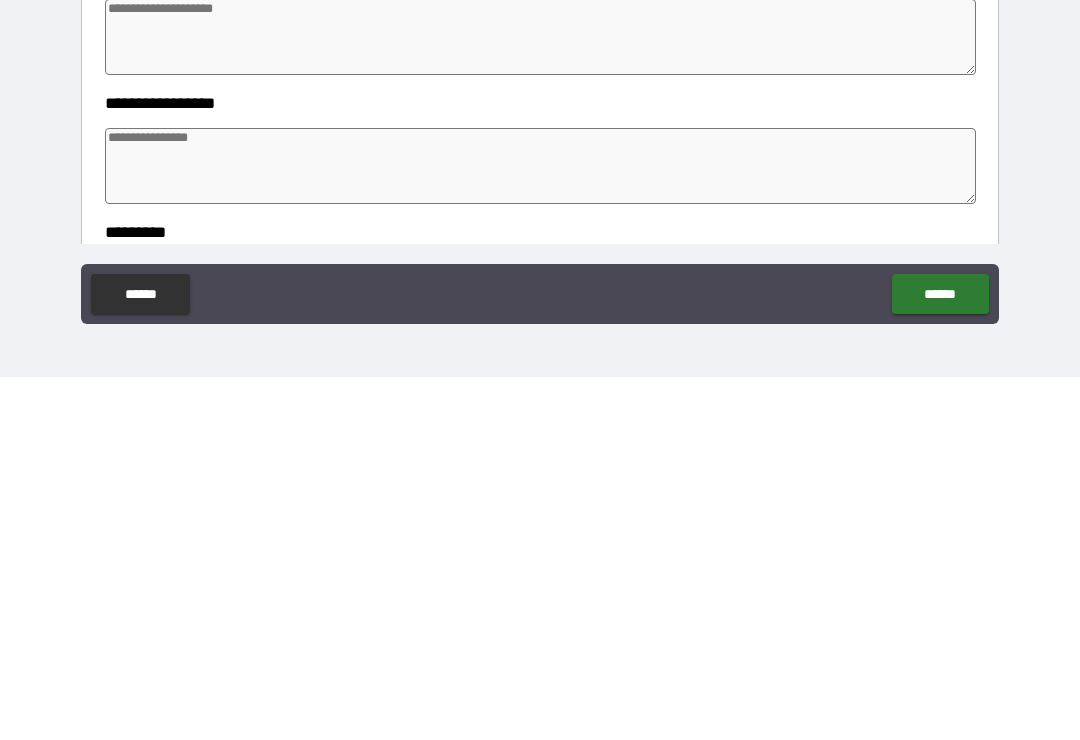 type on "*" 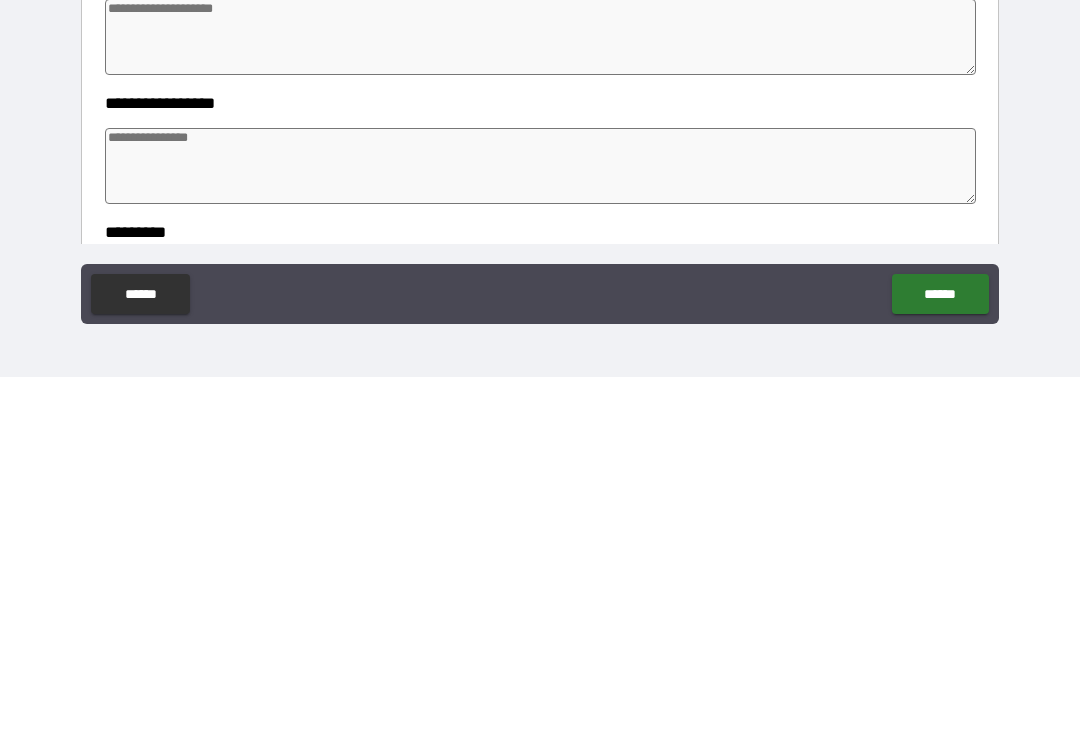 type on "*" 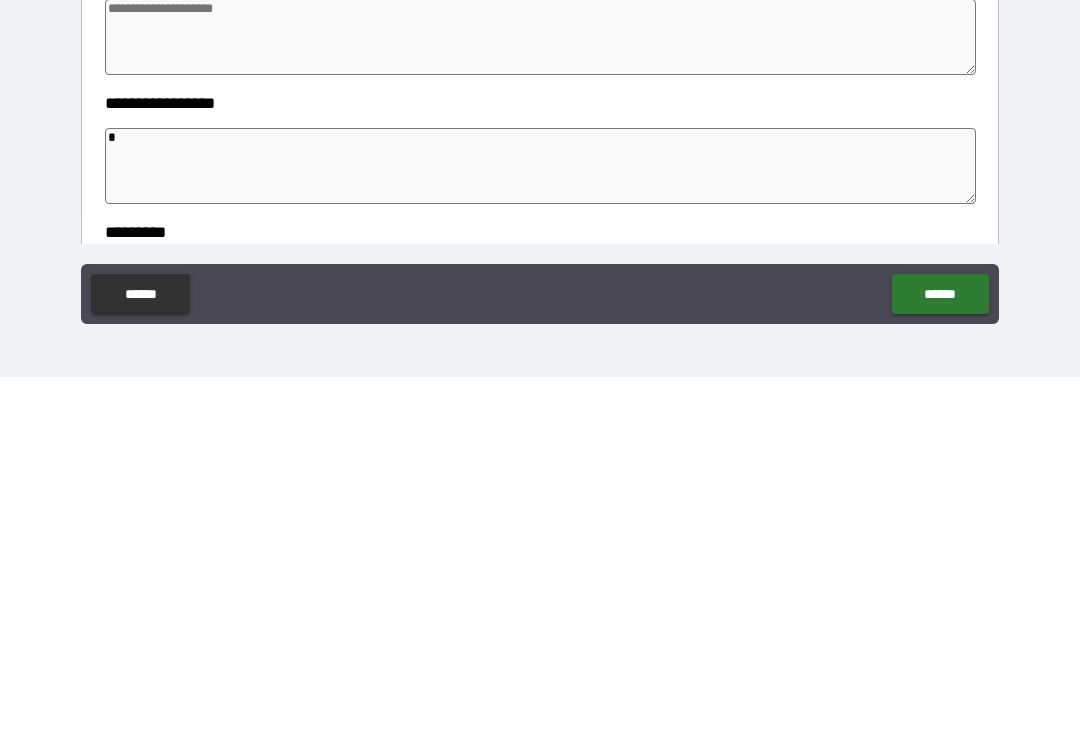 type on "**" 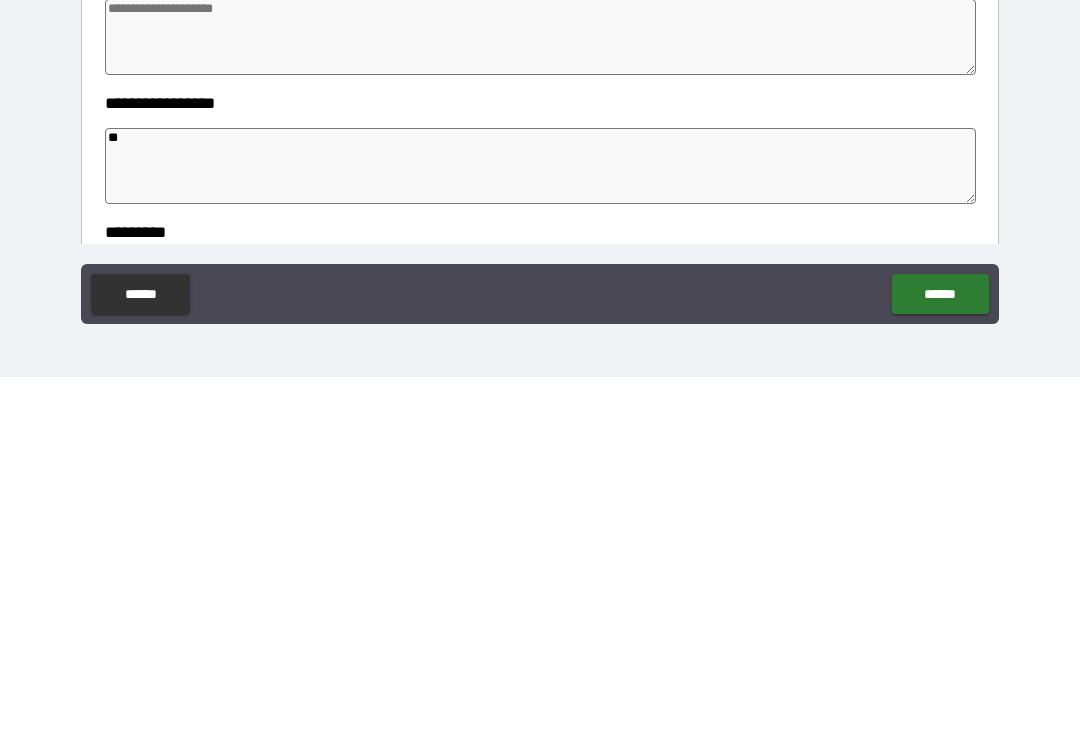 type on "*" 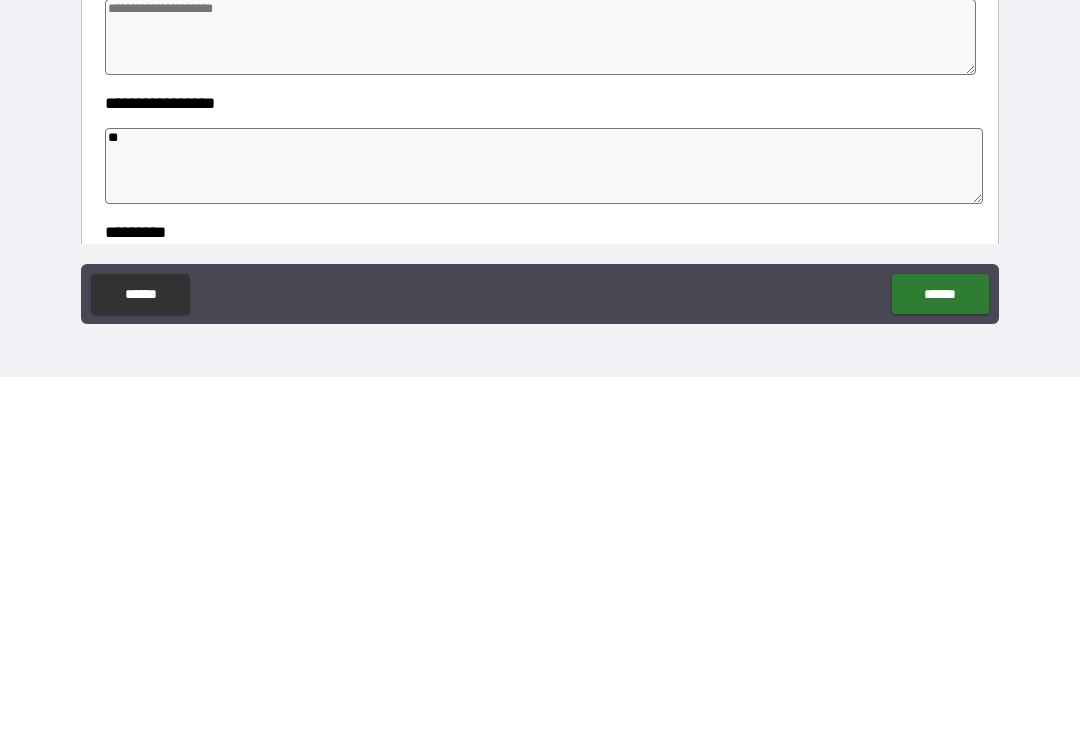 type on "*" 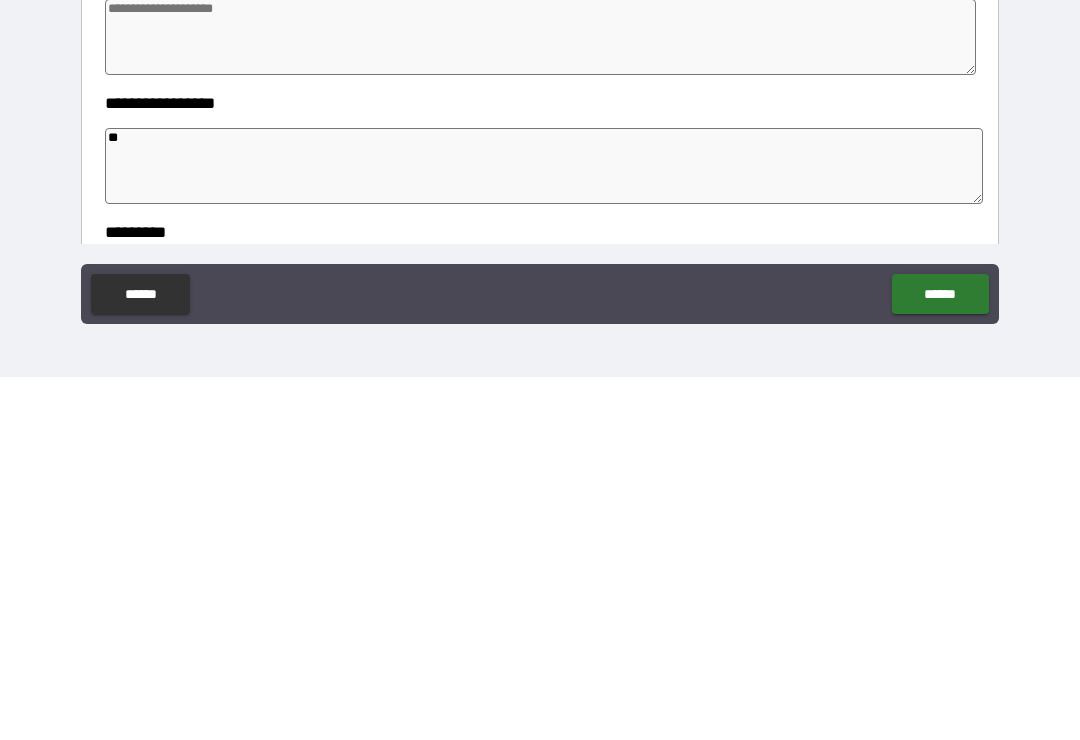 type on "*" 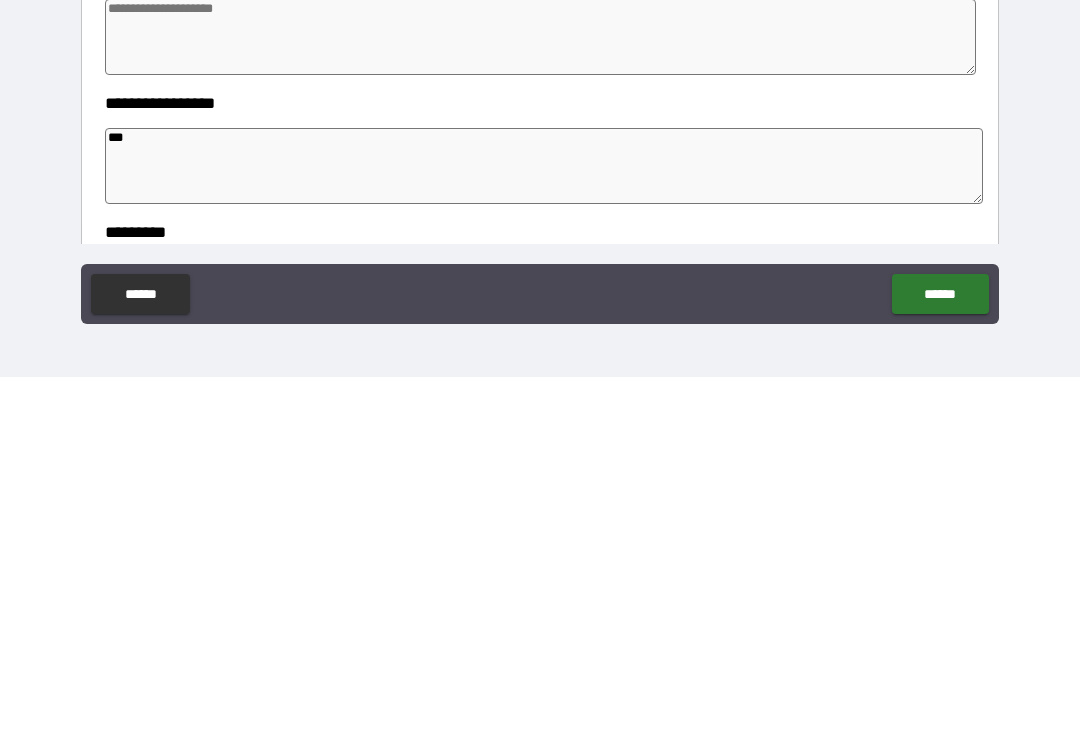 type on "*" 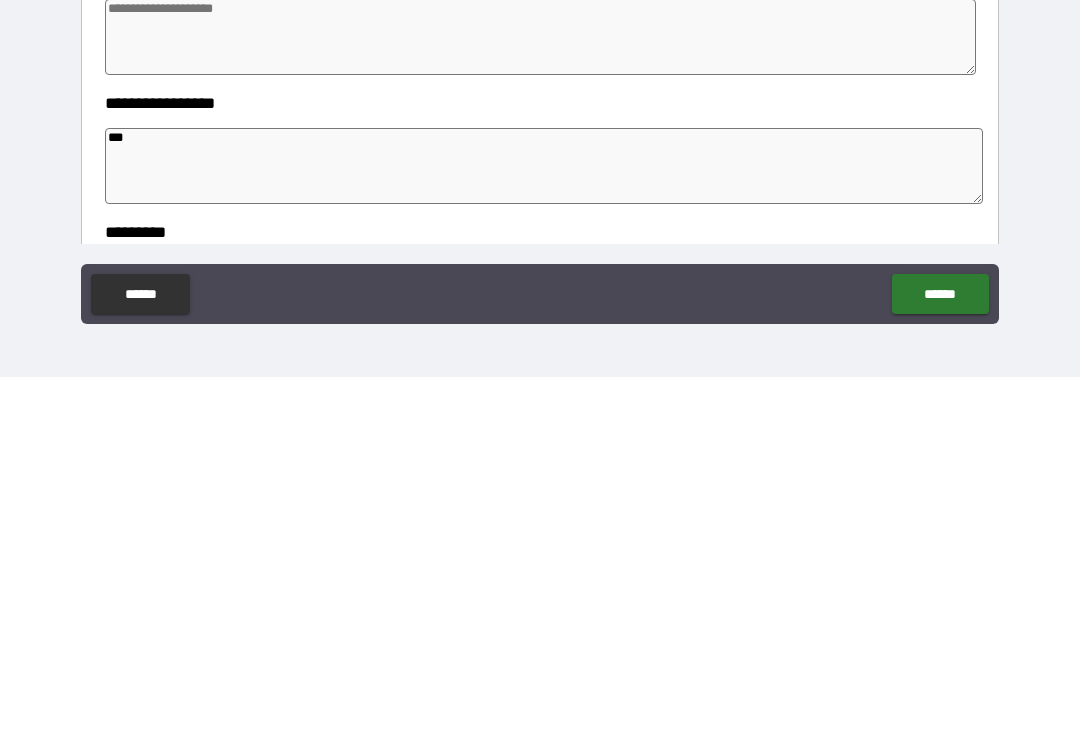 type on "*" 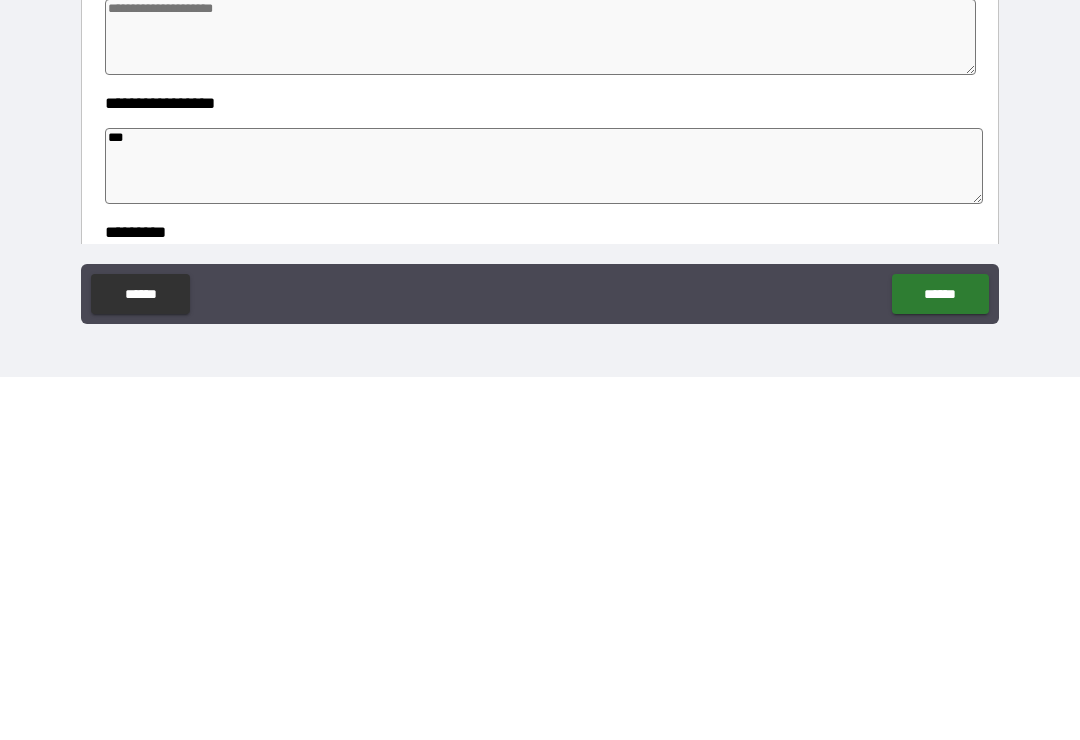 type on "*" 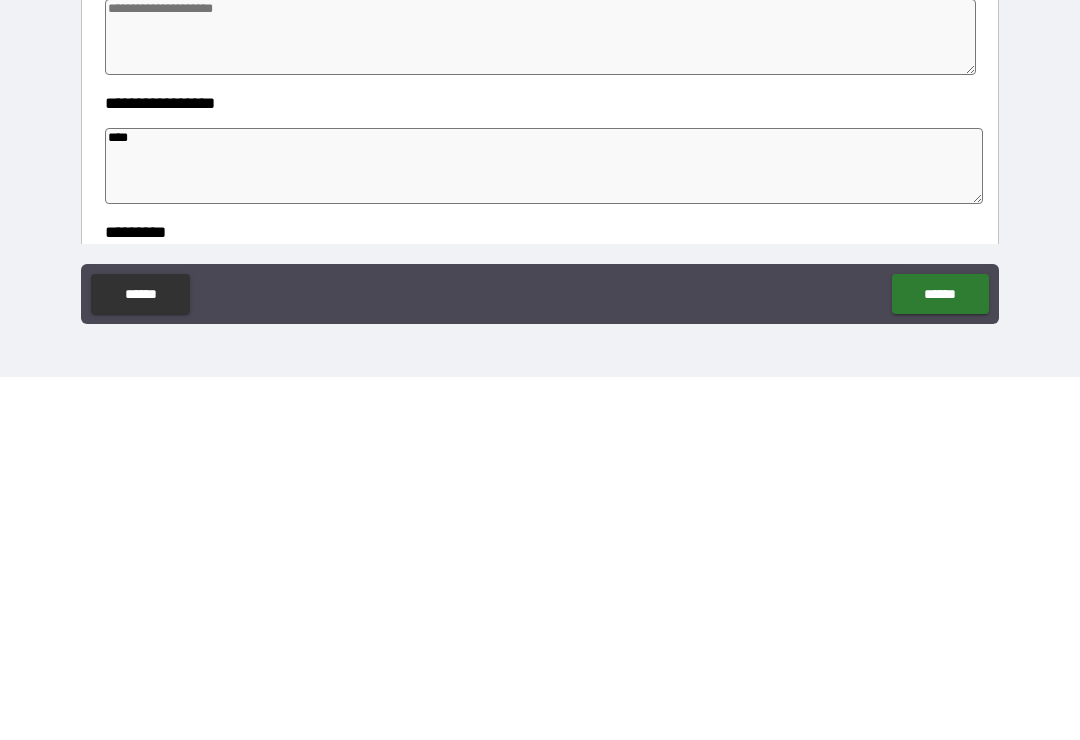 type on "*" 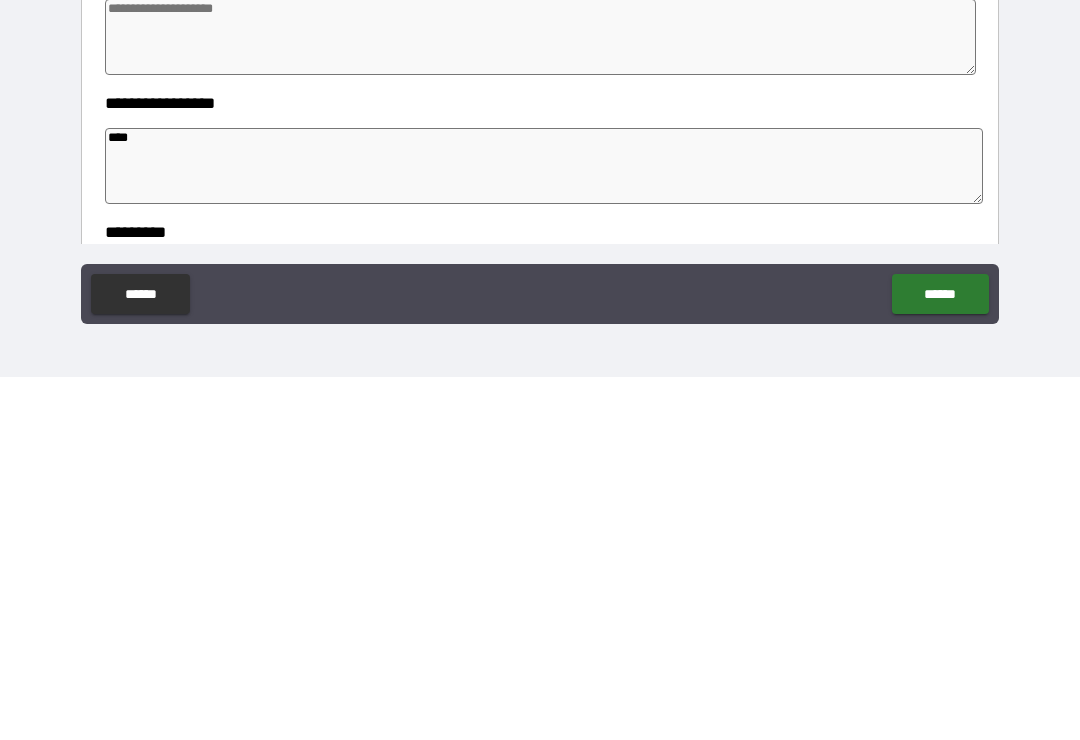 type on "*" 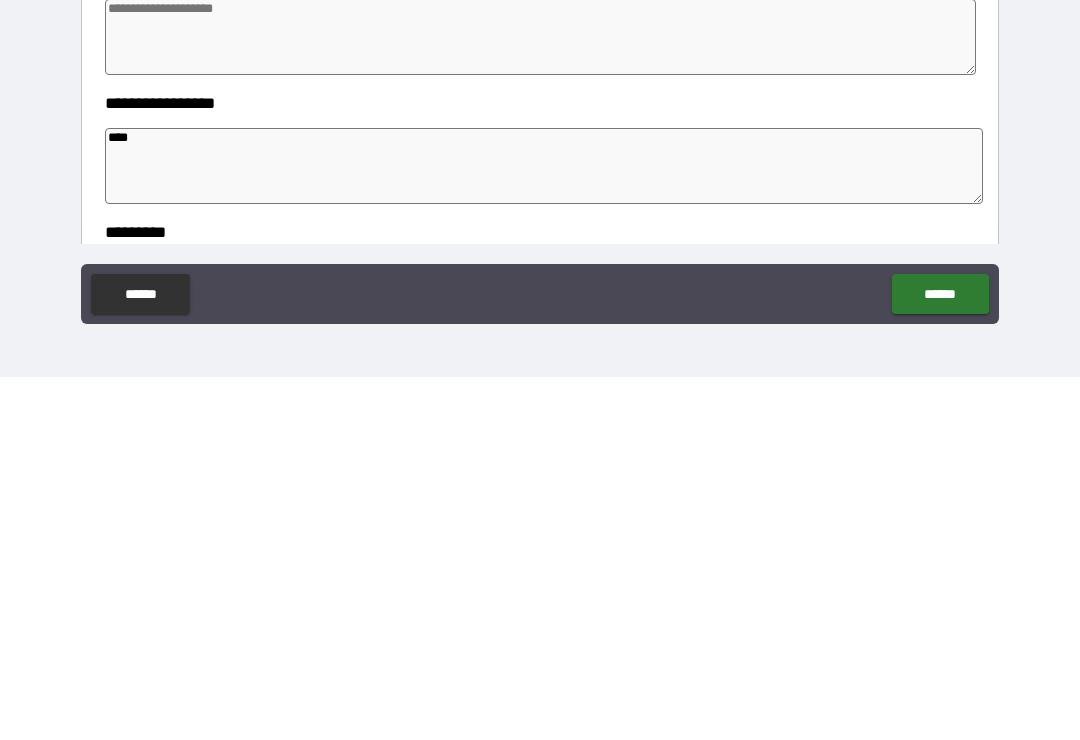 type on "*" 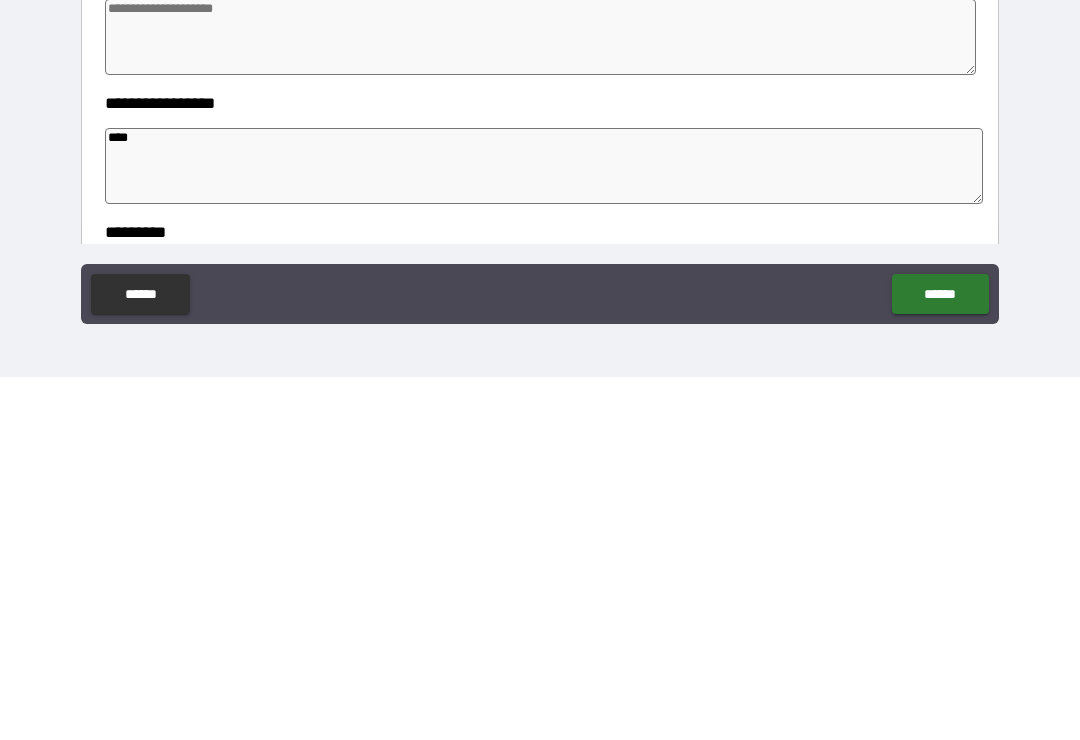 type on "****" 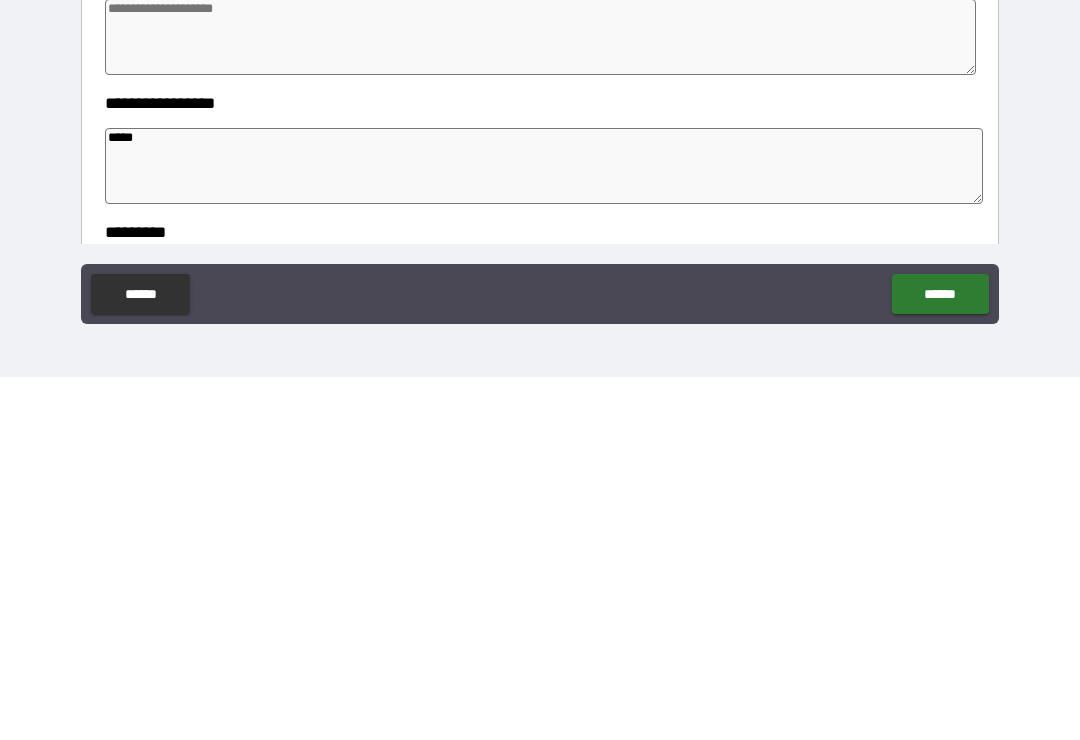 type on "*" 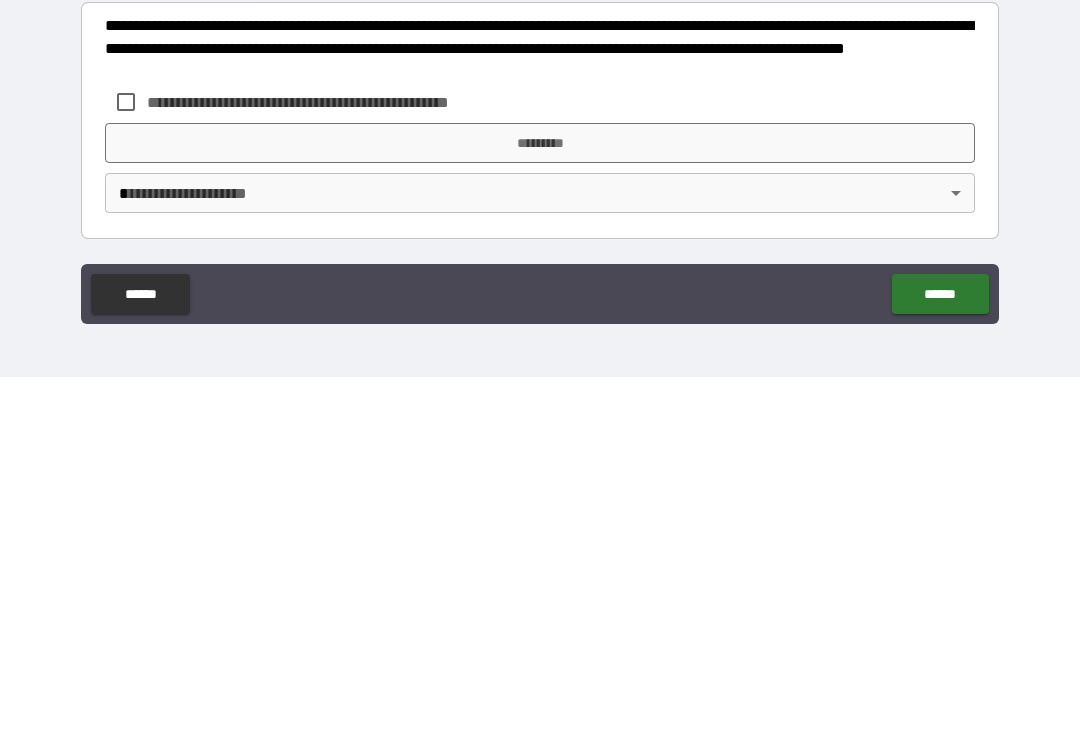 scroll, scrollTop: 570, scrollLeft: 0, axis: vertical 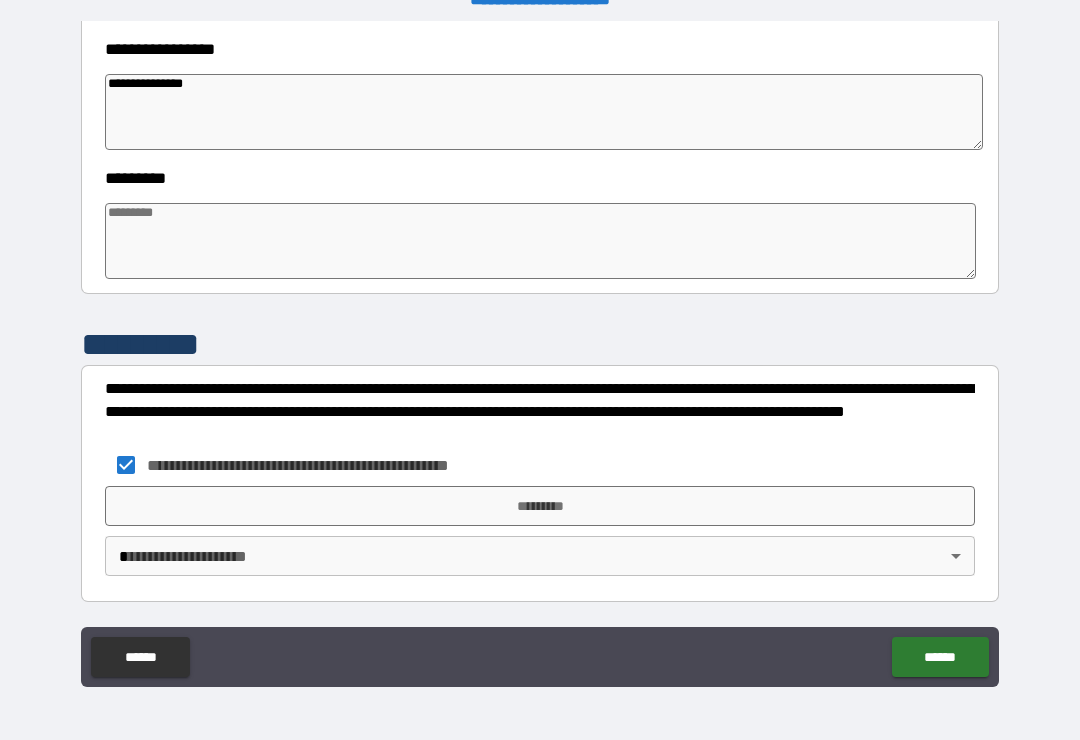 click on "*********" at bounding box center [540, 506] 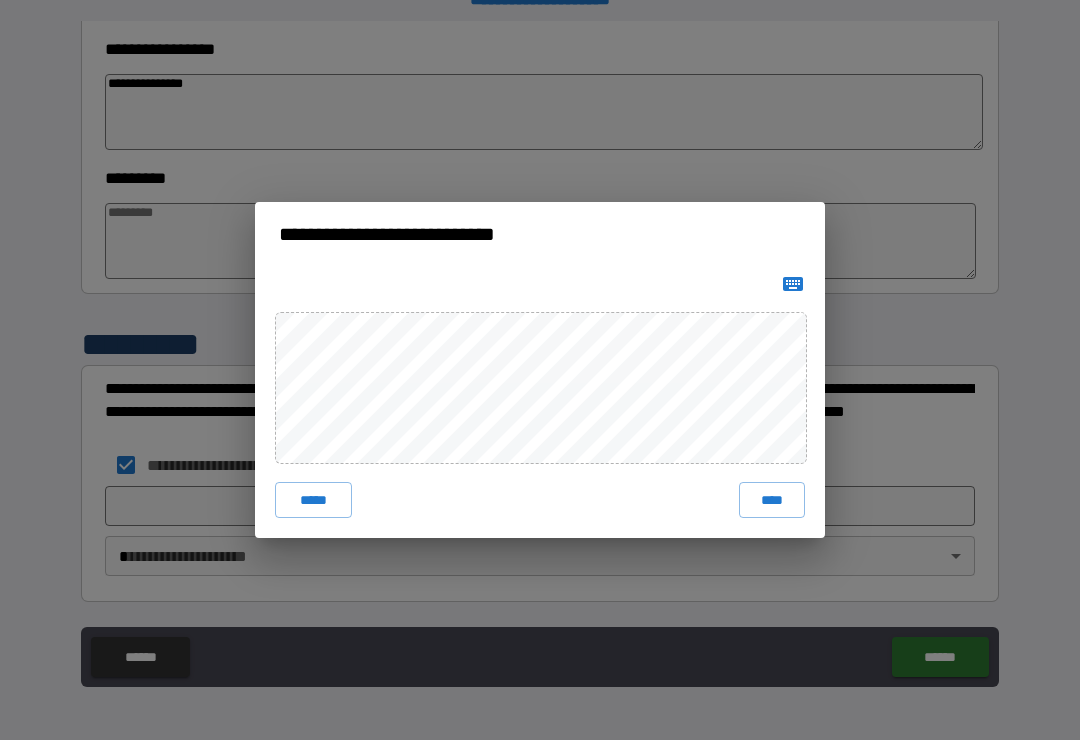 click on "****" at bounding box center [772, 500] 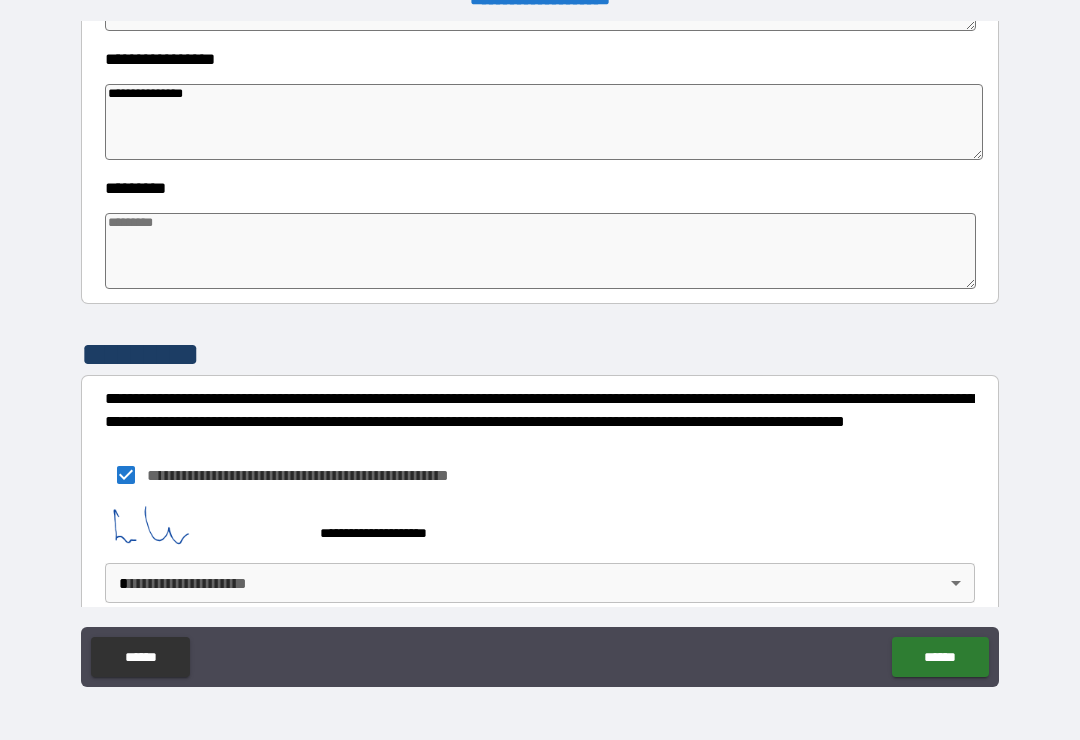 click on "**********" at bounding box center (540, 354) 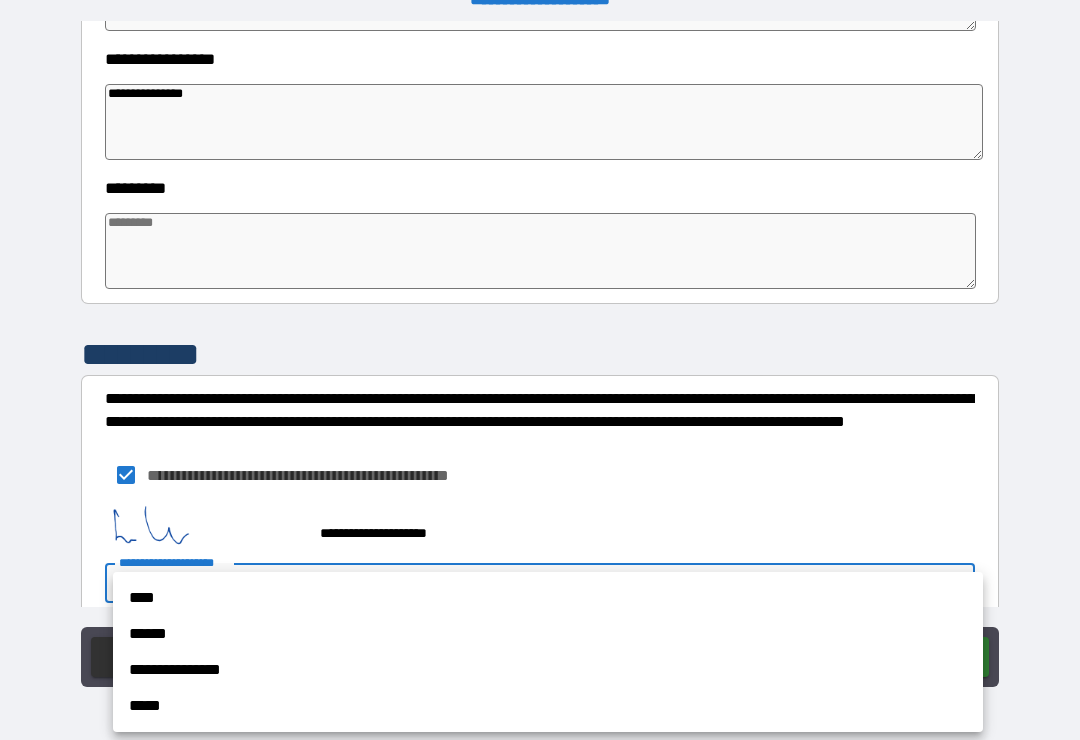 click on "**********" at bounding box center [548, 670] 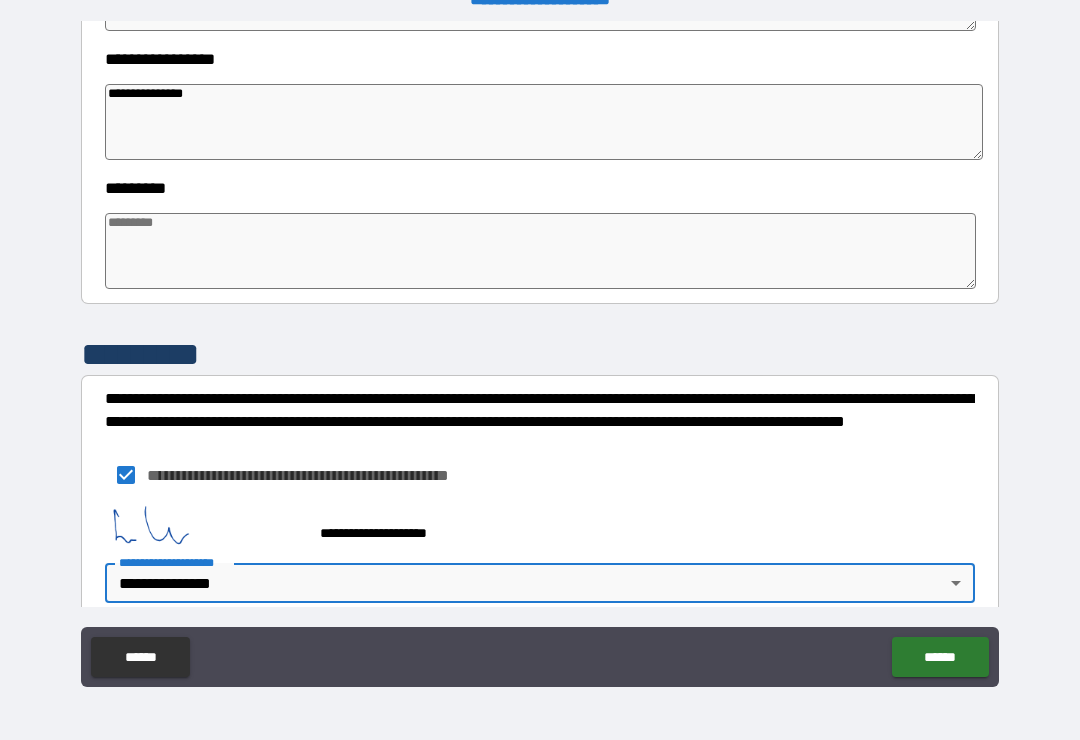 click on "******" at bounding box center (940, 657) 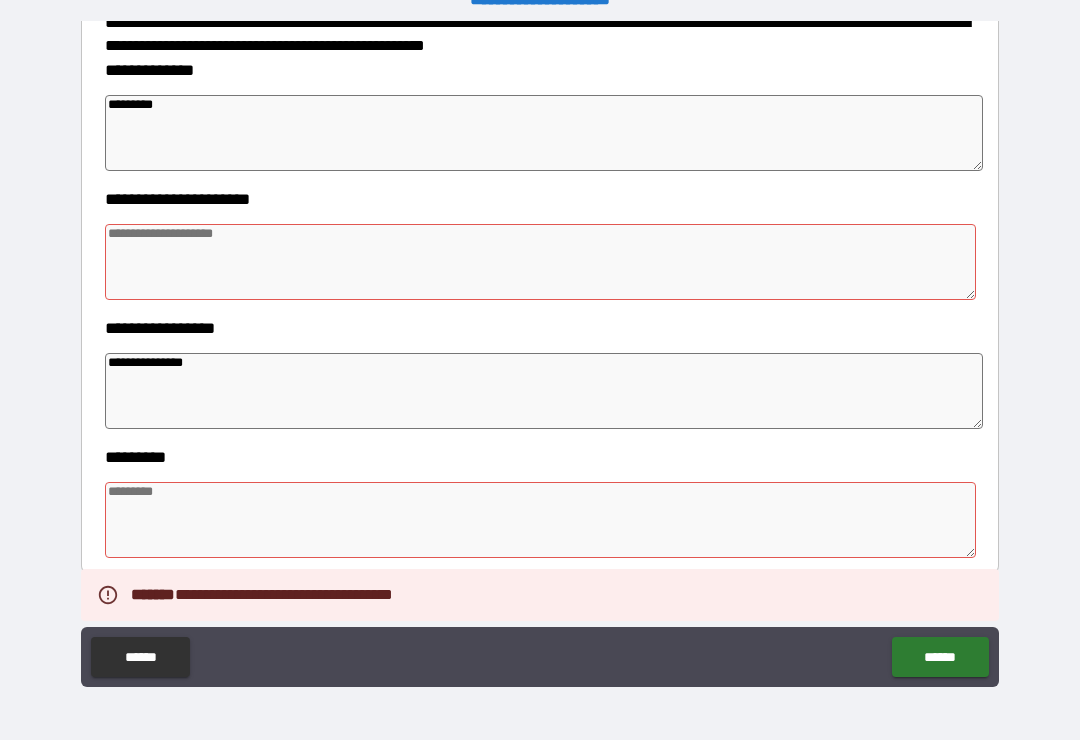 scroll, scrollTop: 290, scrollLeft: 0, axis: vertical 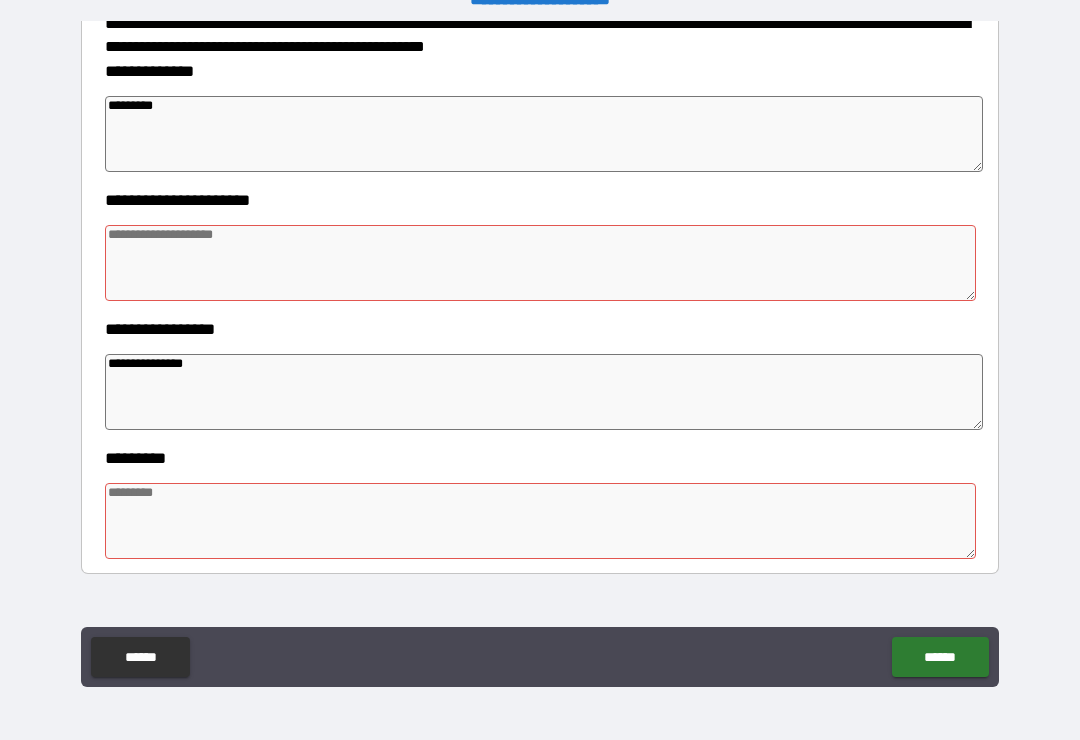 click at bounding box center [540, 263] 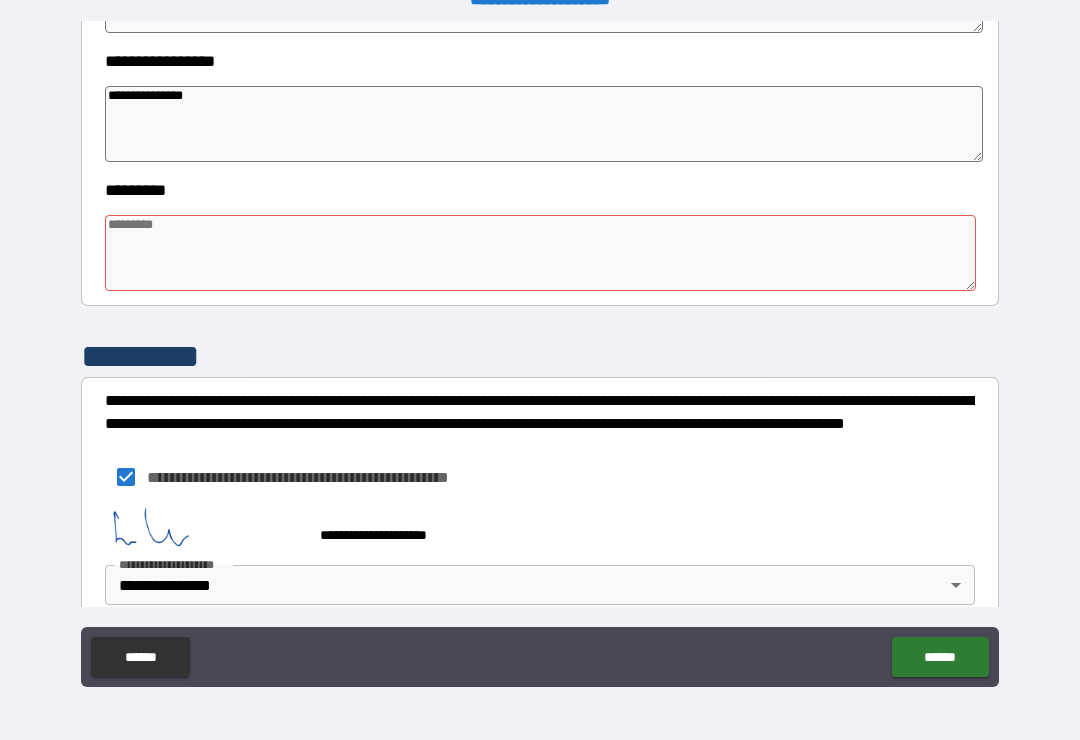 scroll, scrollTop: 555, scrollLeft: 0, axis: vertical 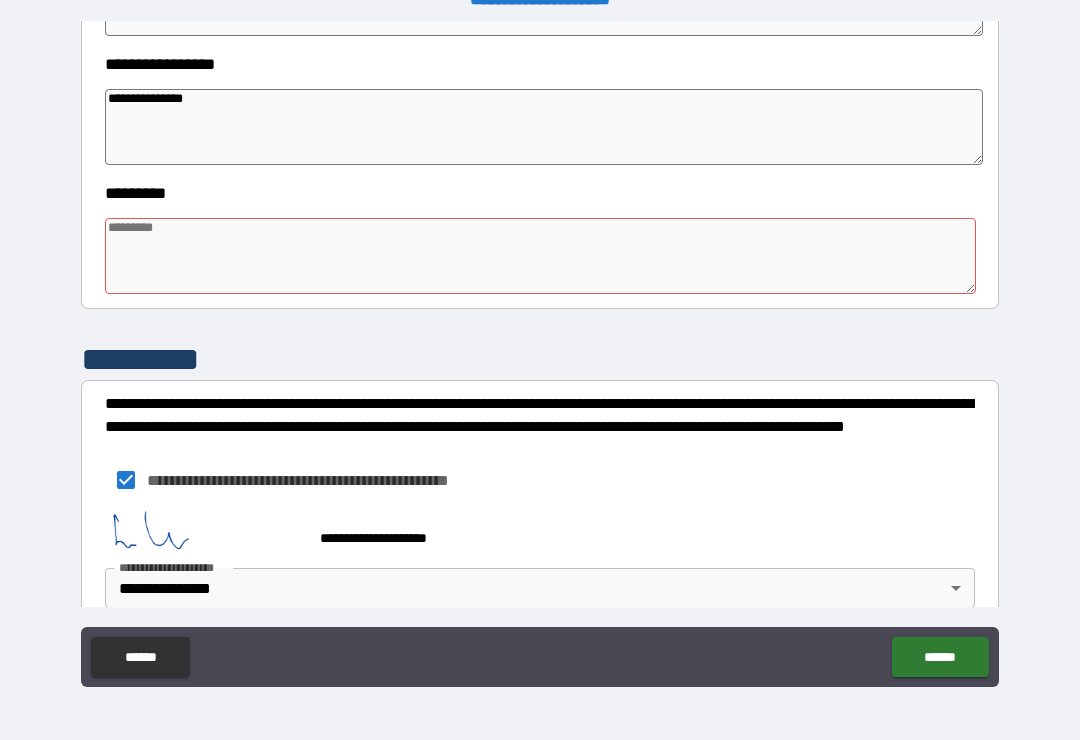 click at bounding box center (540, 256) 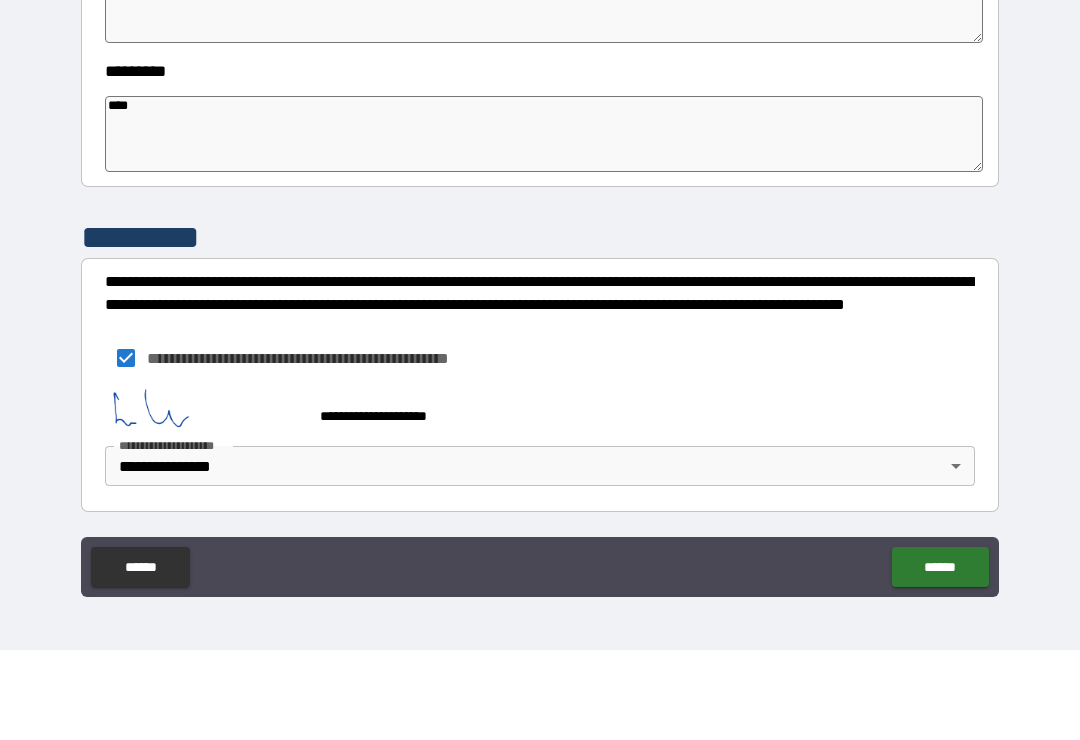 scroll, scrollTop: 587, scrollLeft: 0, axis: vertical 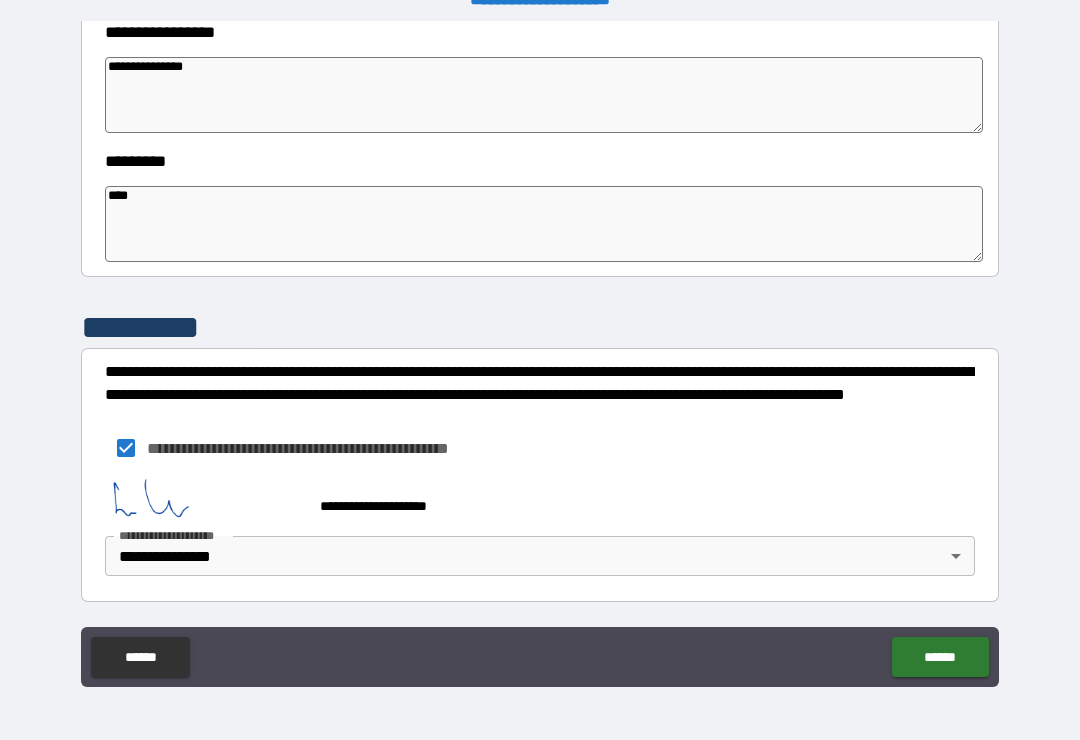 click on "******" at bounding box center (940, 657) 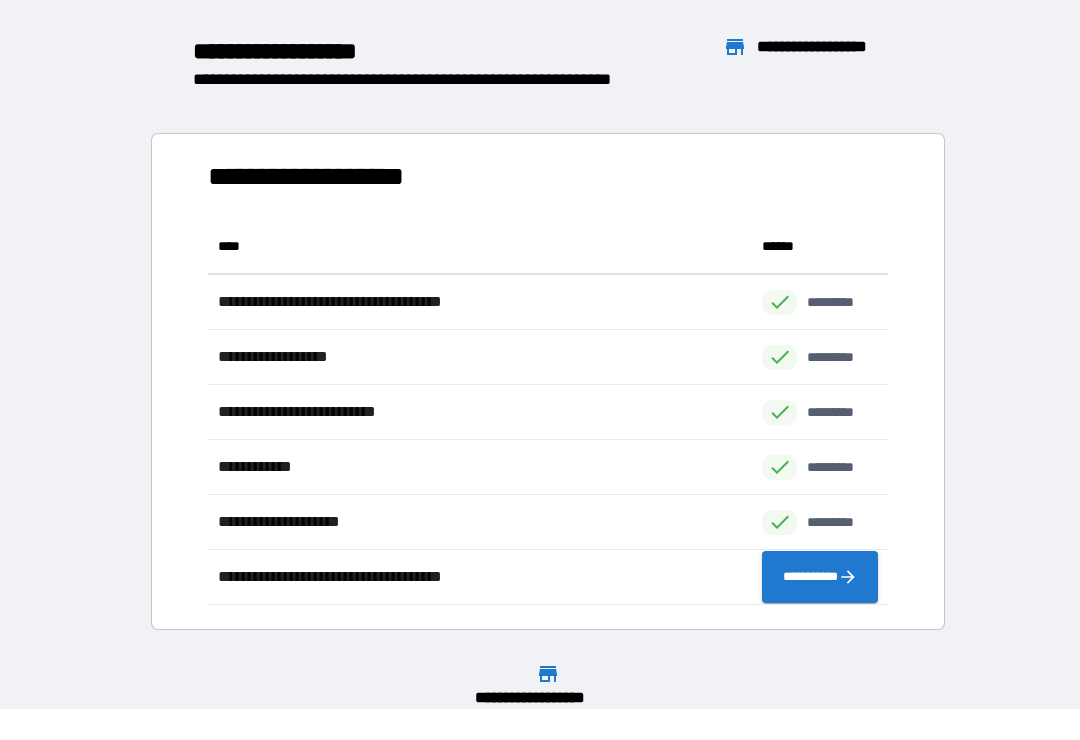 scroll, scrollTop: 386, scrollLeft: 680, axis: both 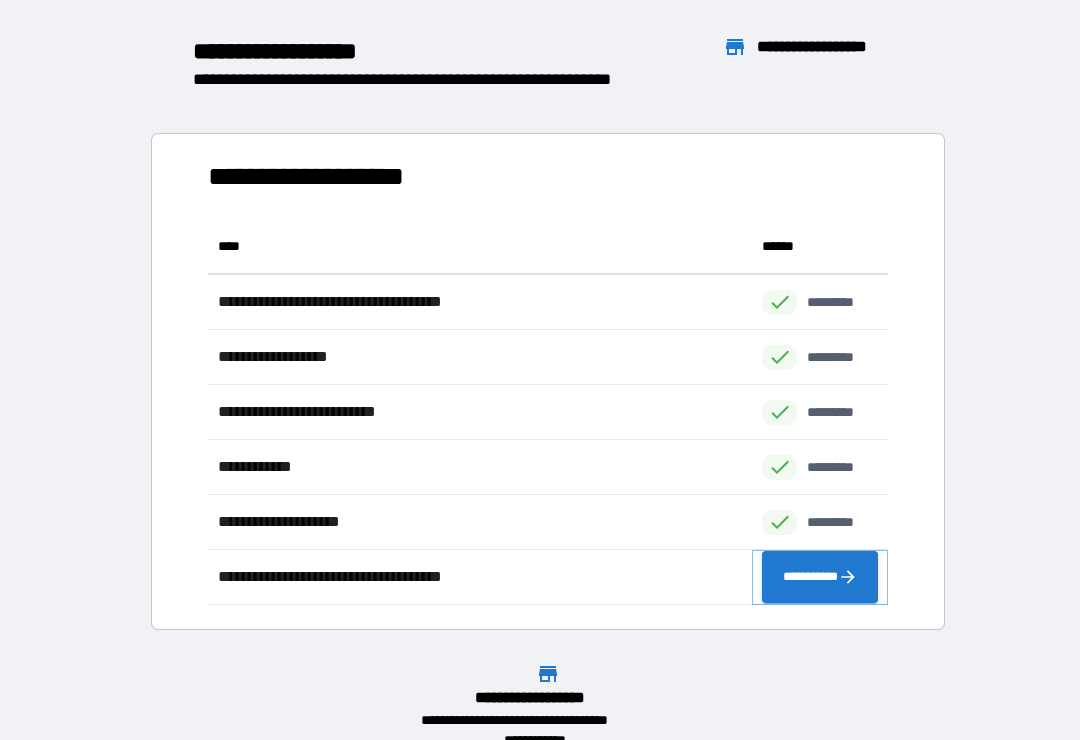click on "**********" at bounding box center (820, 577) 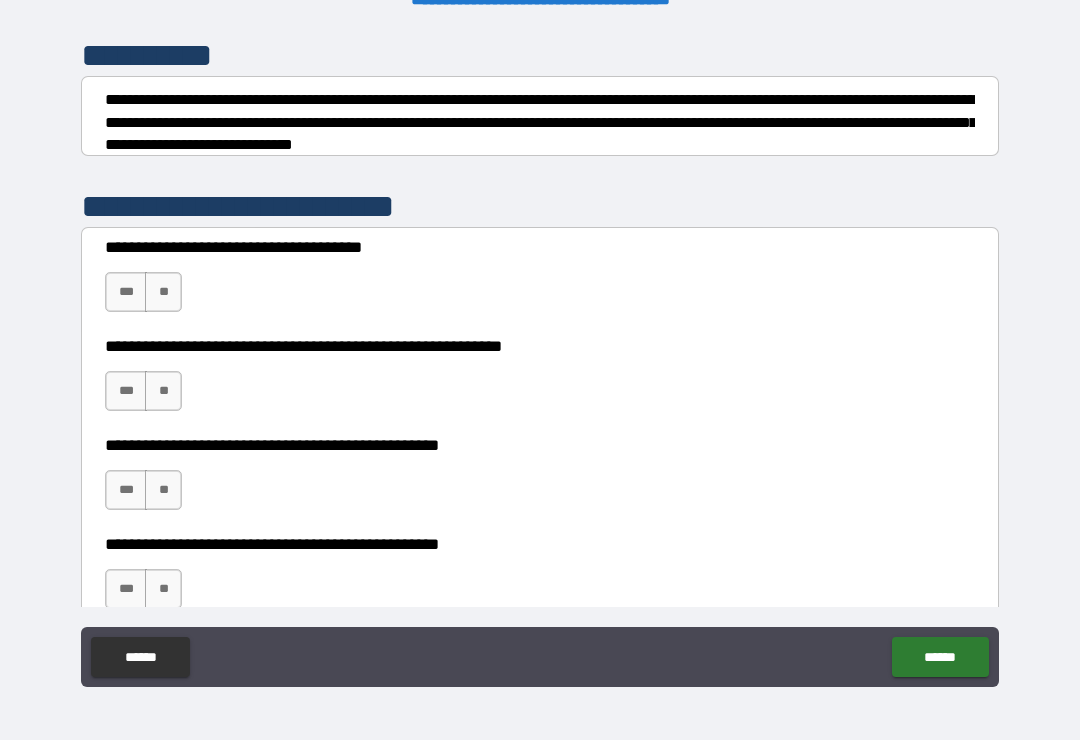 scroll, scrollTop: 261, scrollLeft: 0, axis: vertical 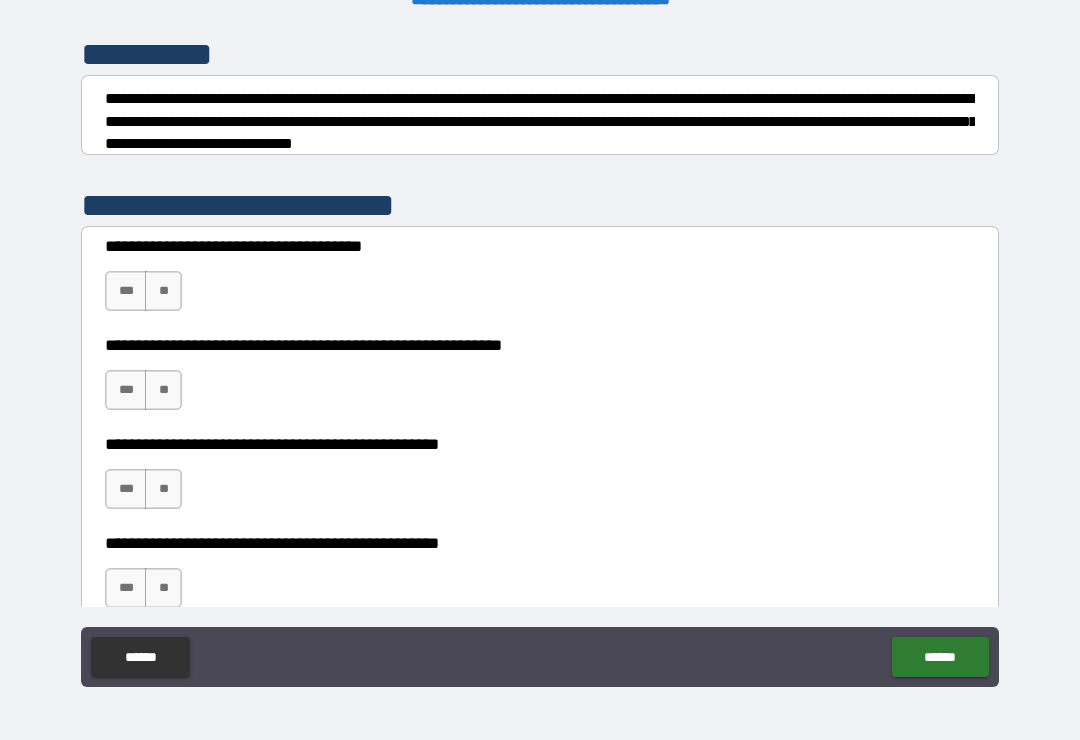 click on "**" at bounding box center [163, 291] 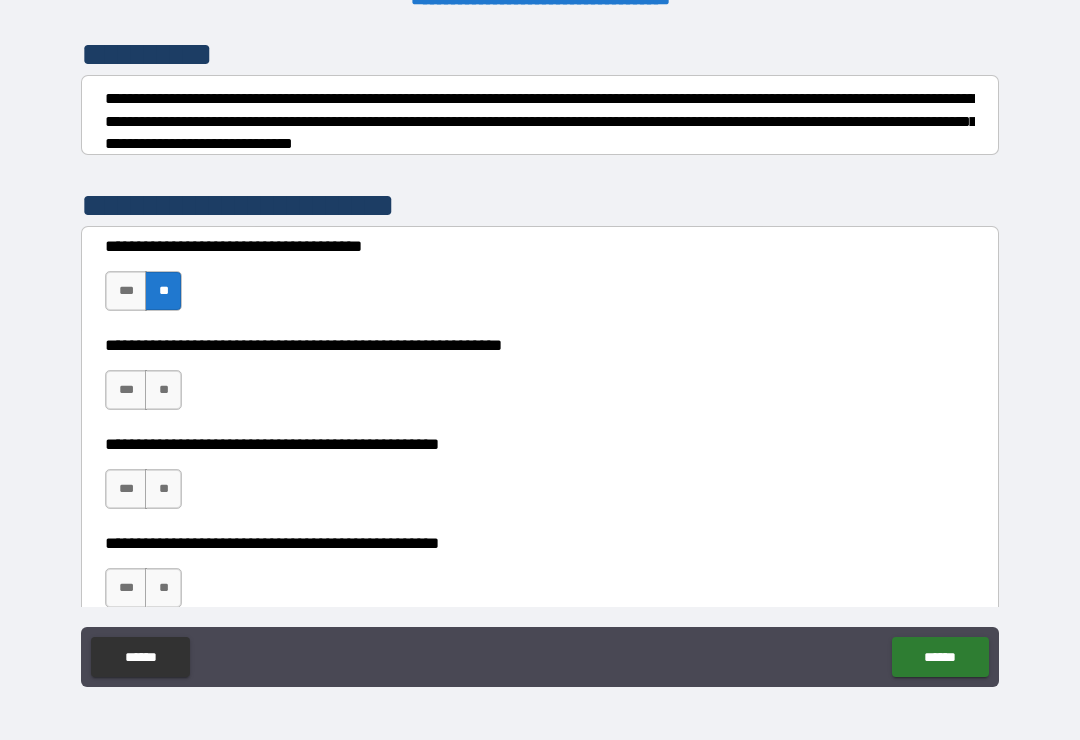 click on "**" at bounding box center [163, 390] 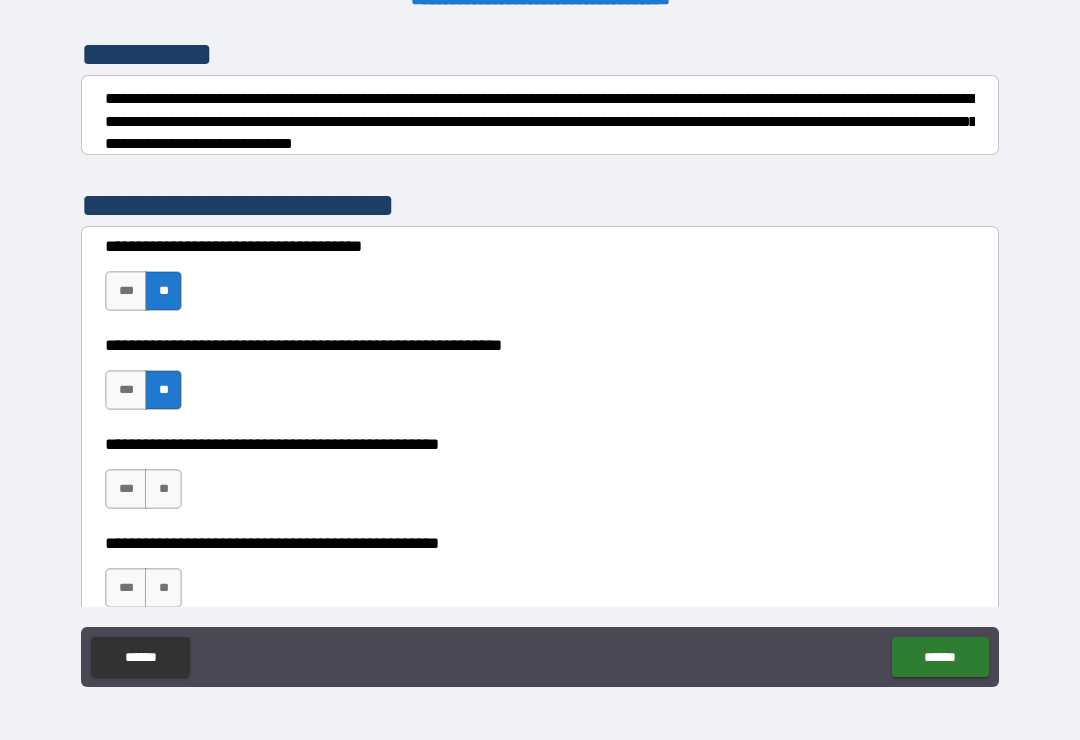 click on "**" at bounding box center (163, 489) 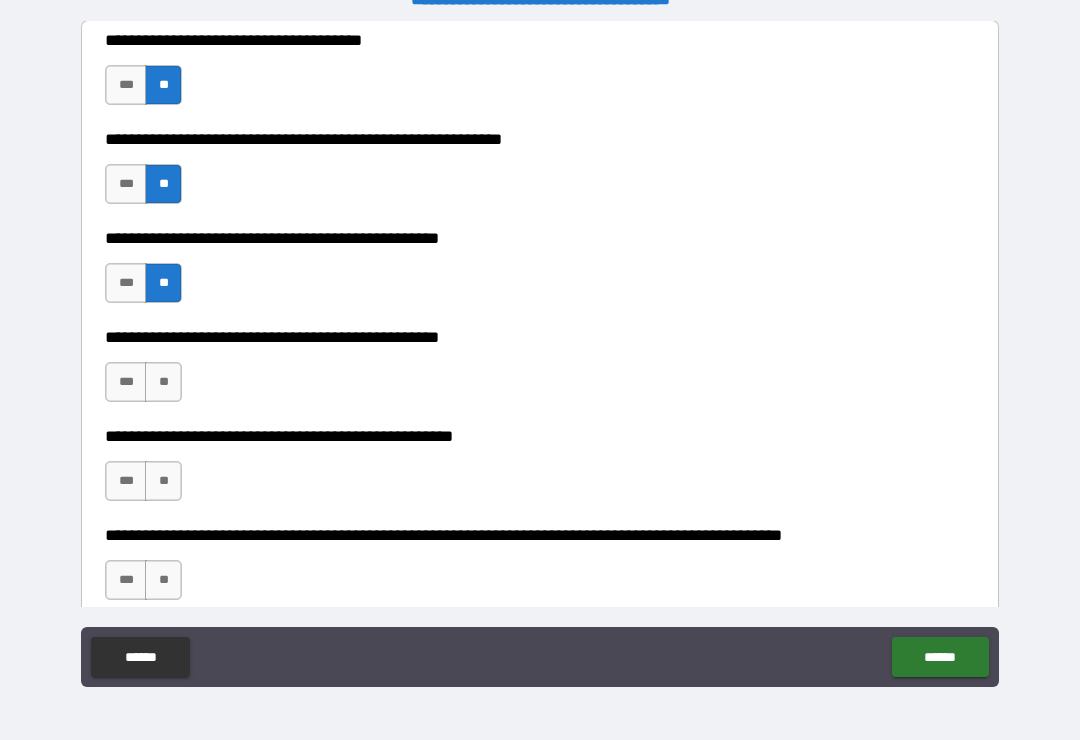 scroll, scrollTop: 482, scrollLeft: 0, axis: vertical 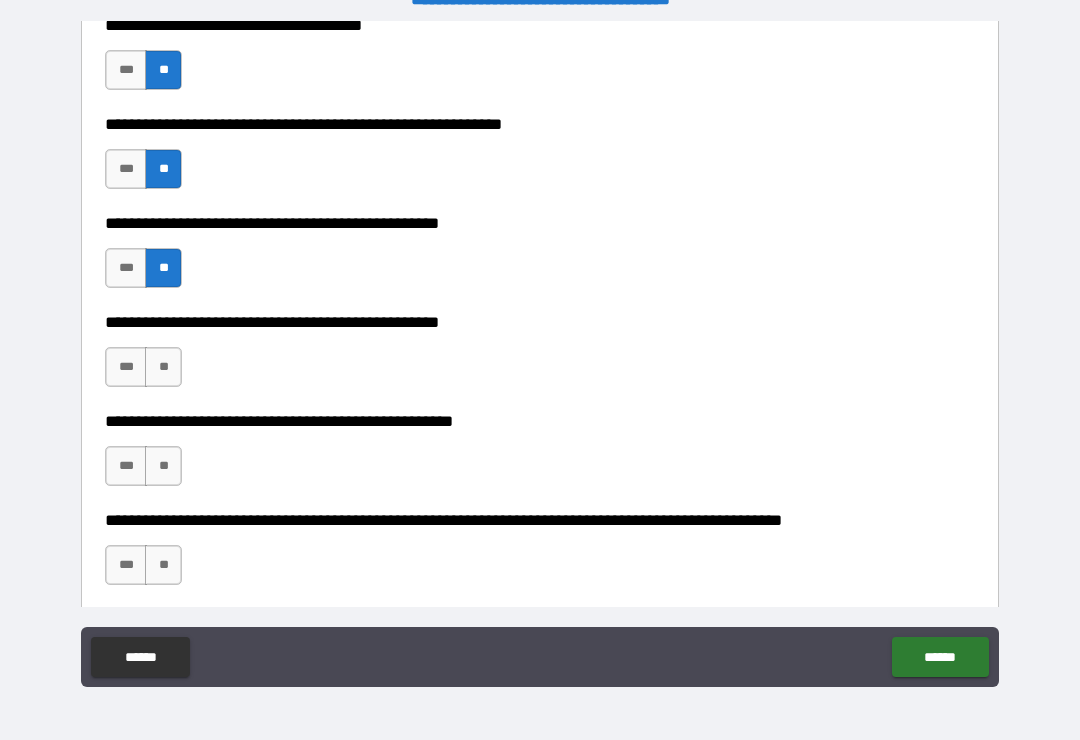 click on "***" at bounding box center [126, 367] 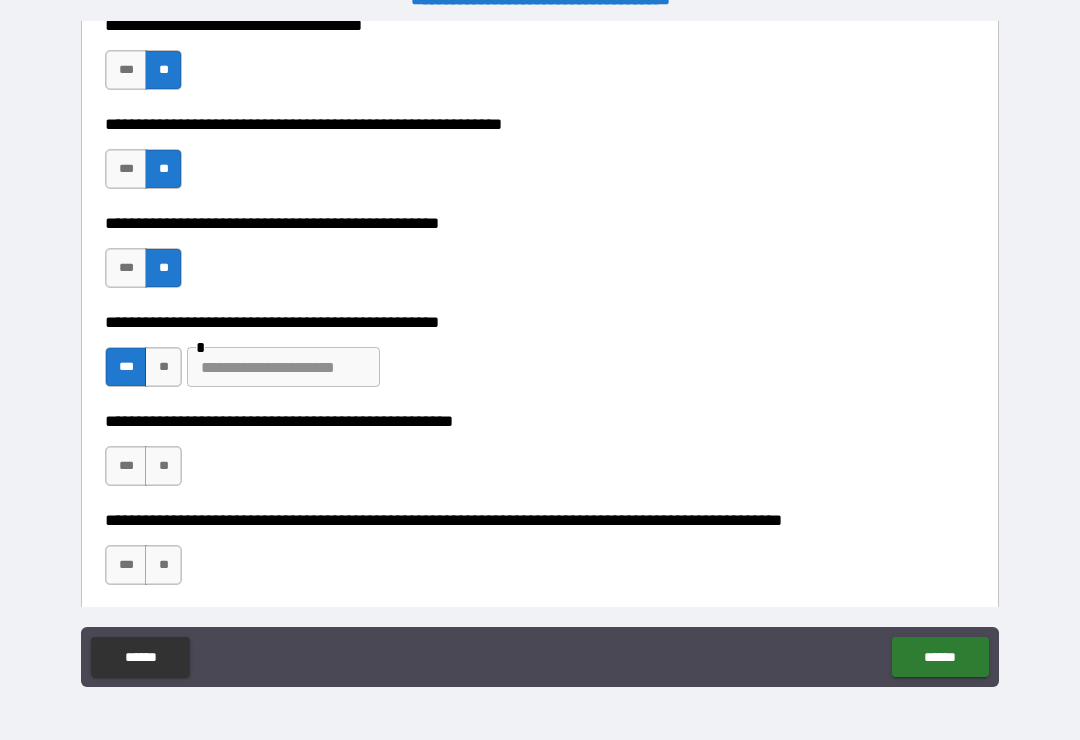 click at bounding box center [283, 367] 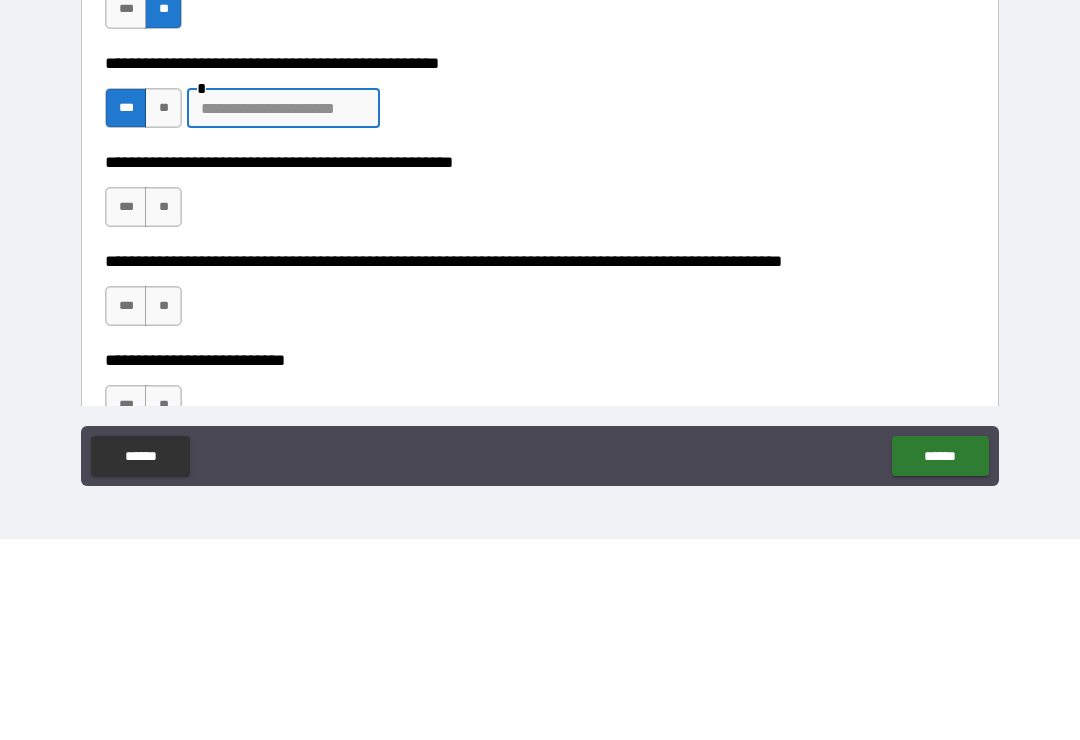 scroll, scrollTop: 571, scrollLeft: 0, axis: vertical 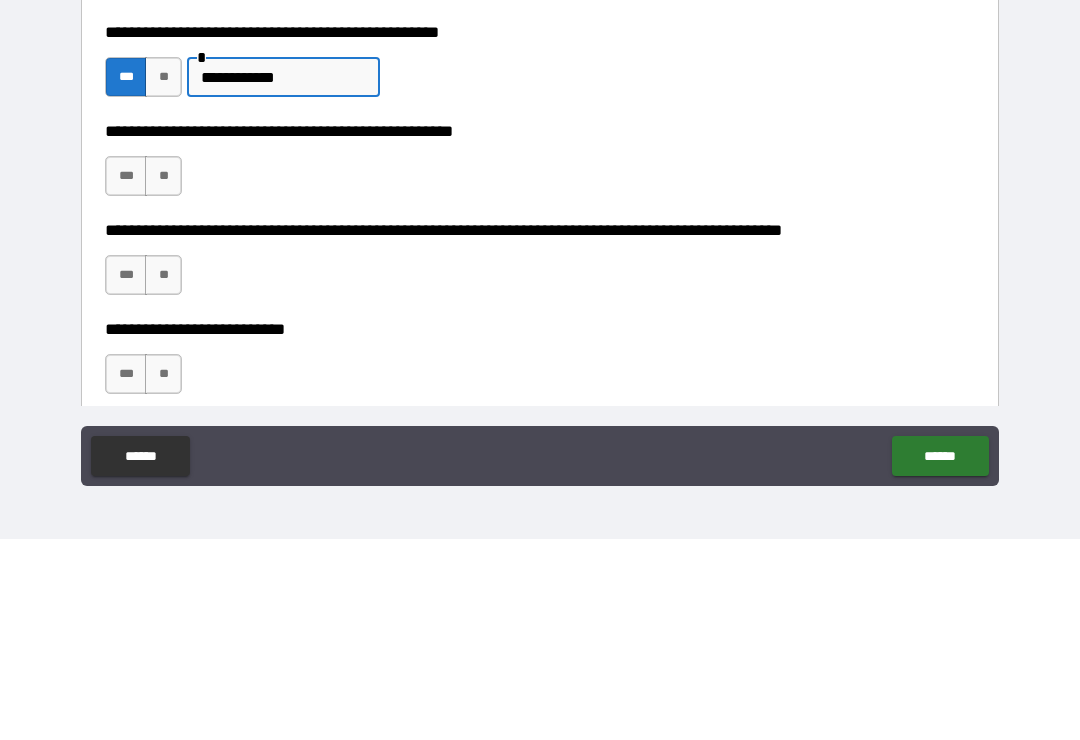 click on "**" at bounding box center [163, 377] 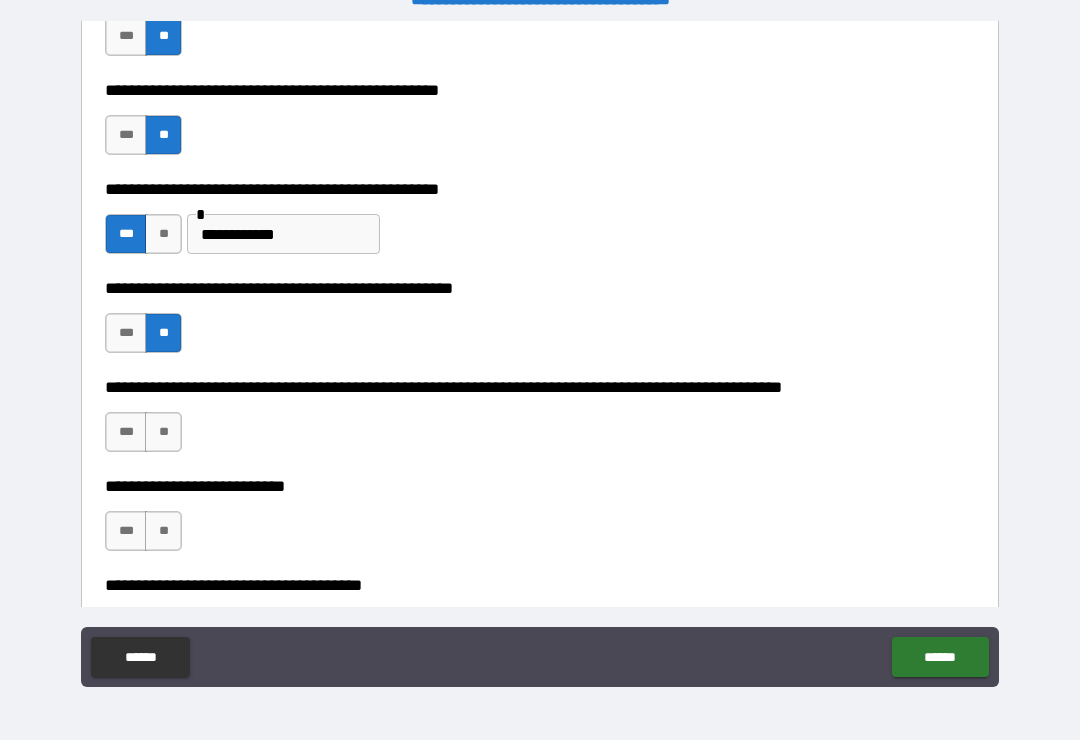 scroll, scrollTop: 660, scrollLeft: 0, axis: vertical 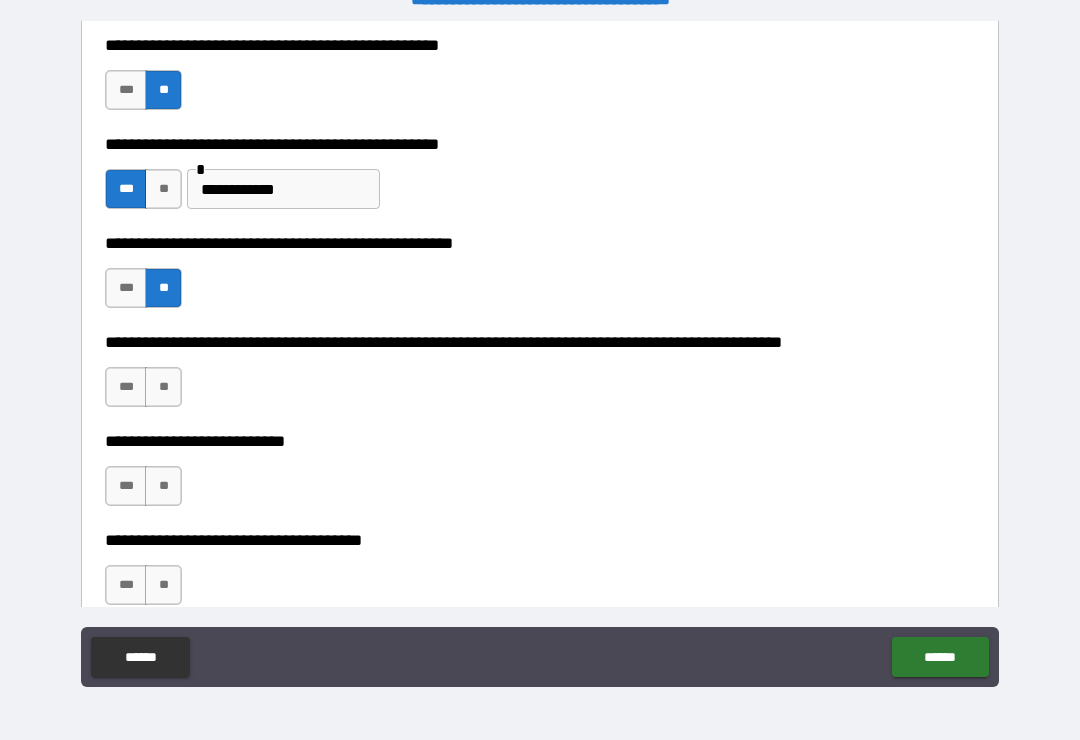 click on "**" at bounding box center (163, 387) 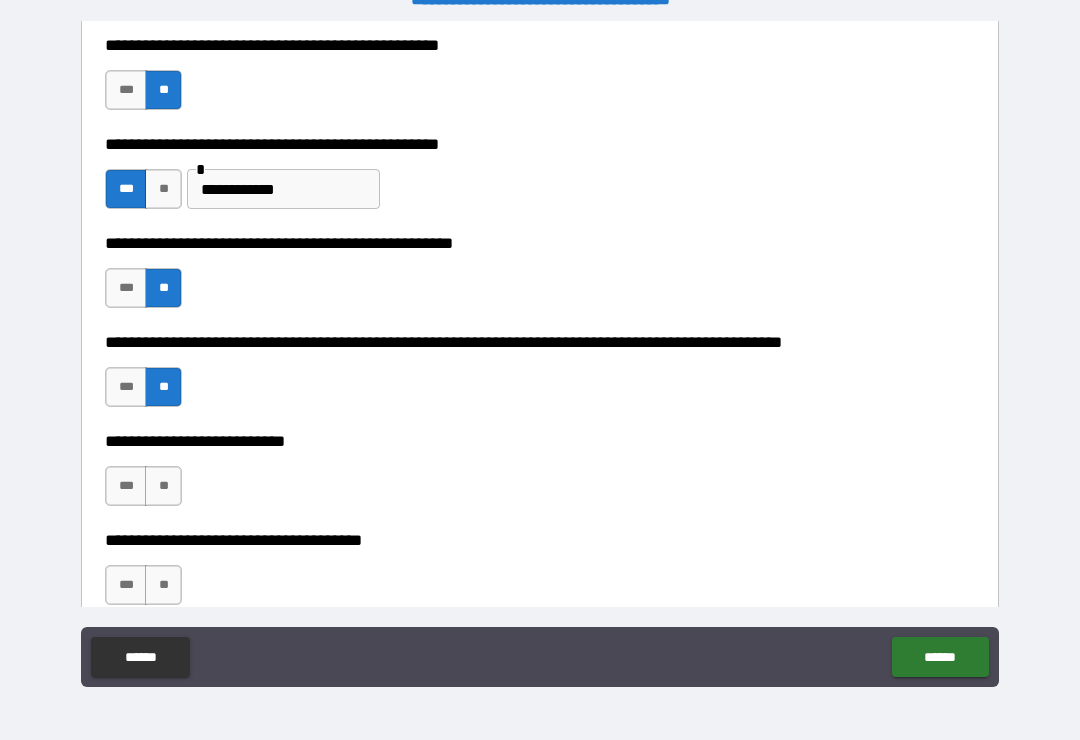 click on "**" at bounding box center (163, 486) 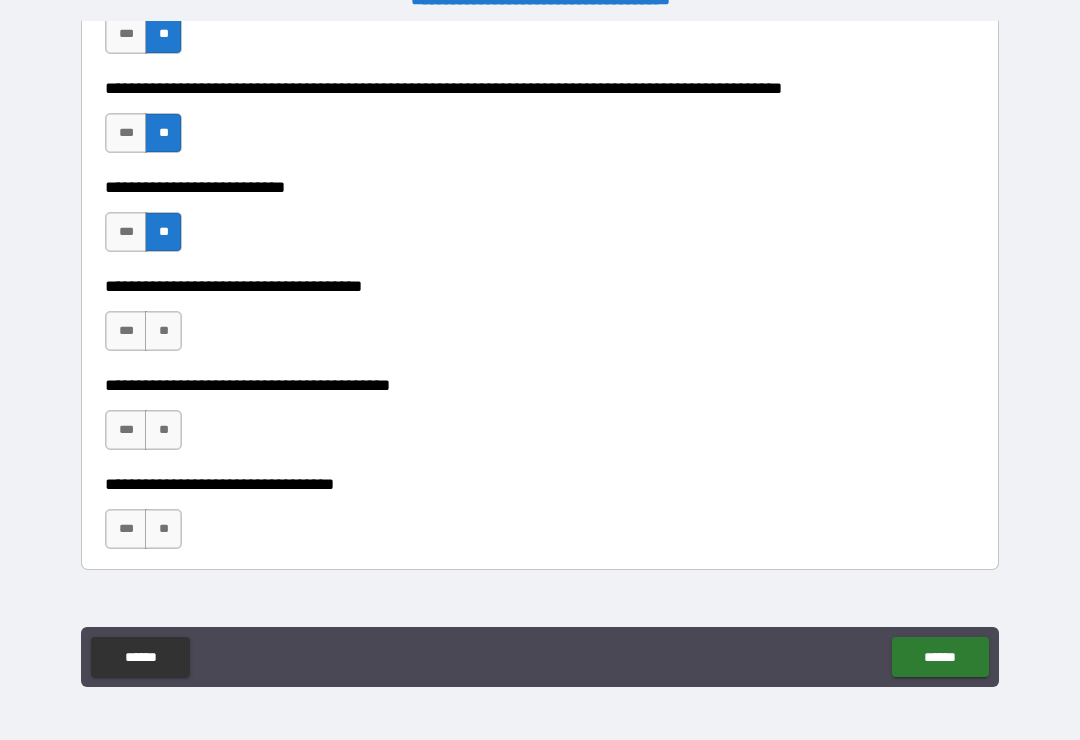 scroll, scrollTop: 914, scrollLeft: 0, axis: vertical 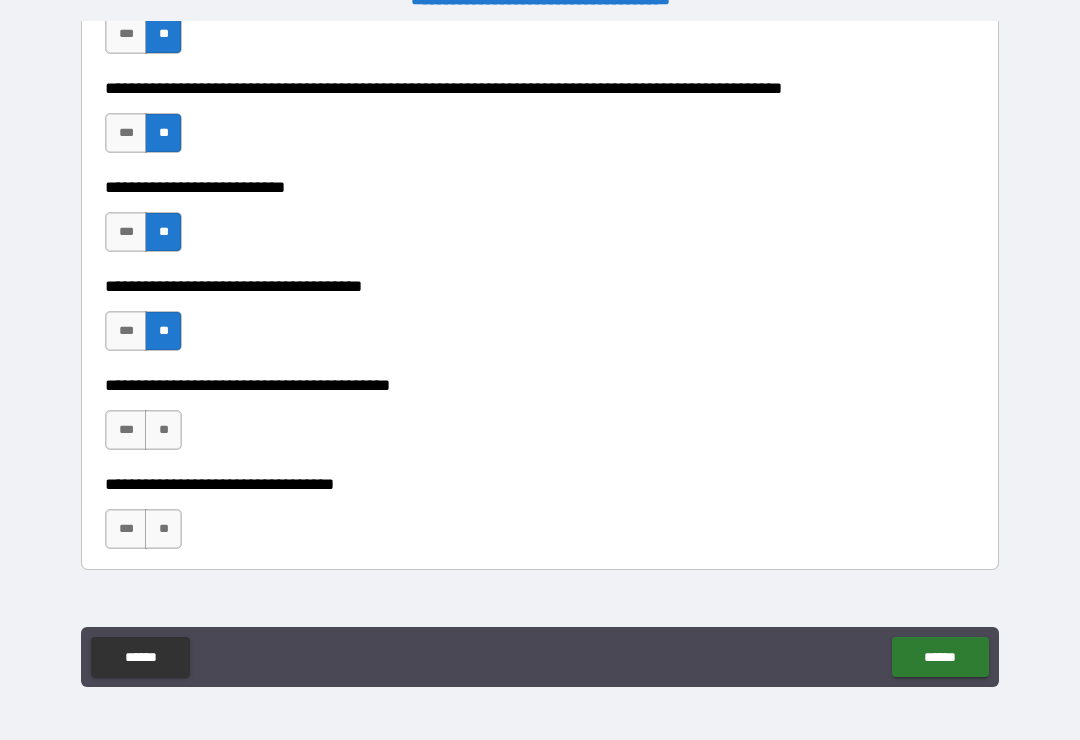 click on "**" at bounding box center (163, 430) 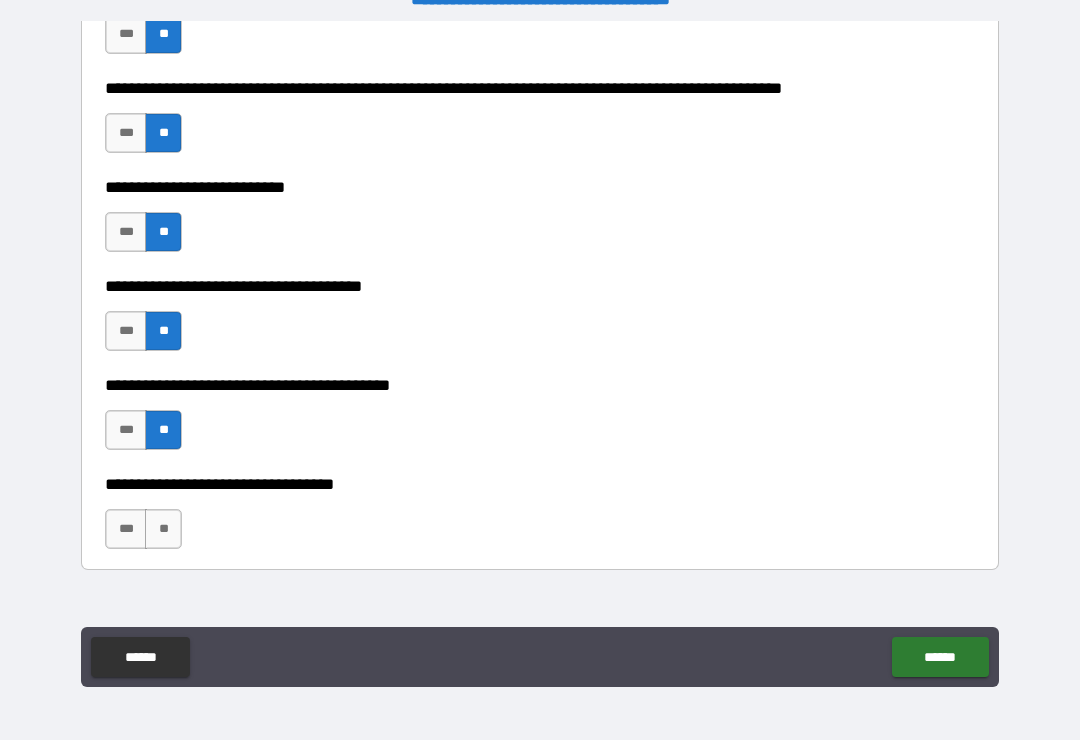 click on "**" at bounding box center [163, 529] 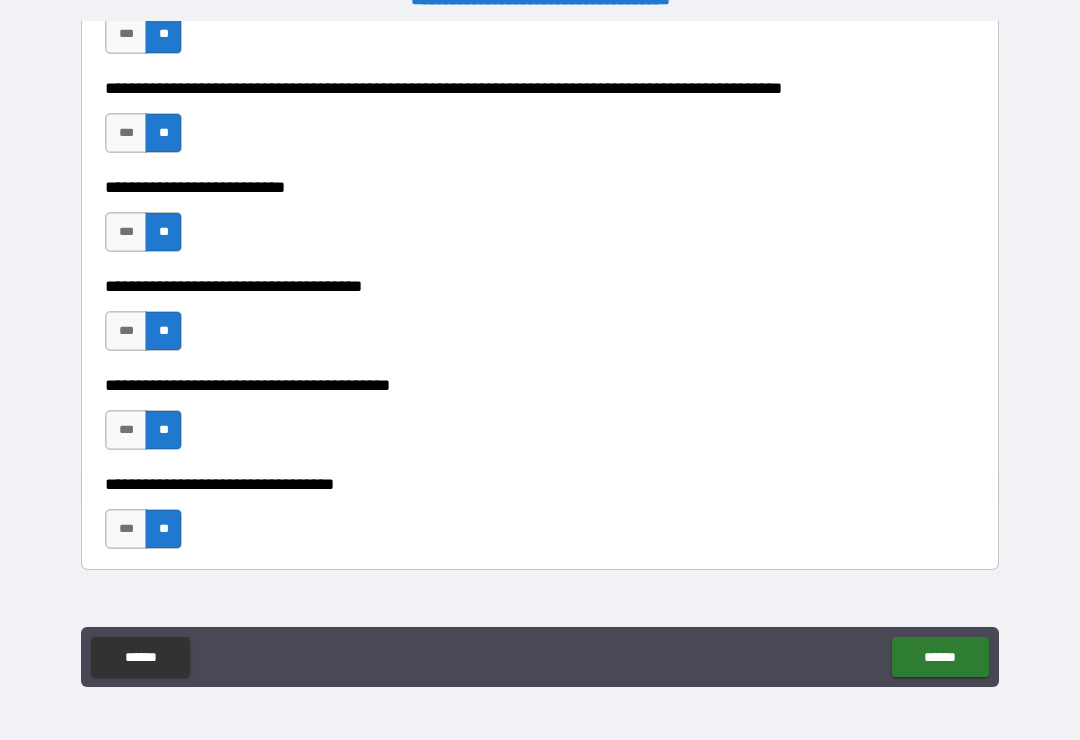 click on "******" at bounding box center (940, 657) 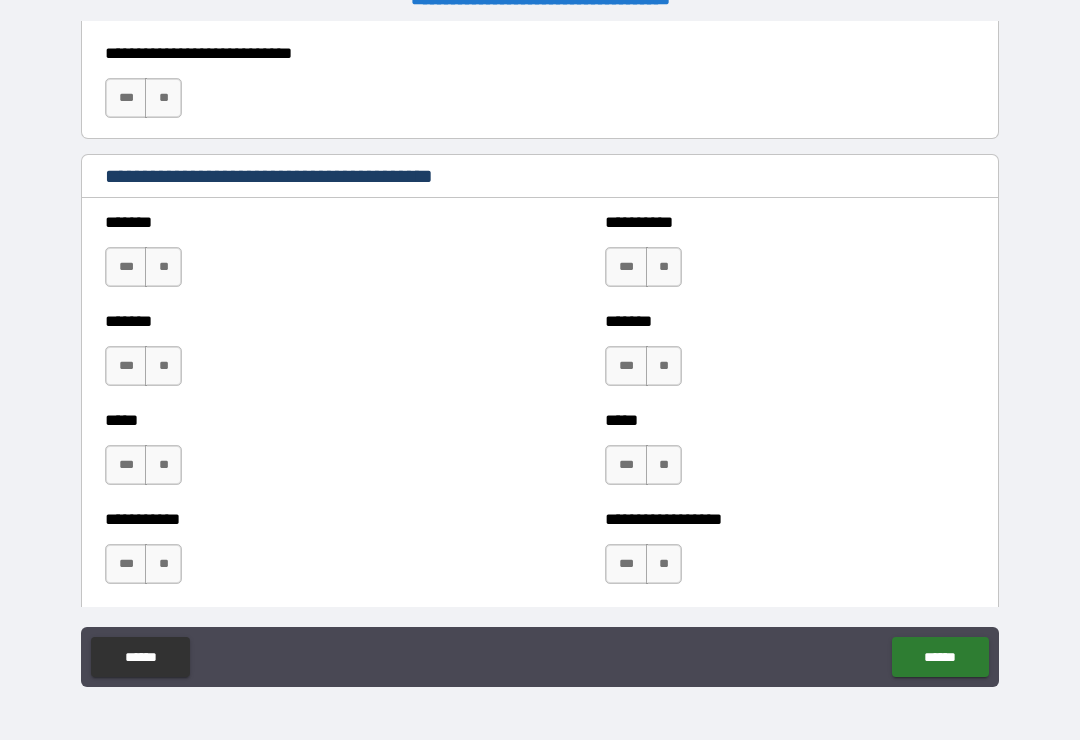 scroll, scrollTop: 1678, scrollLeft: 0, axis: vertical 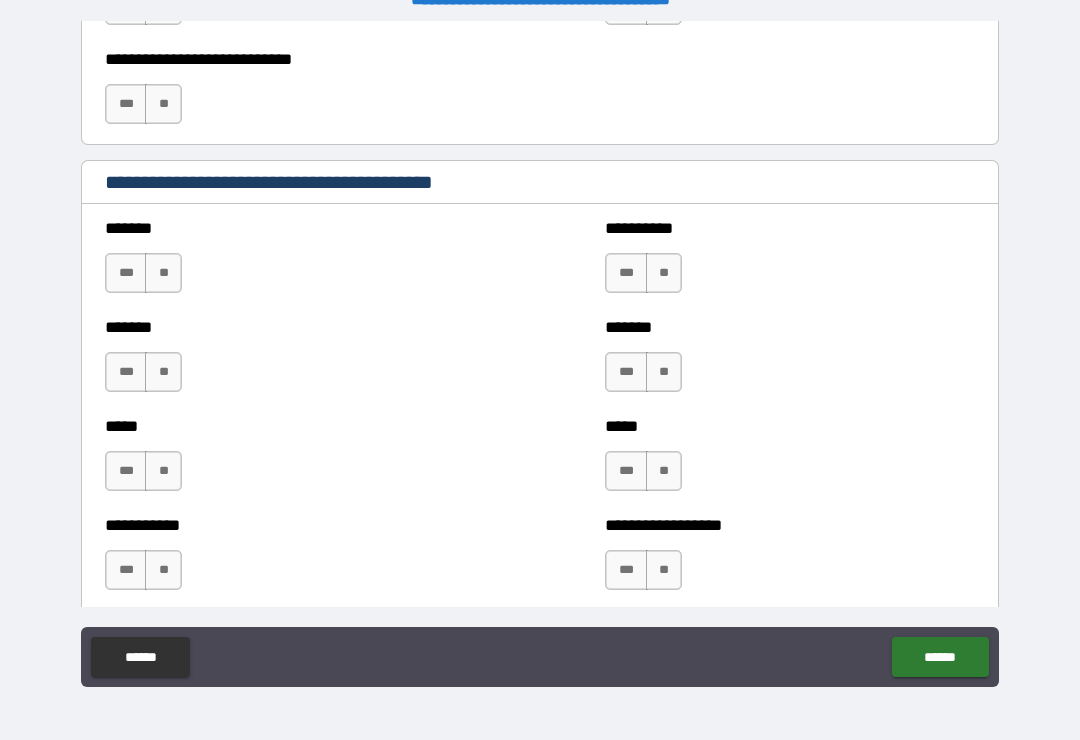 click on "**" at bounding box center [163, 273] 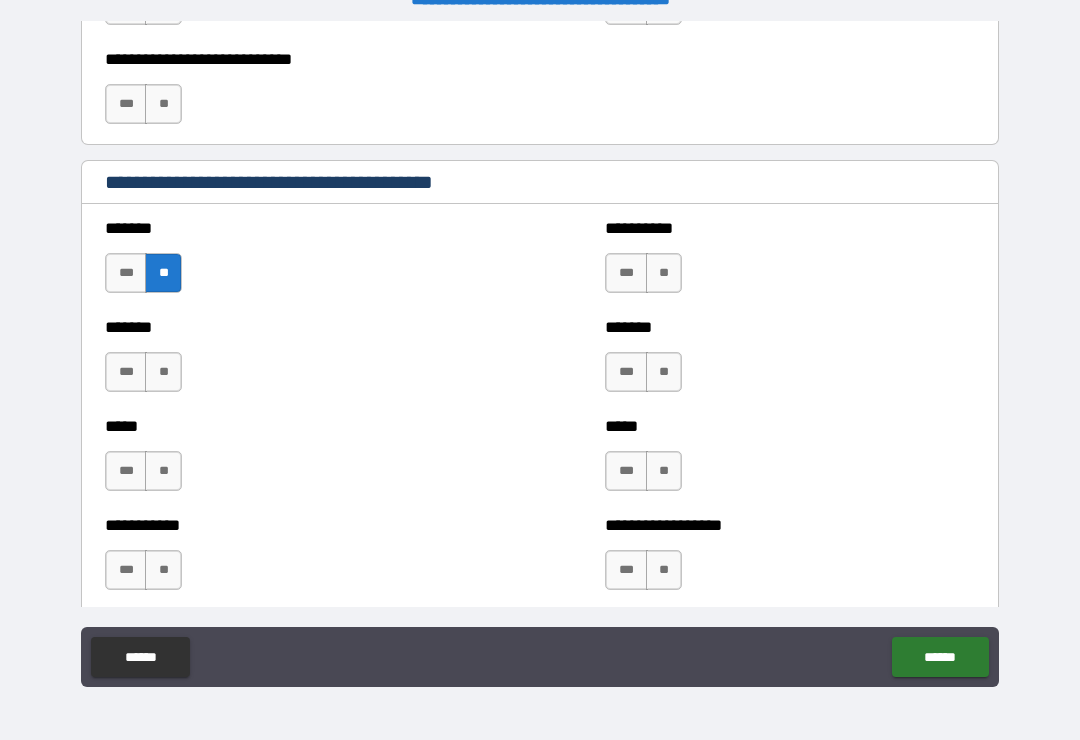 click on "**" at bounding box center (163, 372) 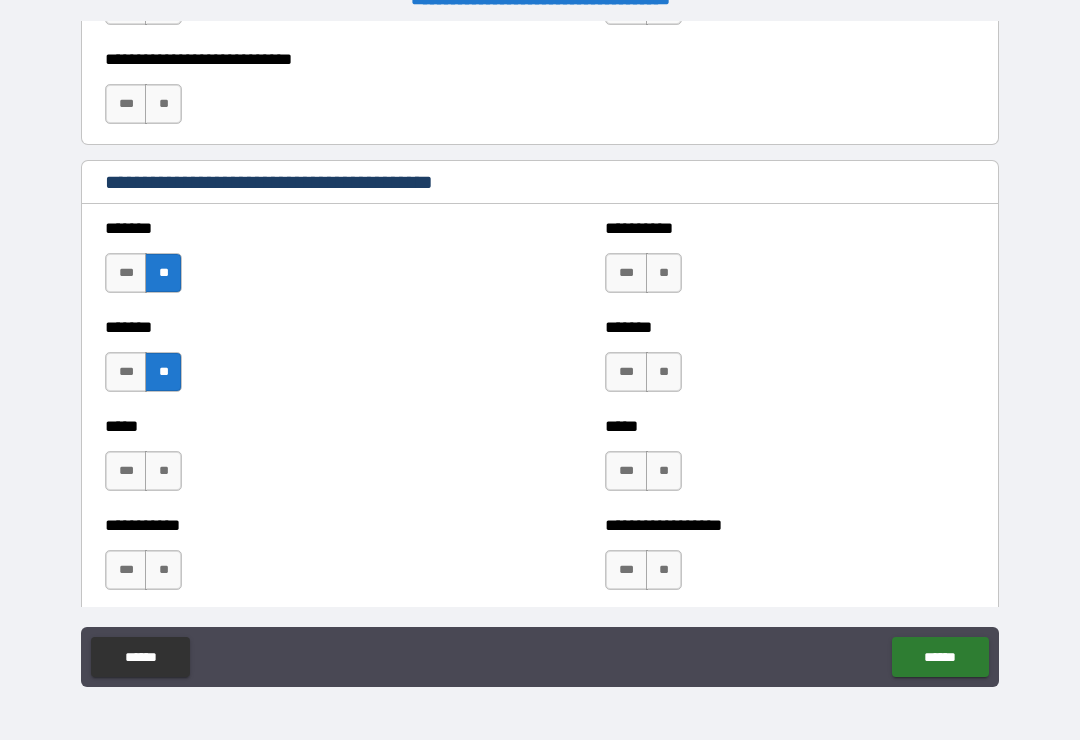 click on "**" at bounding box center [163, 471] 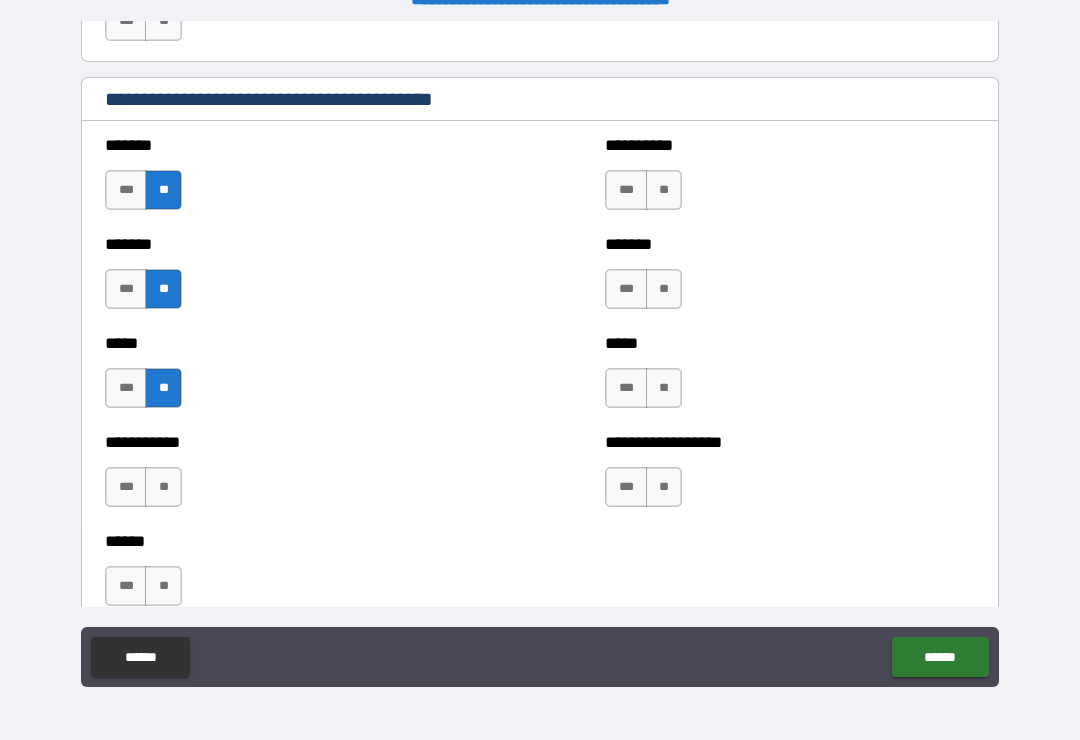 scroll, scrollTop: 1763, scrollLeft: 0, axis: vertical 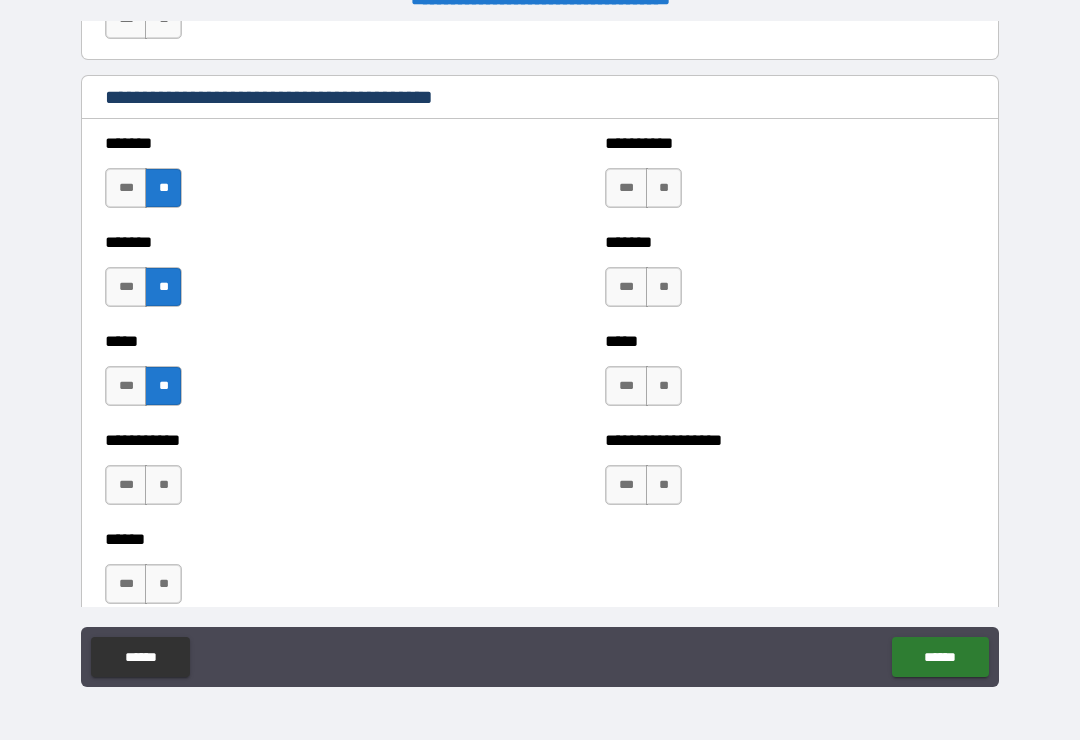 click on "**" at bounding box center [163, 485] 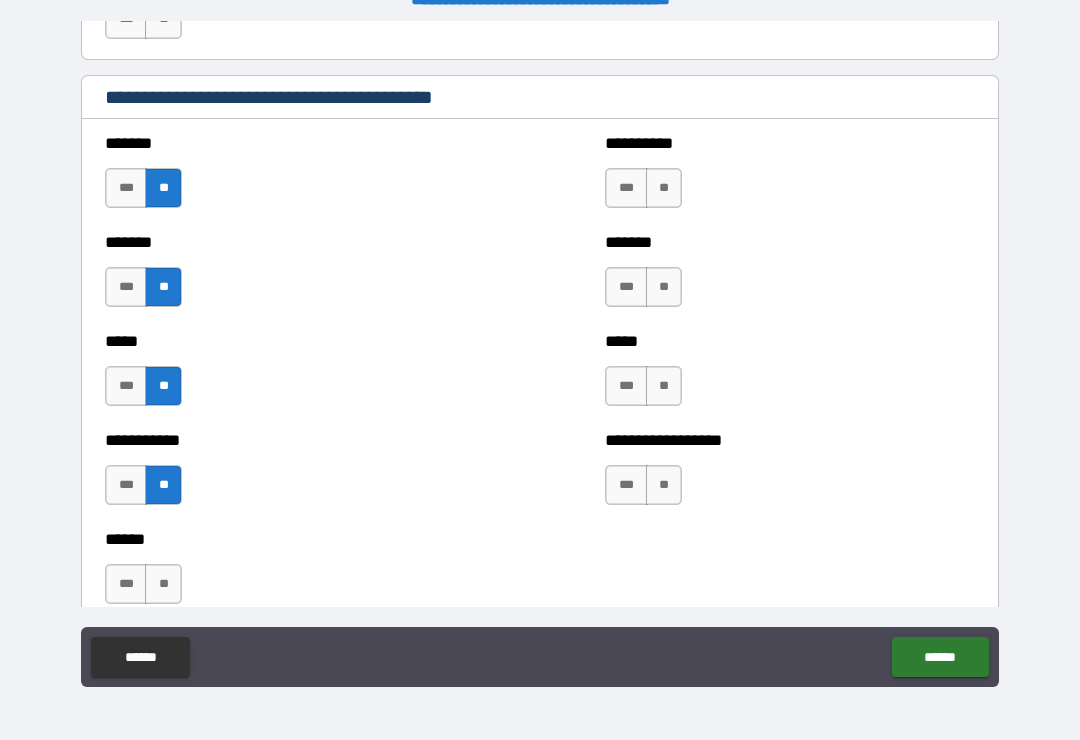 click on "**" at bounding box center (664, 485) 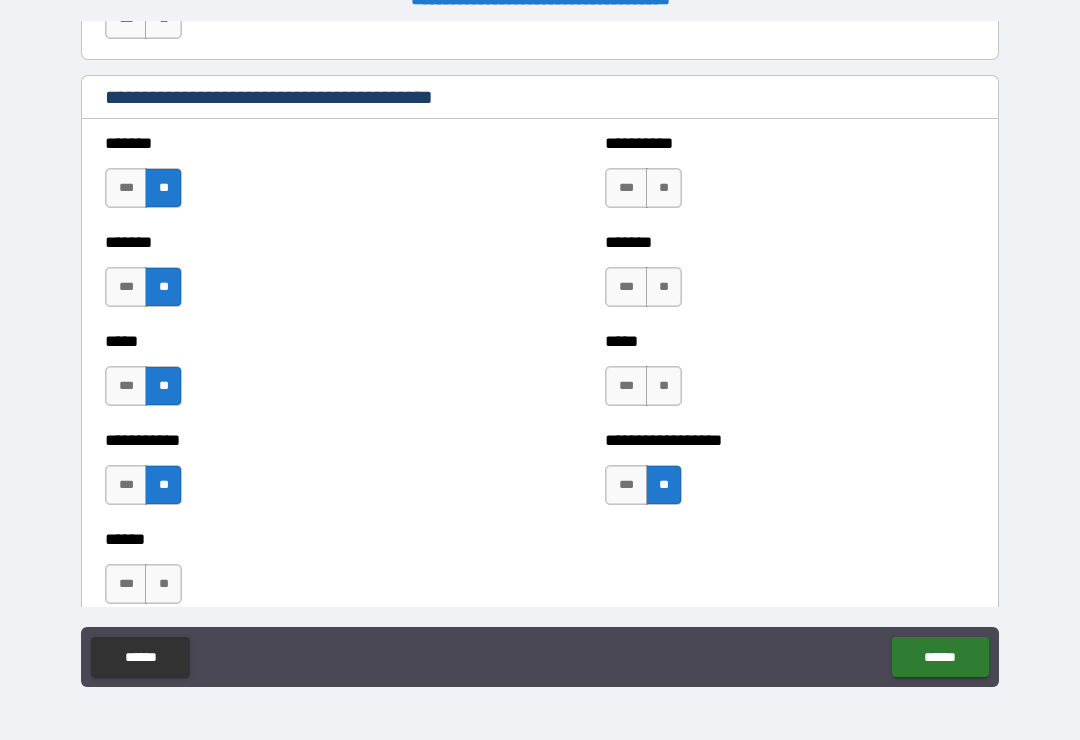click on "**" at bounding box center (664, 386) 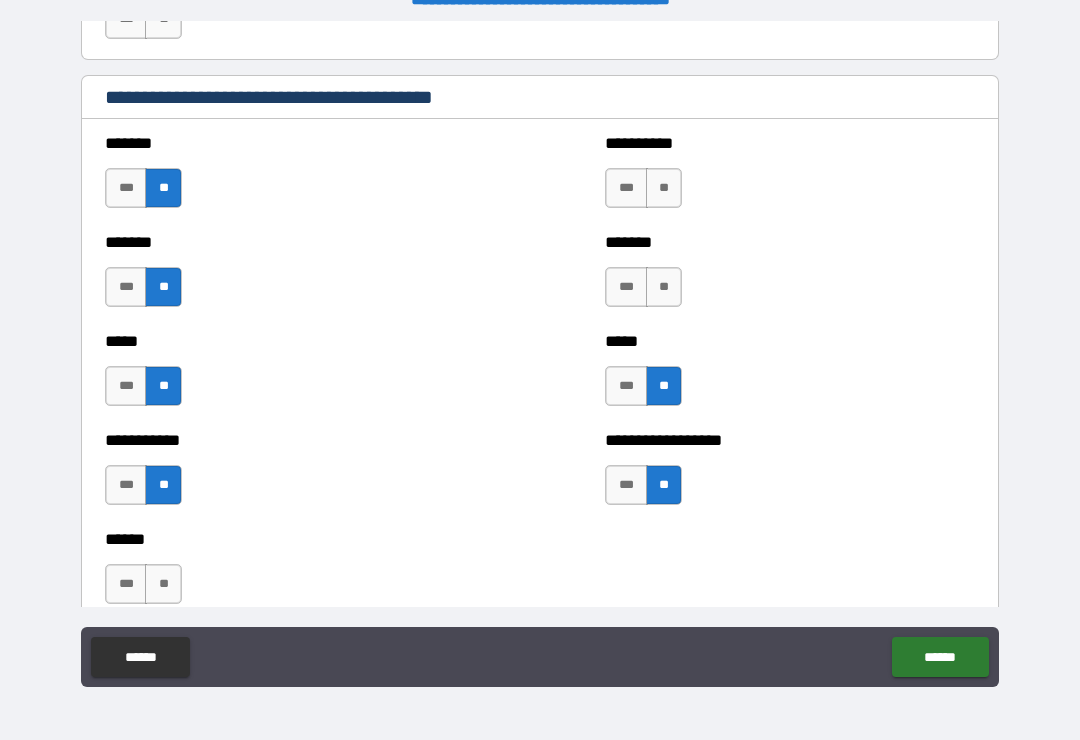click on "**" at bounding box center [664, 287] 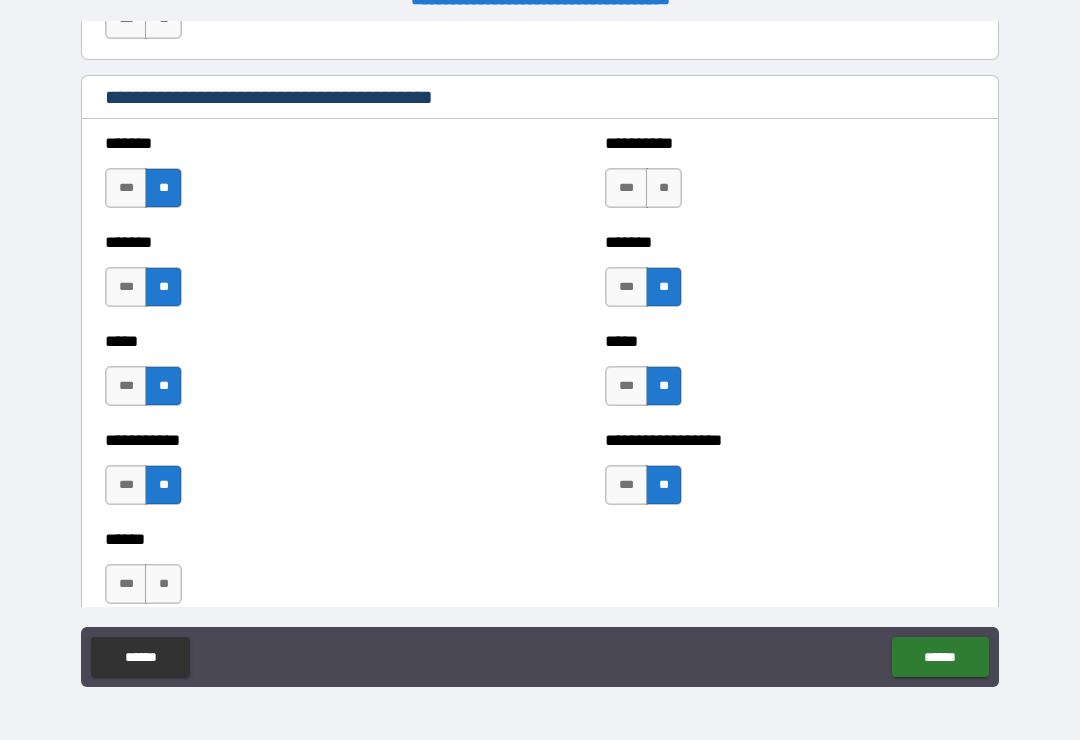click on "**" at bounding box center [664, 188] 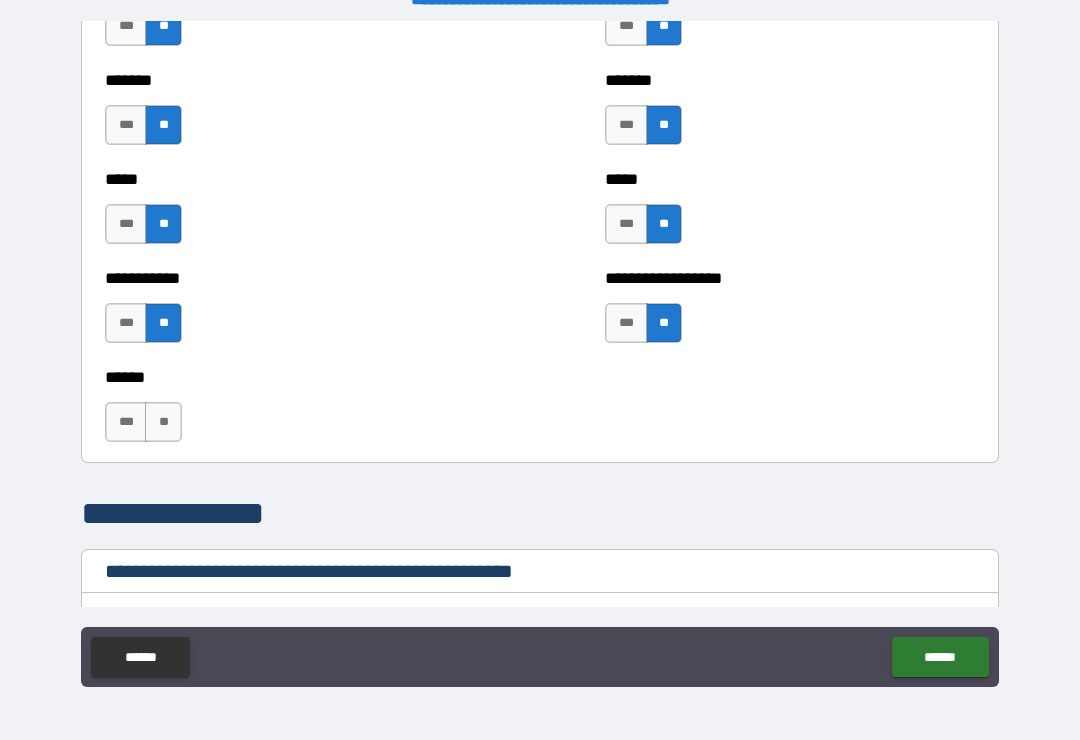 scroll, scrollTop: 1927, scrollLeft: 0, axis: vertical 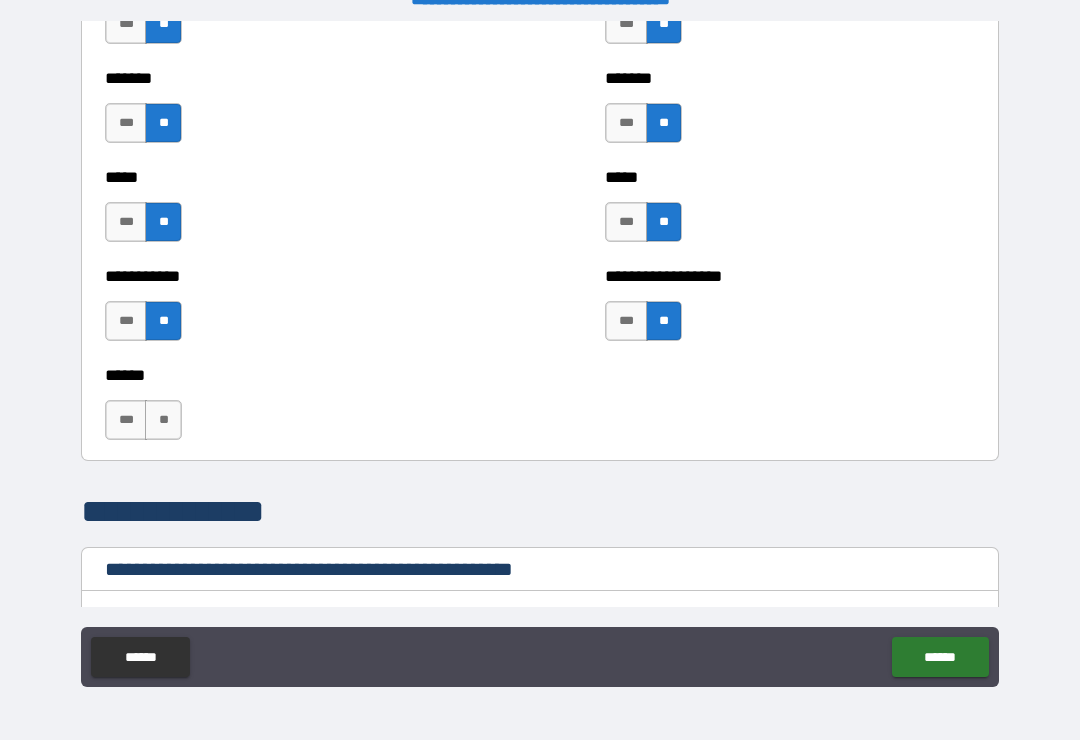 click on "**" at bounding box center (163, 420) 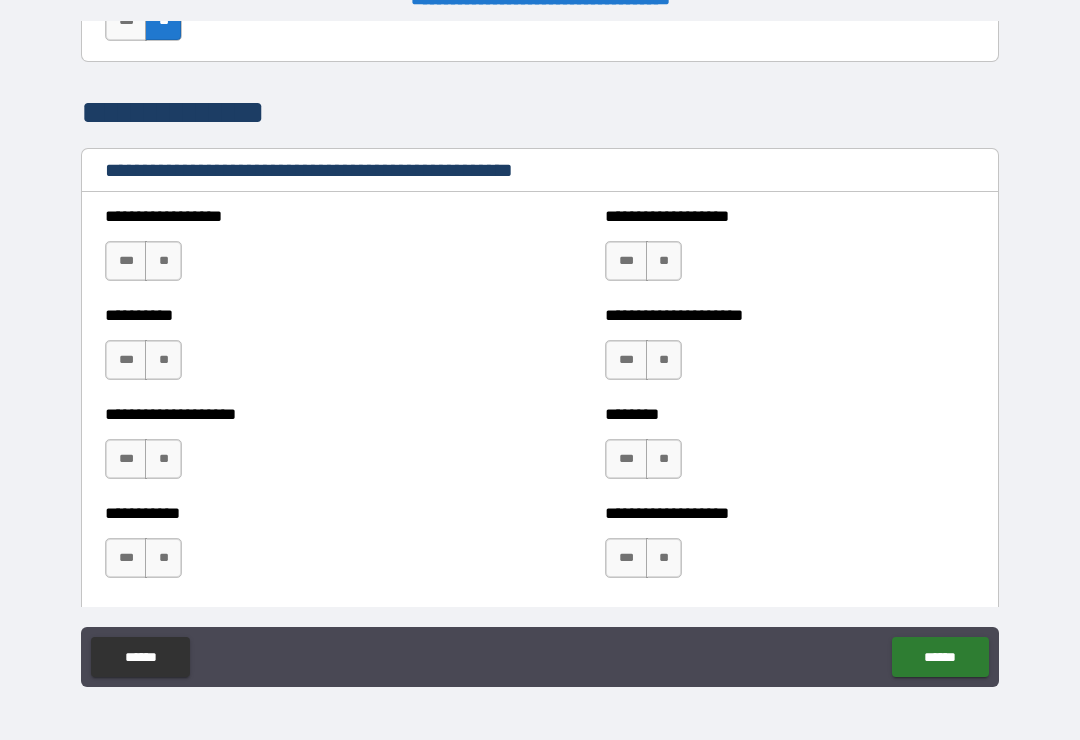 scroll, scrollTop: 2425, scrollLeft: 0, axis: vertical 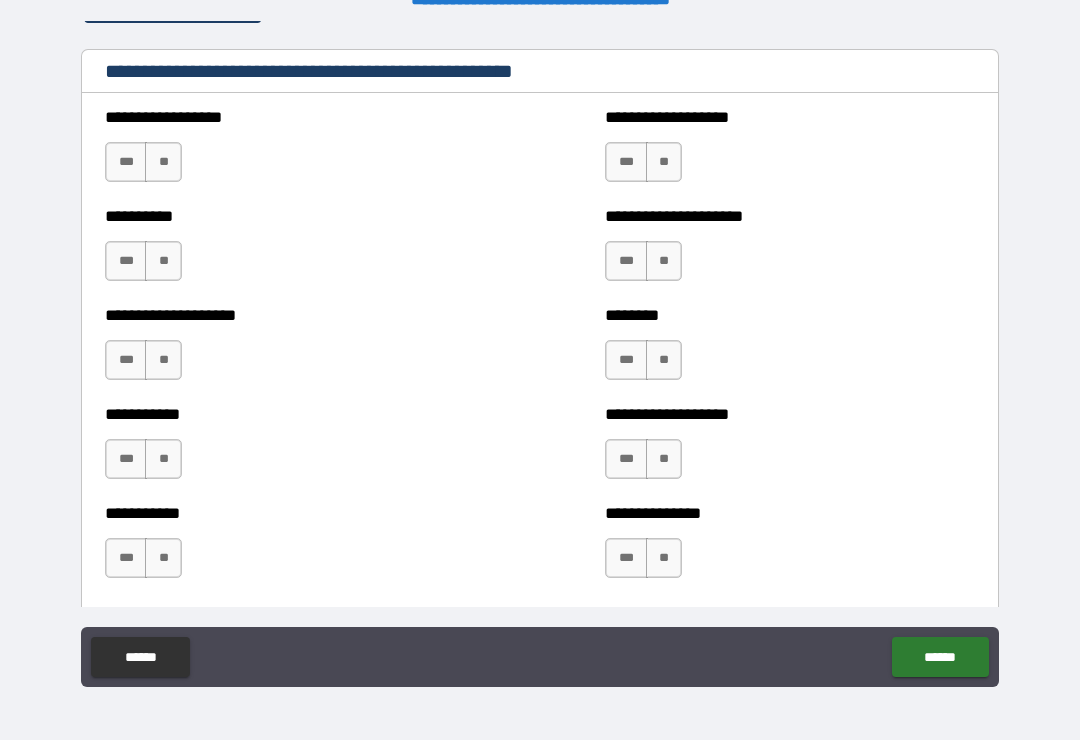 click on "**" at bounding box center (163, 162) 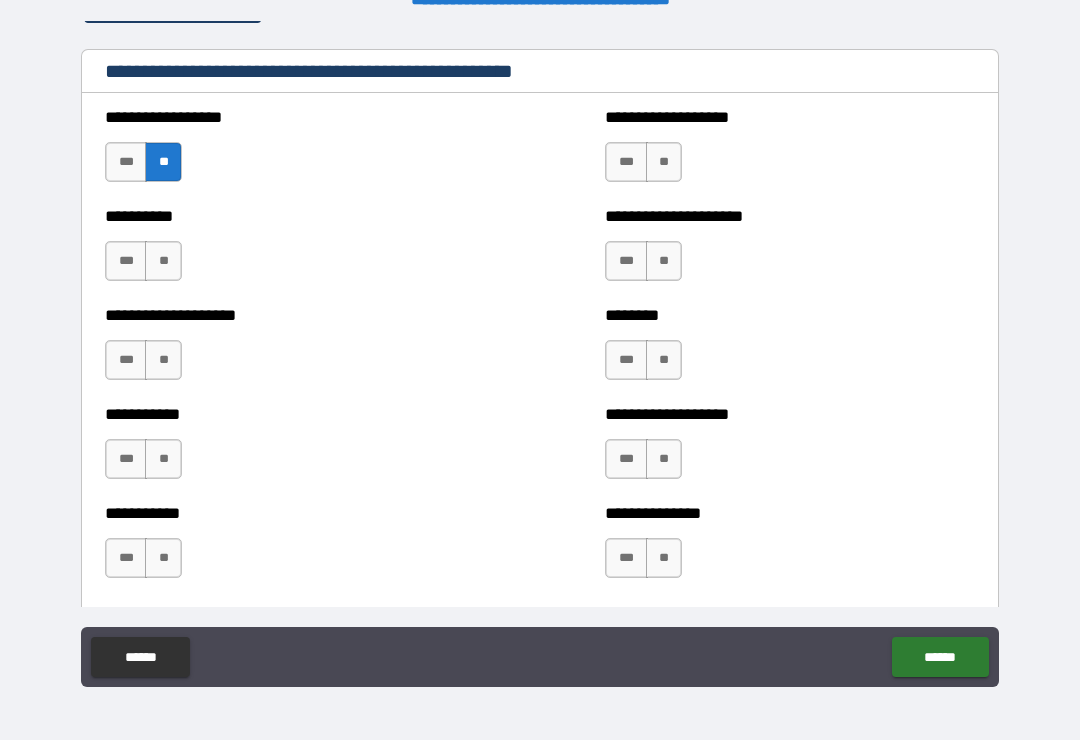 click on "**" at bounding box center [163, 261] 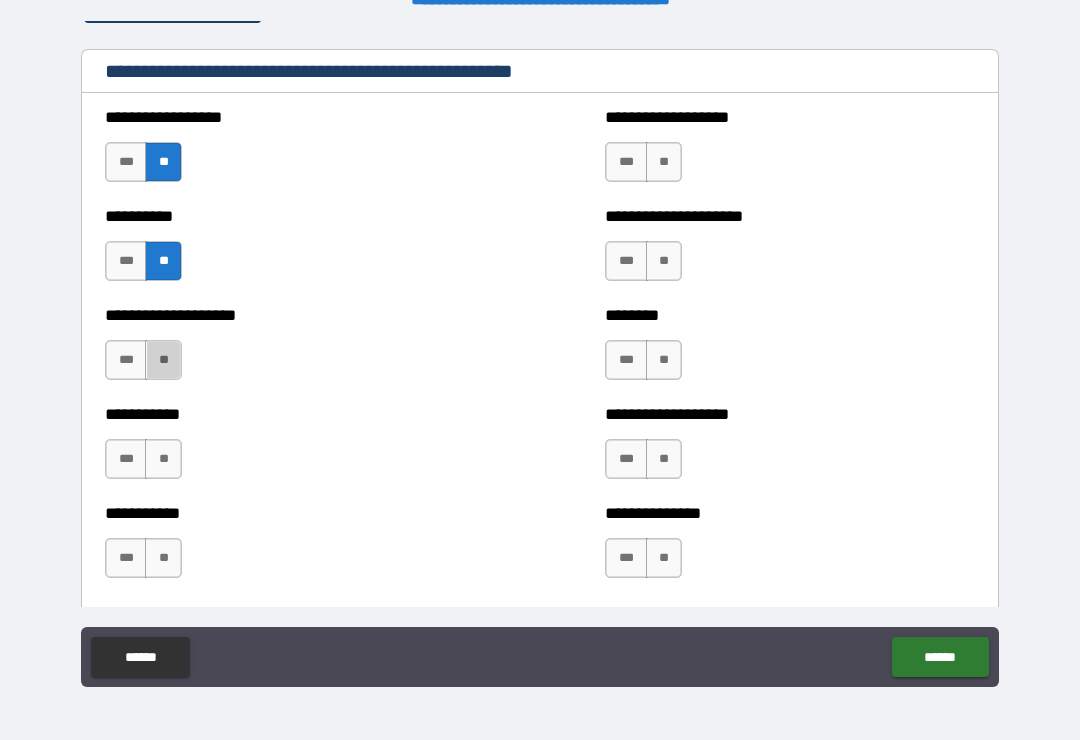 click on "**" at bounding box center [163, 360] 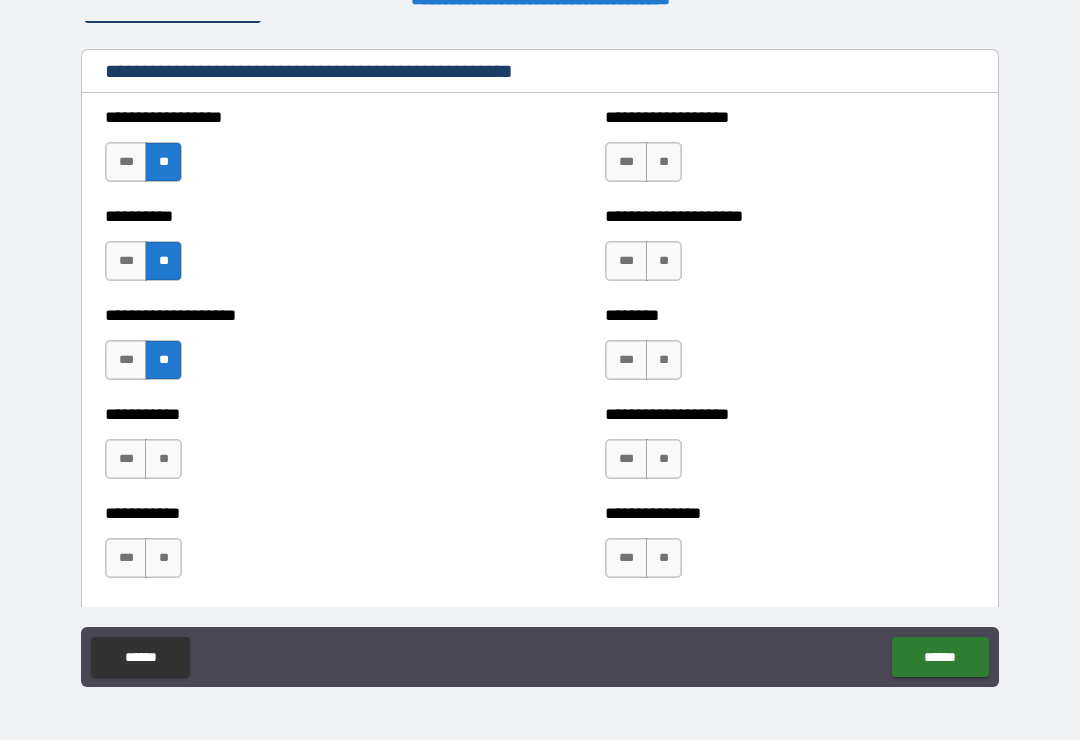 click on "**" at bounding box center (163, 459) 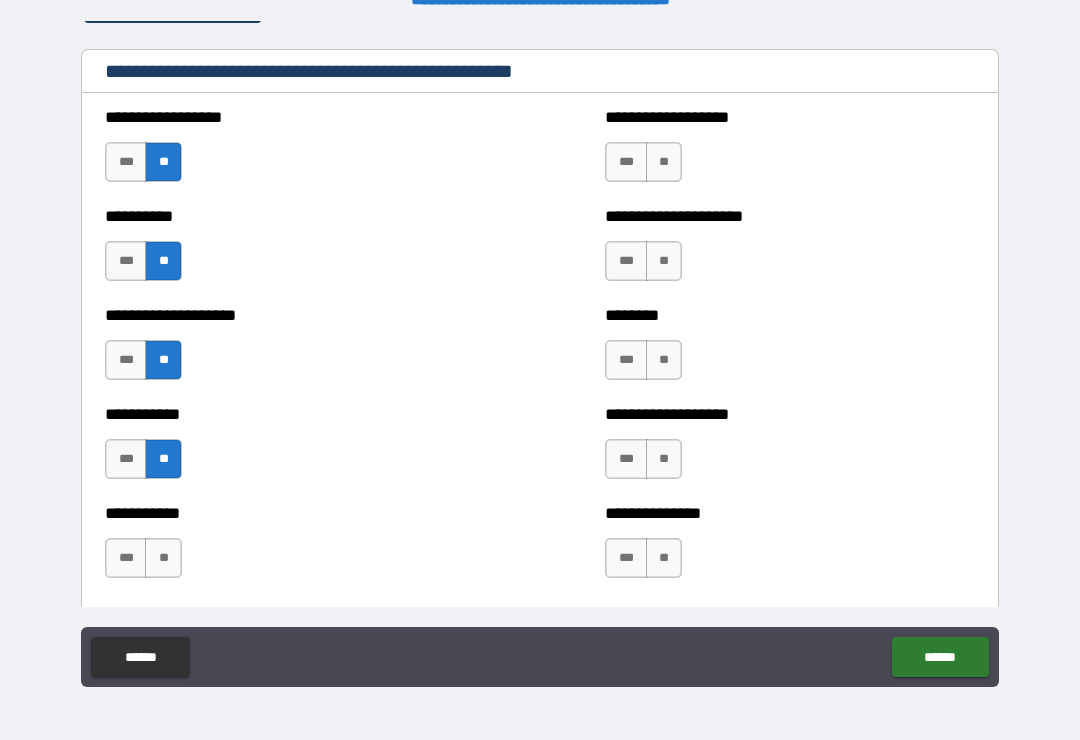click on "**" at bounding box center [664, 162] 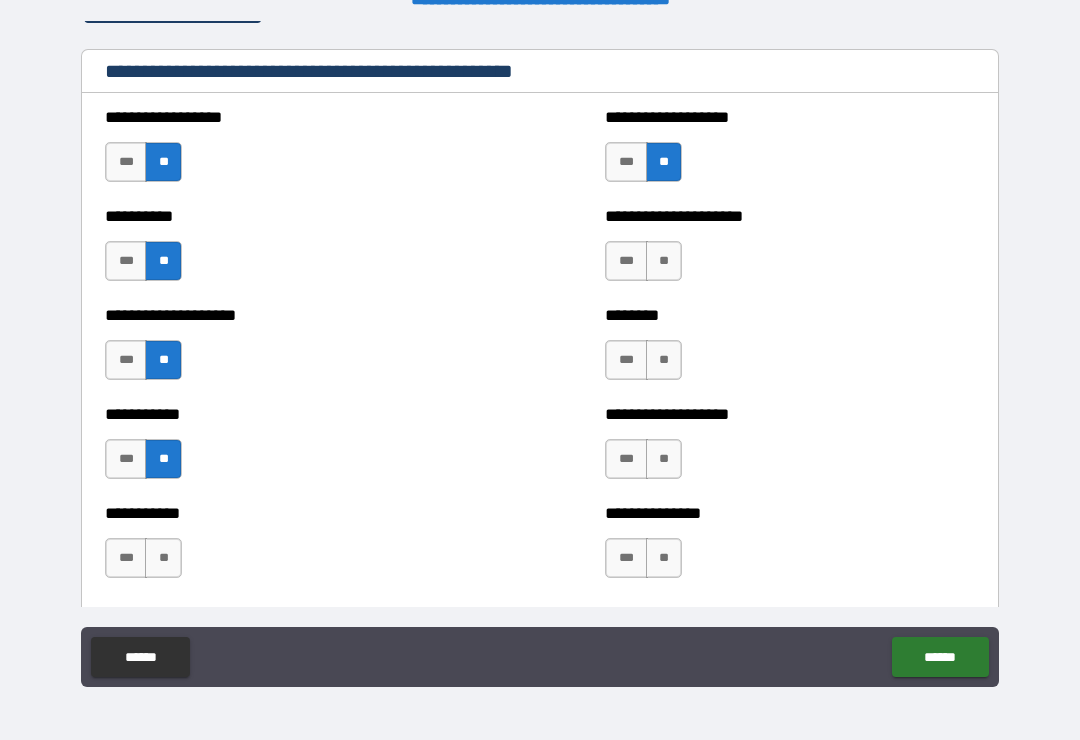 click on "**" at bounding box center (664, 261) 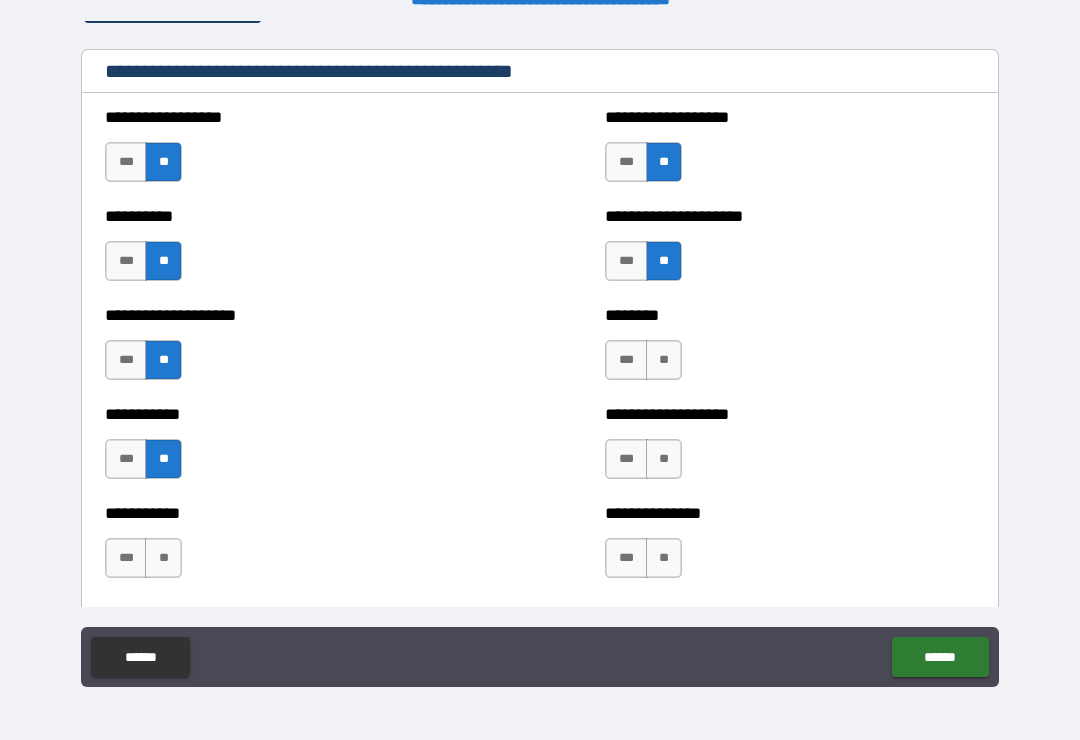 click on "**" at bounding box center (664, 360) 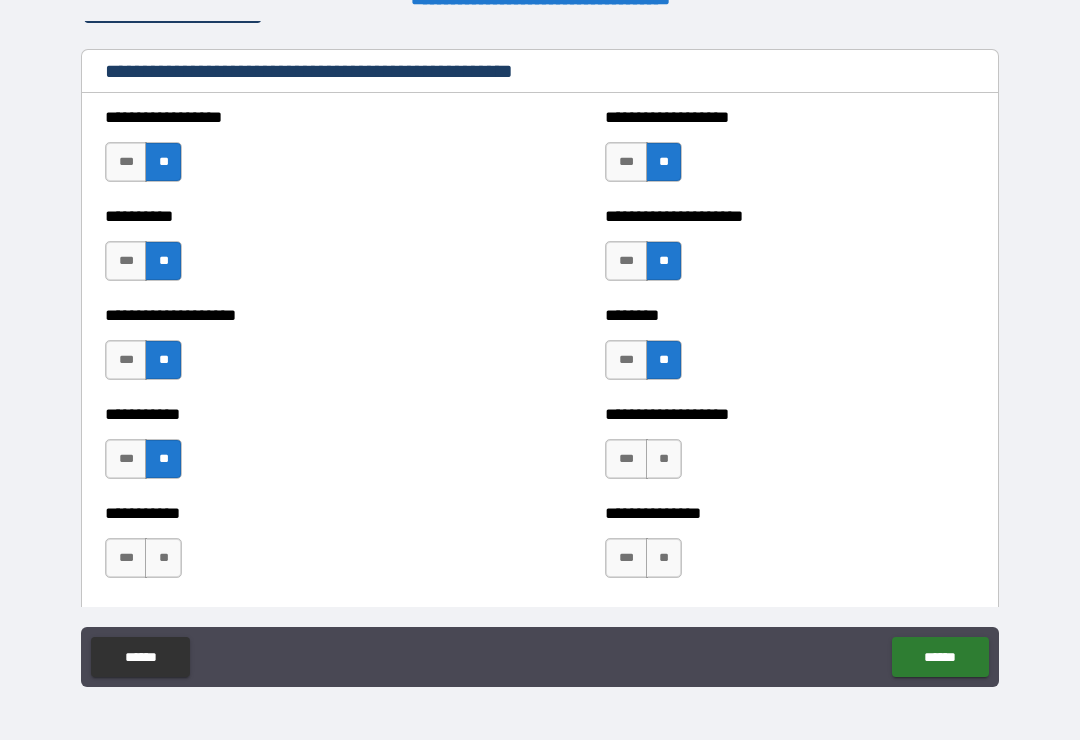 click on "**" at bounding box center (664, 459) 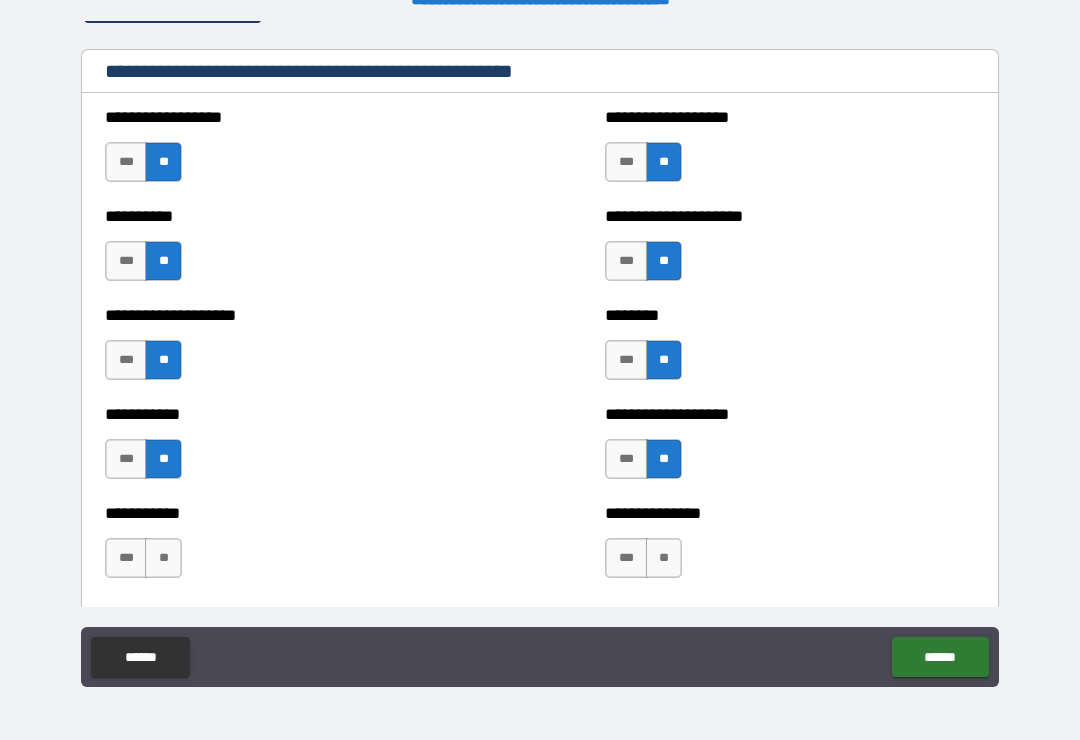 click on "**" at bounding box center (664, 558) 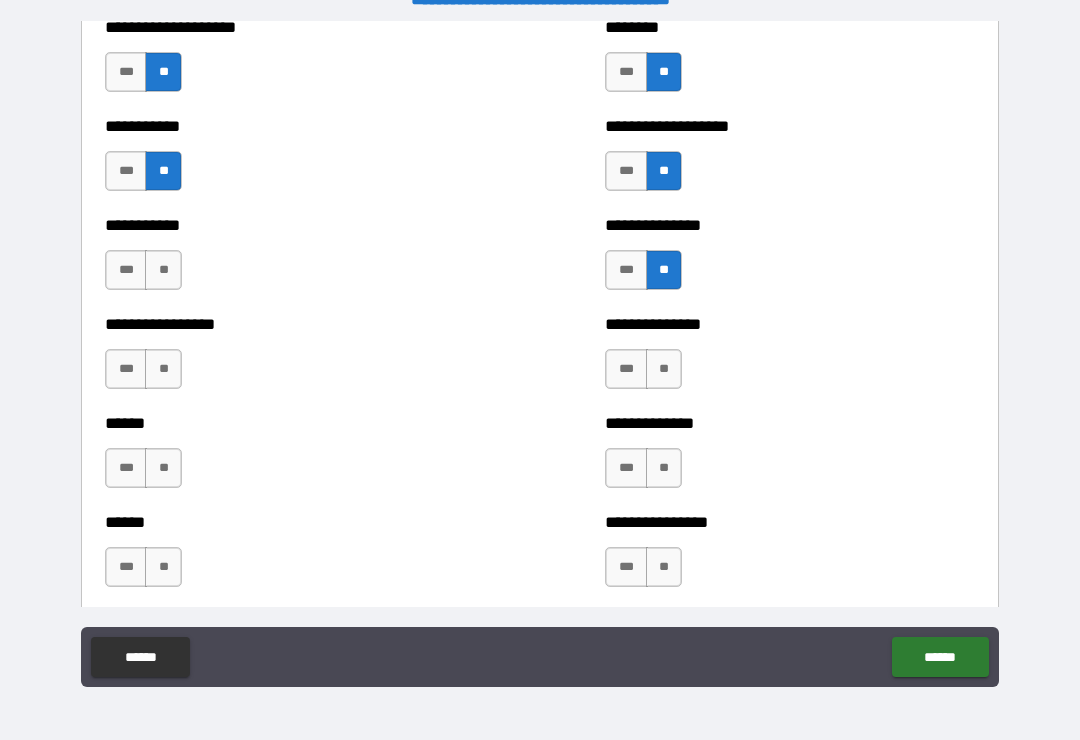 scroll, scrollTop: 2715, scrollLeft: 0, axis: vertical 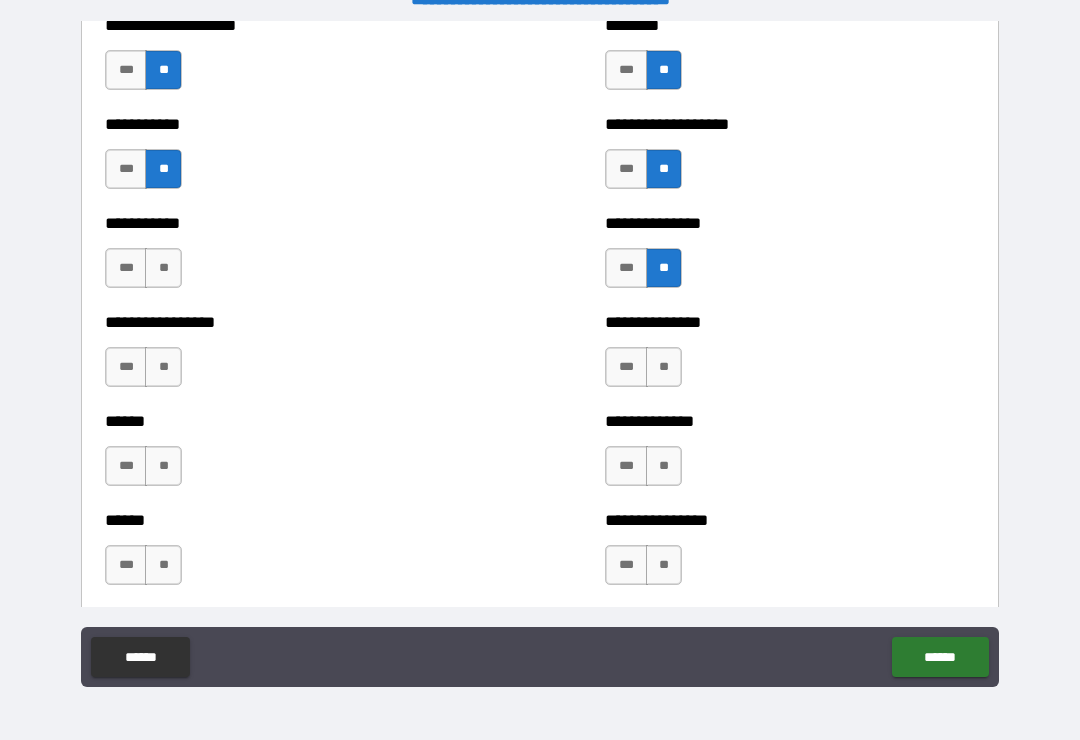 click on "**" at bounding box center (163, 268) 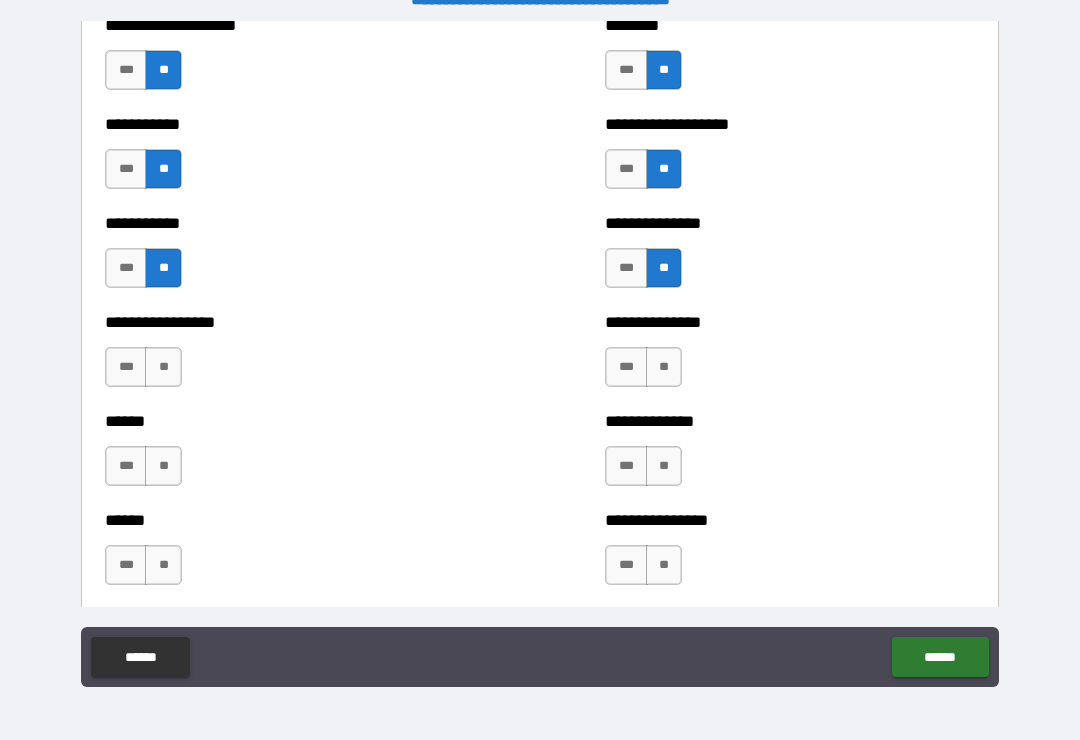 click on "**" at bounding box center (163, 367) 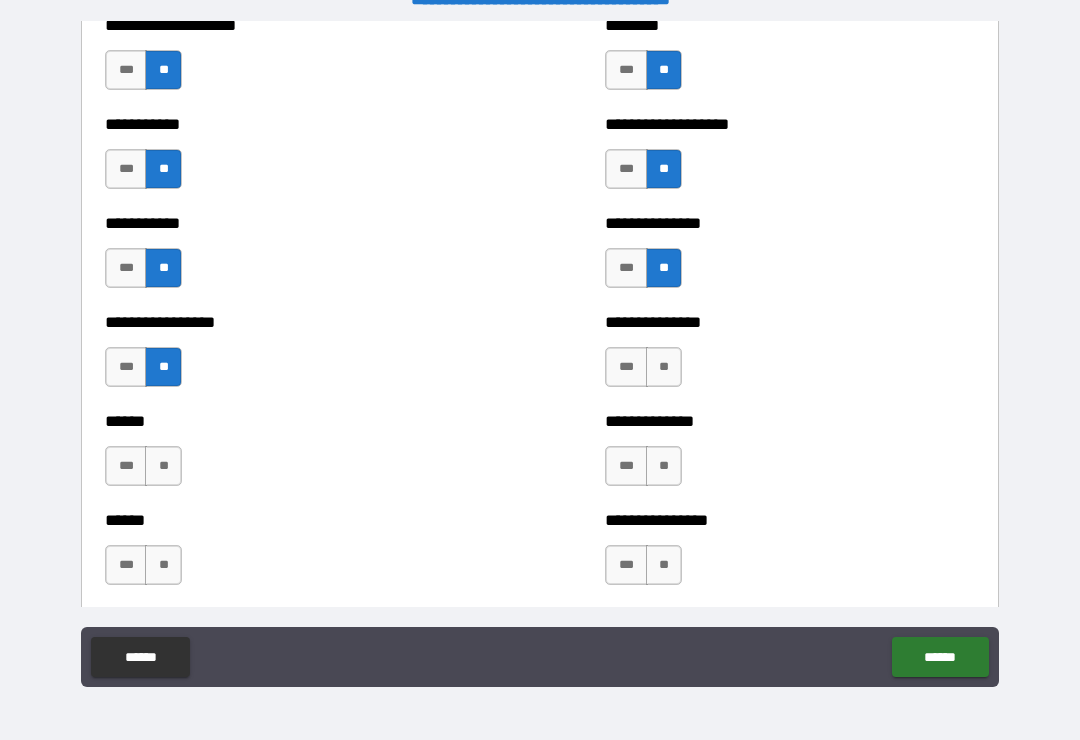 click on "**" at bounding box center [163, 466] 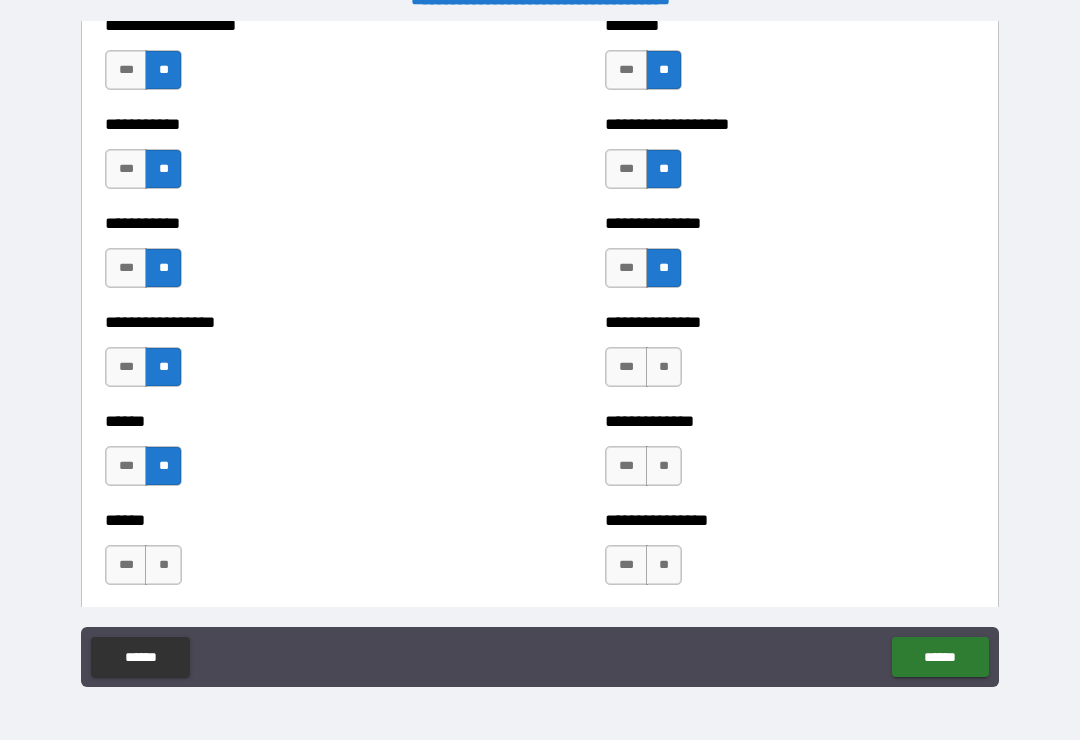 click on "**" at bounding box center [163, 565] 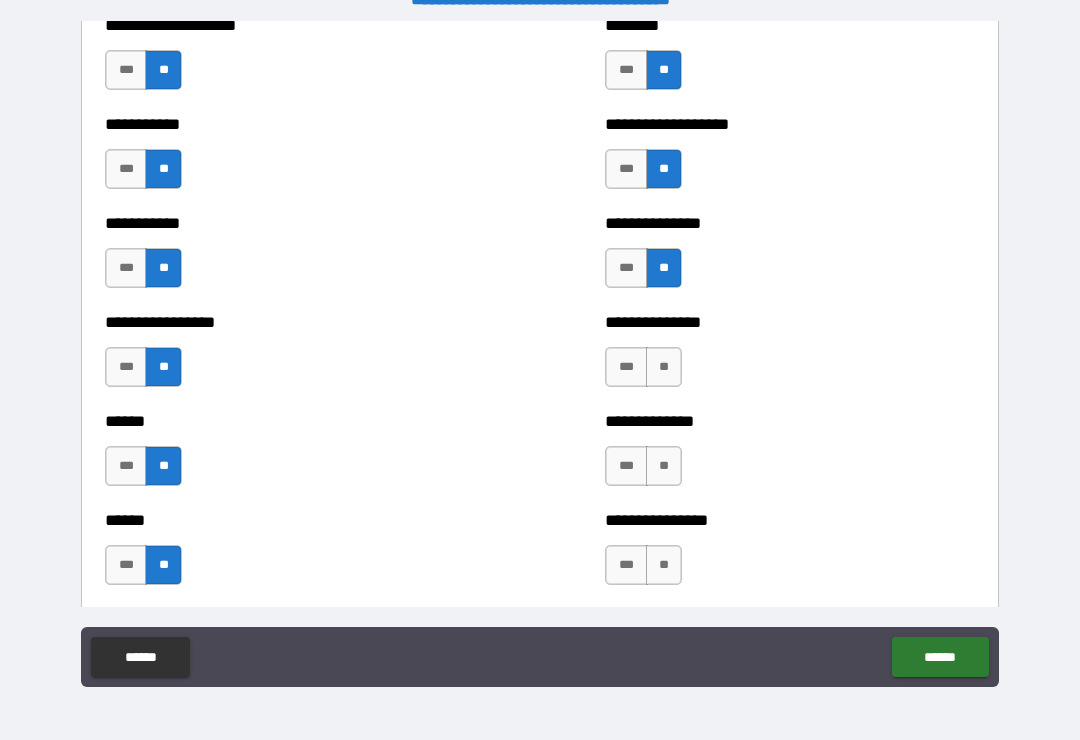 click on "**" at bounding box center [664, 367] 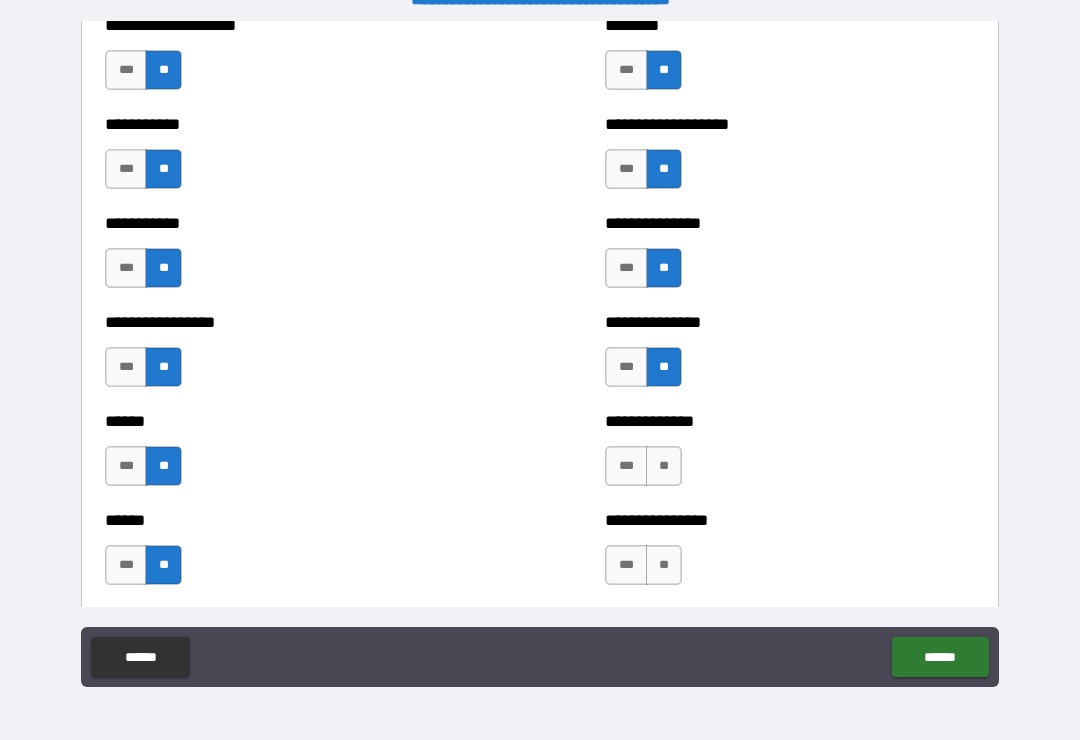 click on "**" at bounding box center (664, 466) 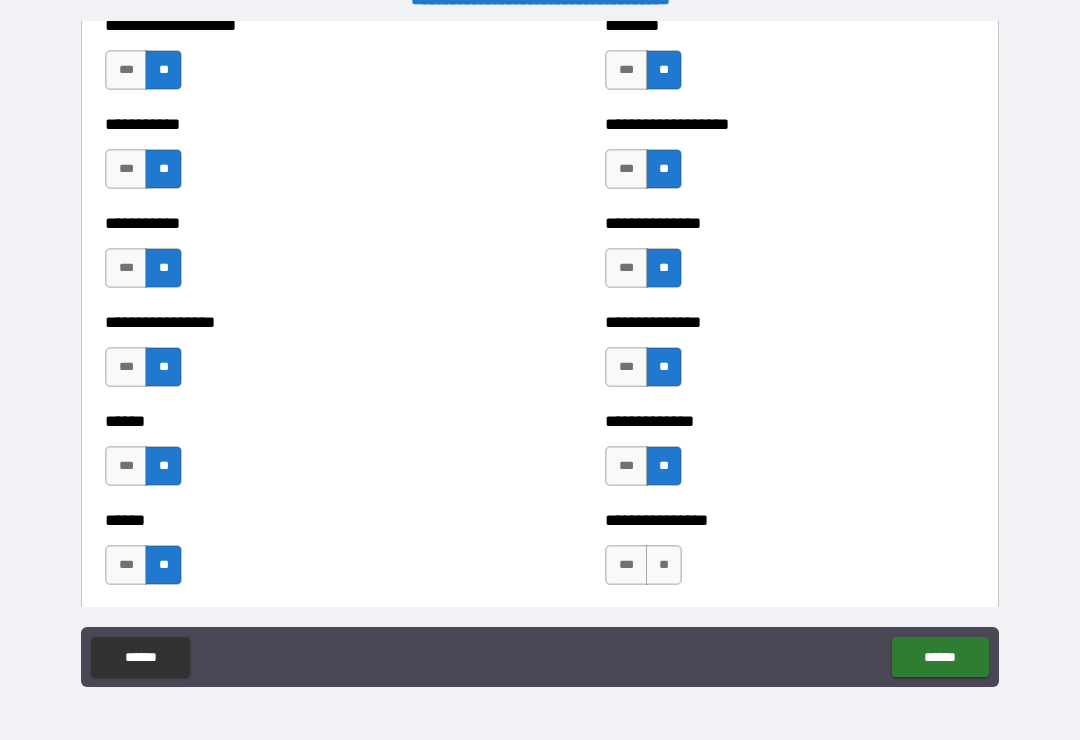 click on "**" at bounding box center (664, 565) 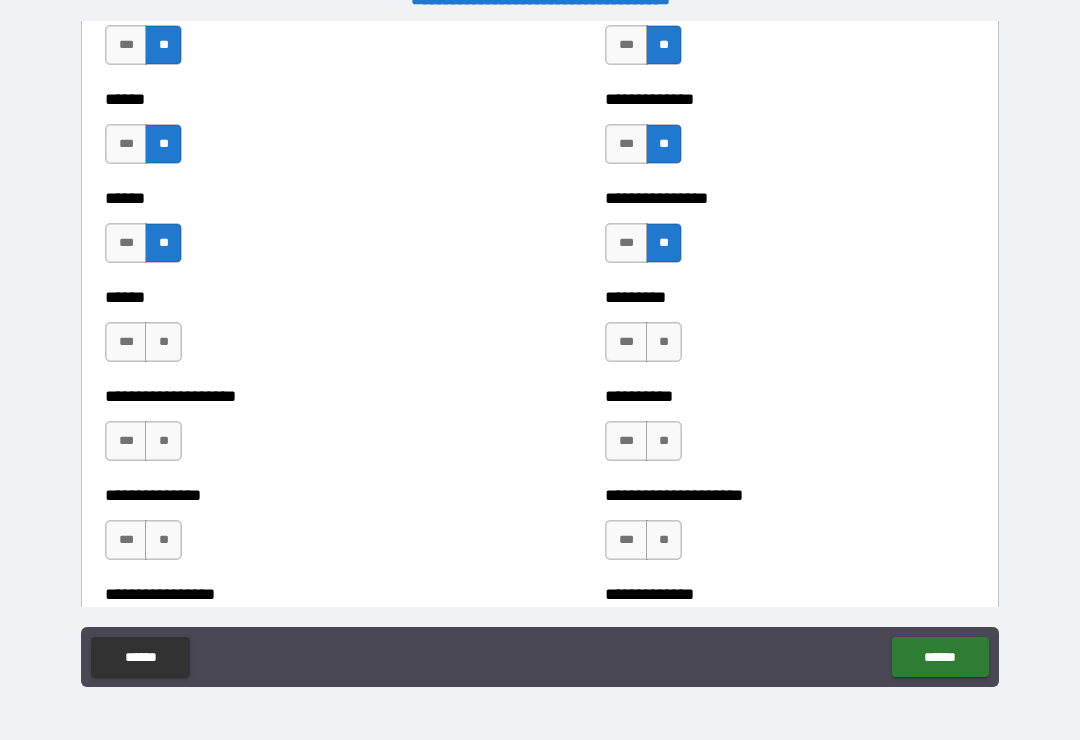 scroll, scrollTop: 3042, scrollLeft: 0, axis: vertical 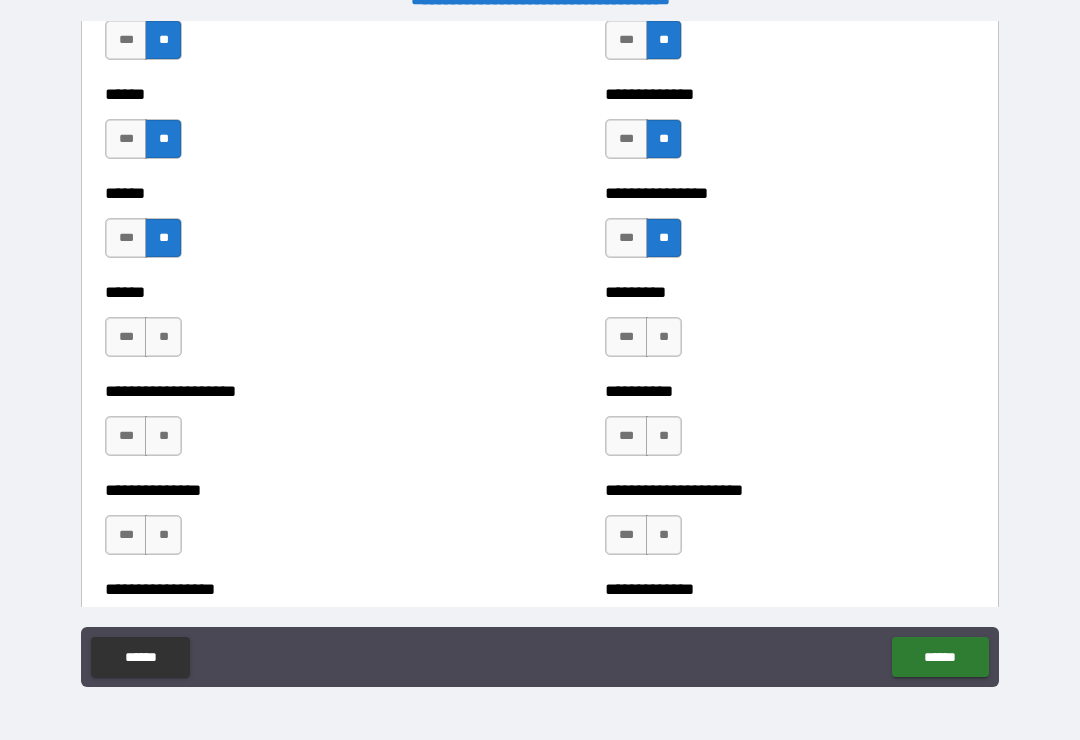 click on "**" at bounding box center [163, 337] 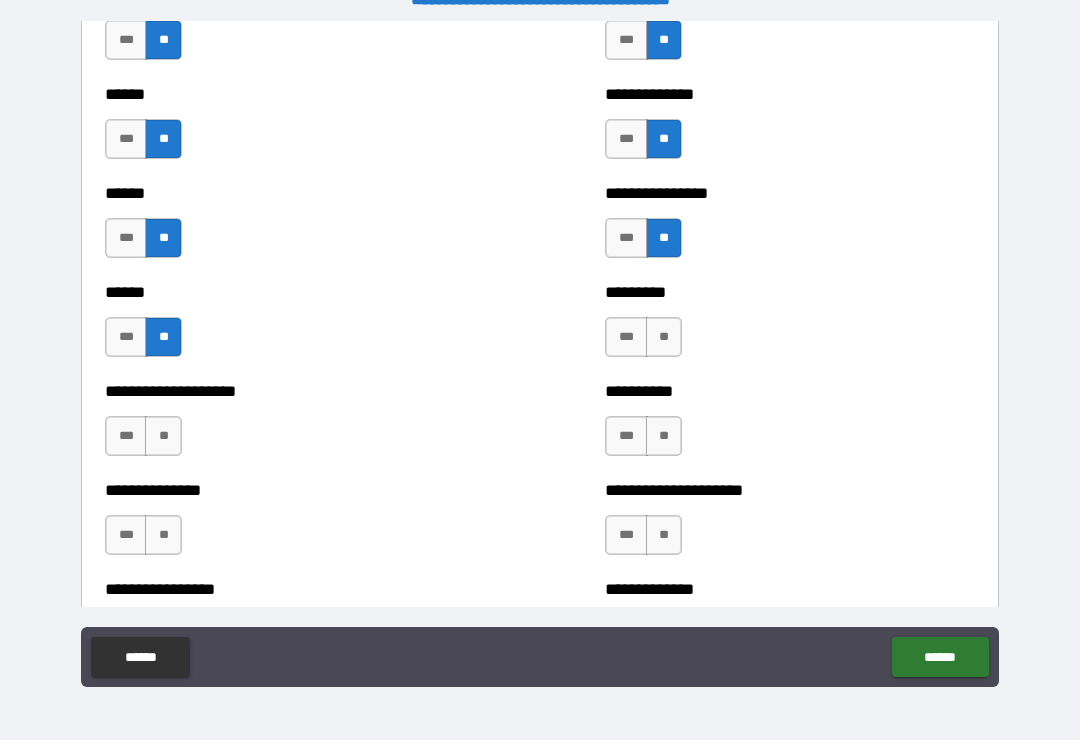 click on "**" at bounding box center (163, 436) 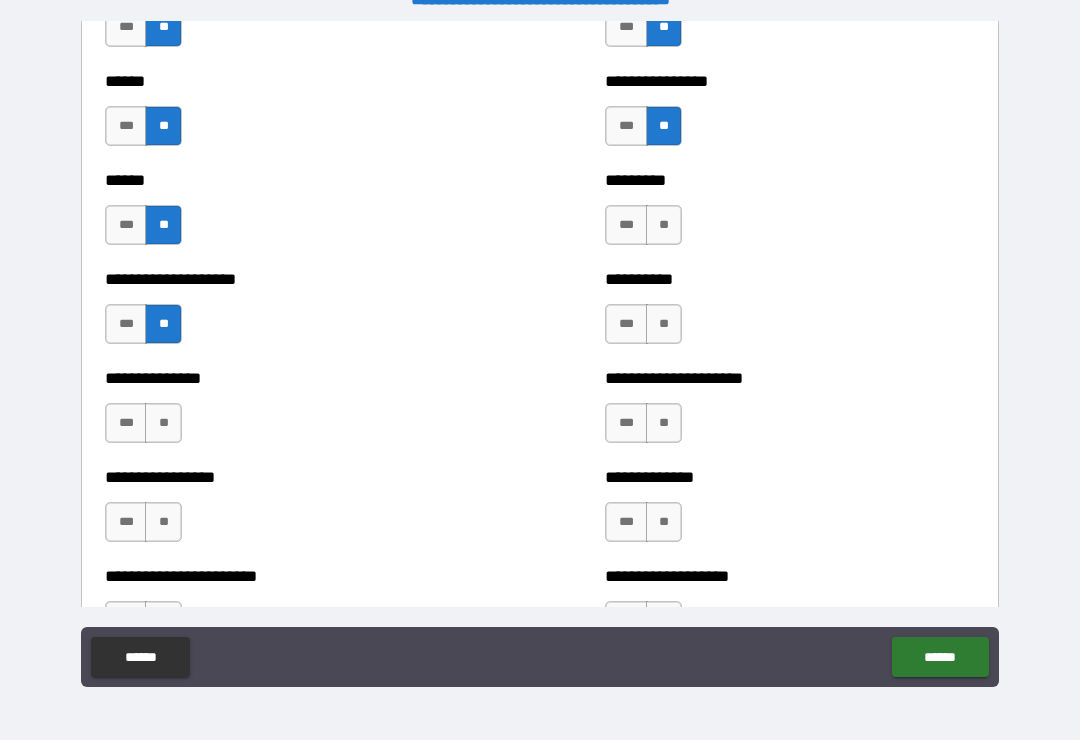 scroll, scrollTop: 3156, scrollLeft: 0, axis: vertical 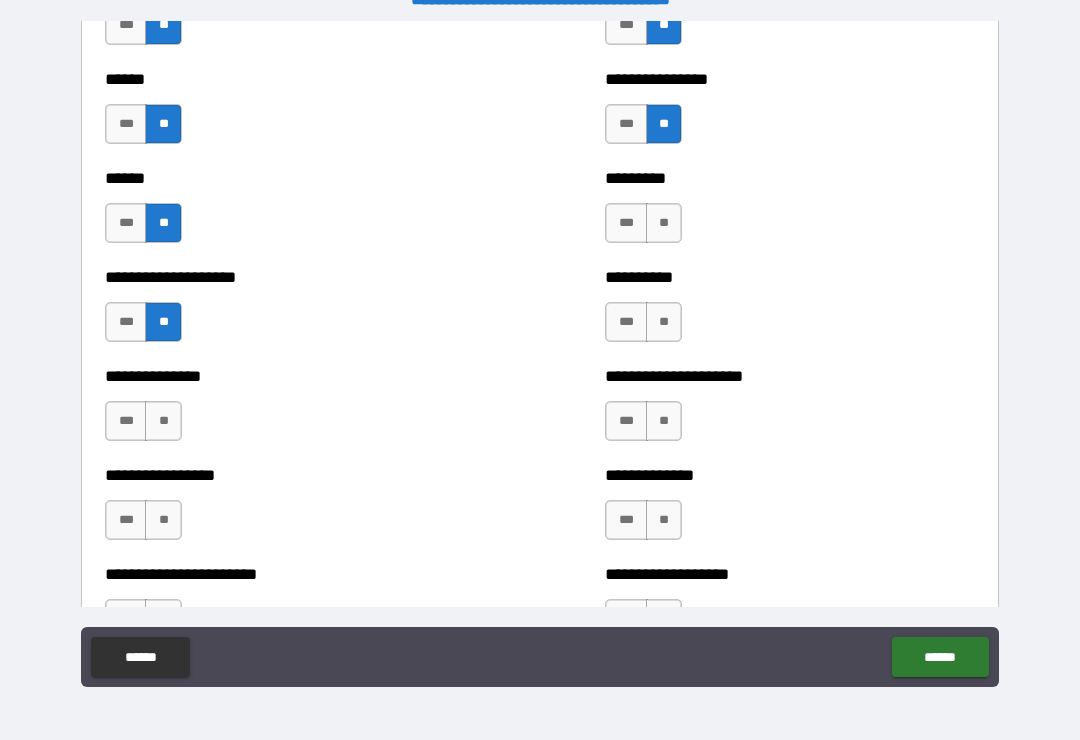 click on "**" at bounding box center [163, 421] 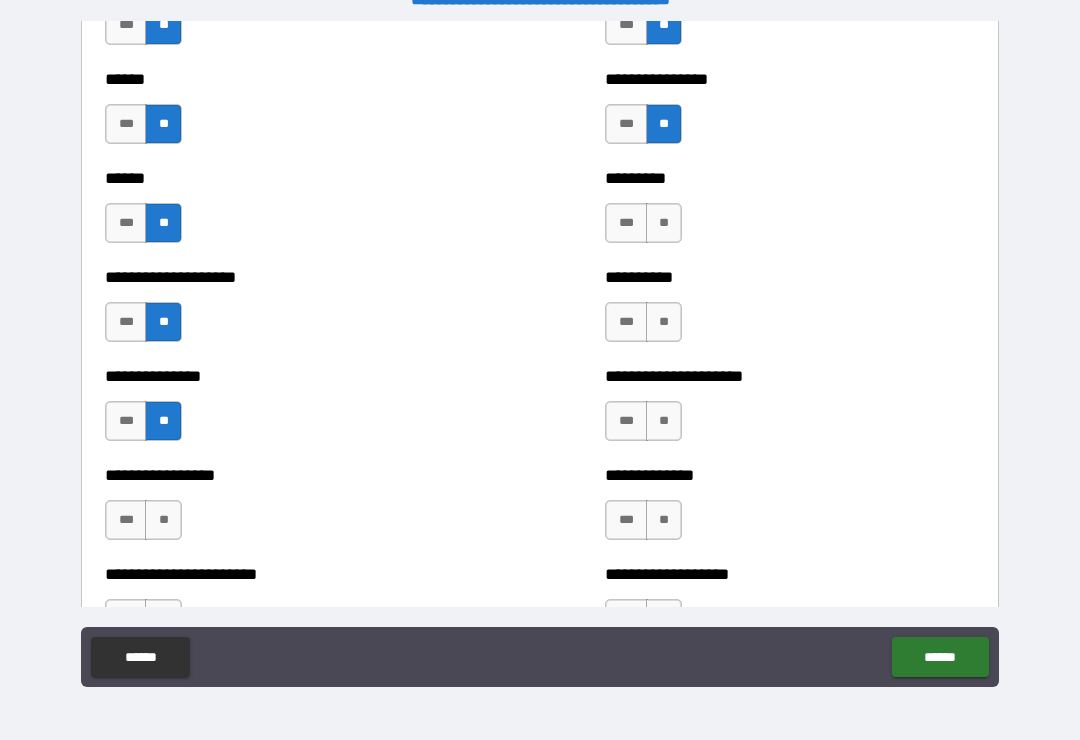 click on "**" at bounding box center [664, 223] 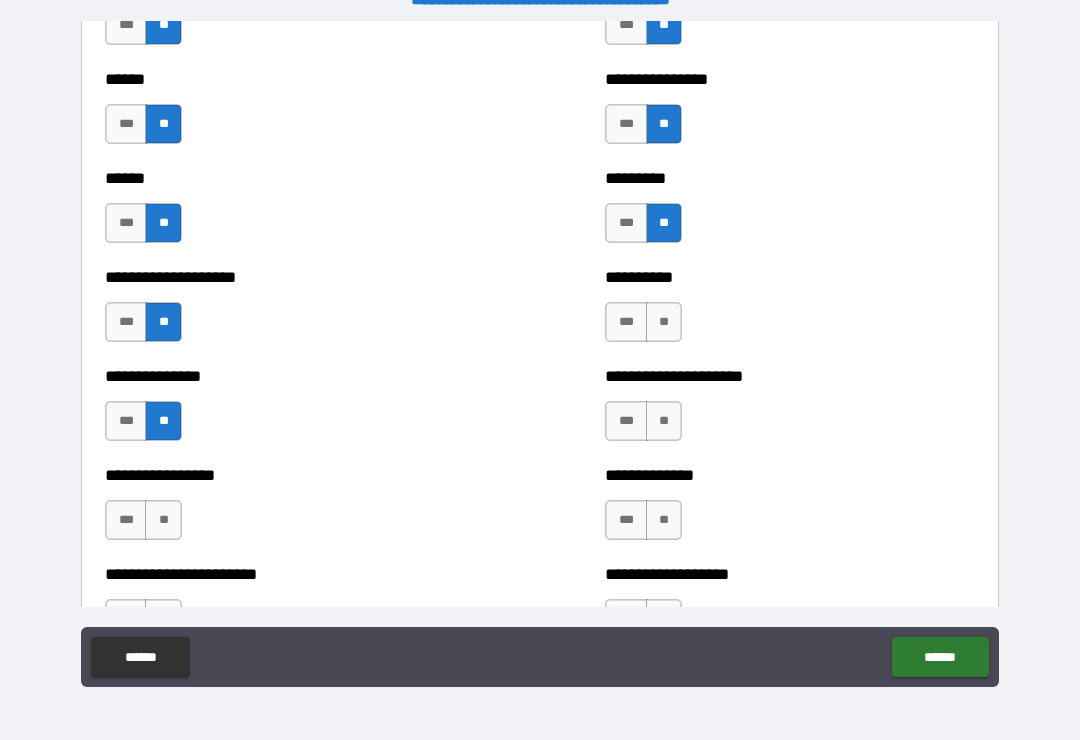 click on "**" at bounding box center (664, 322) 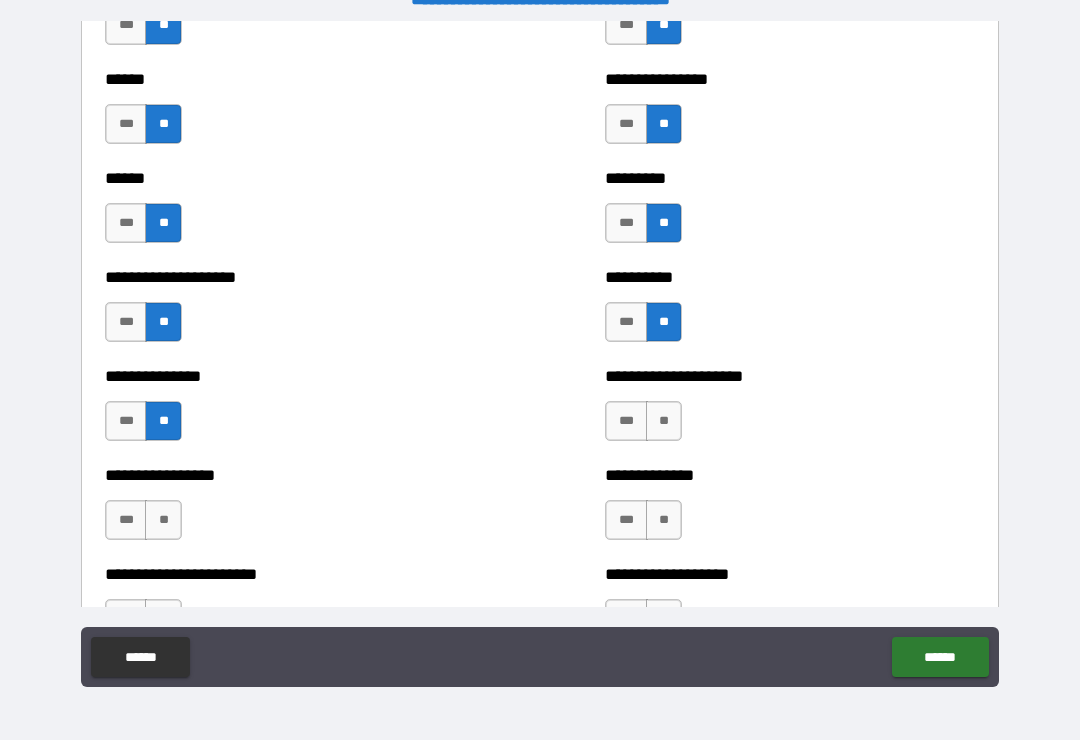 click on "**" at bounding box center [664, 421] 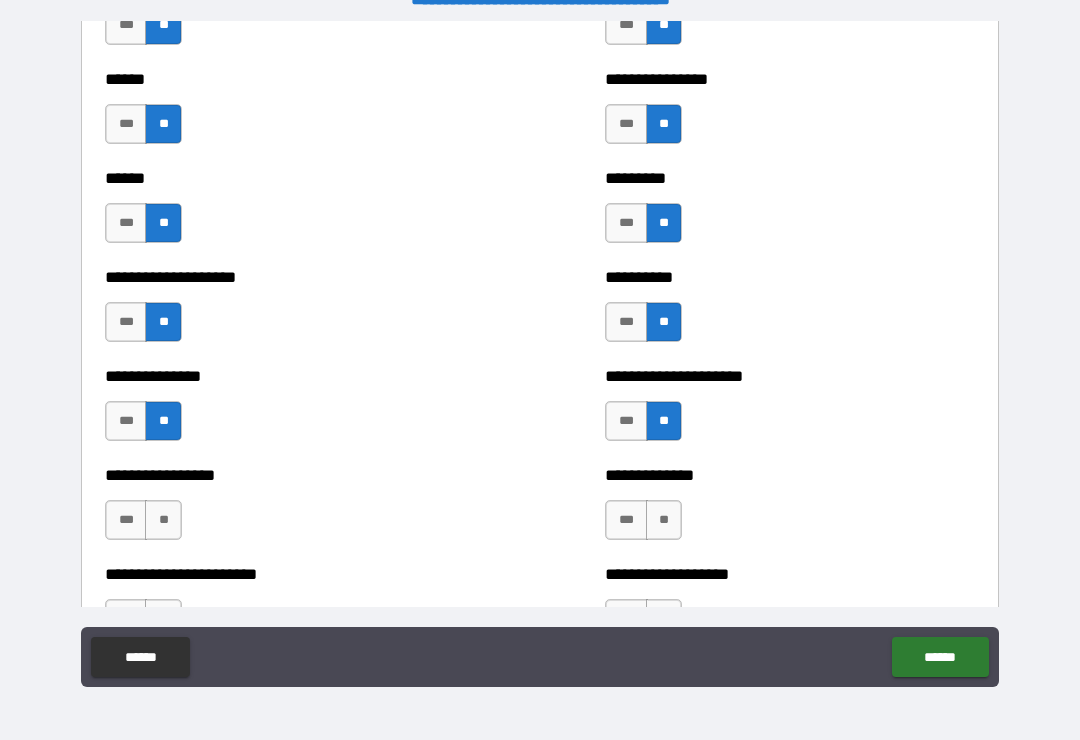 click on "**" at bounding box center [664, 520] 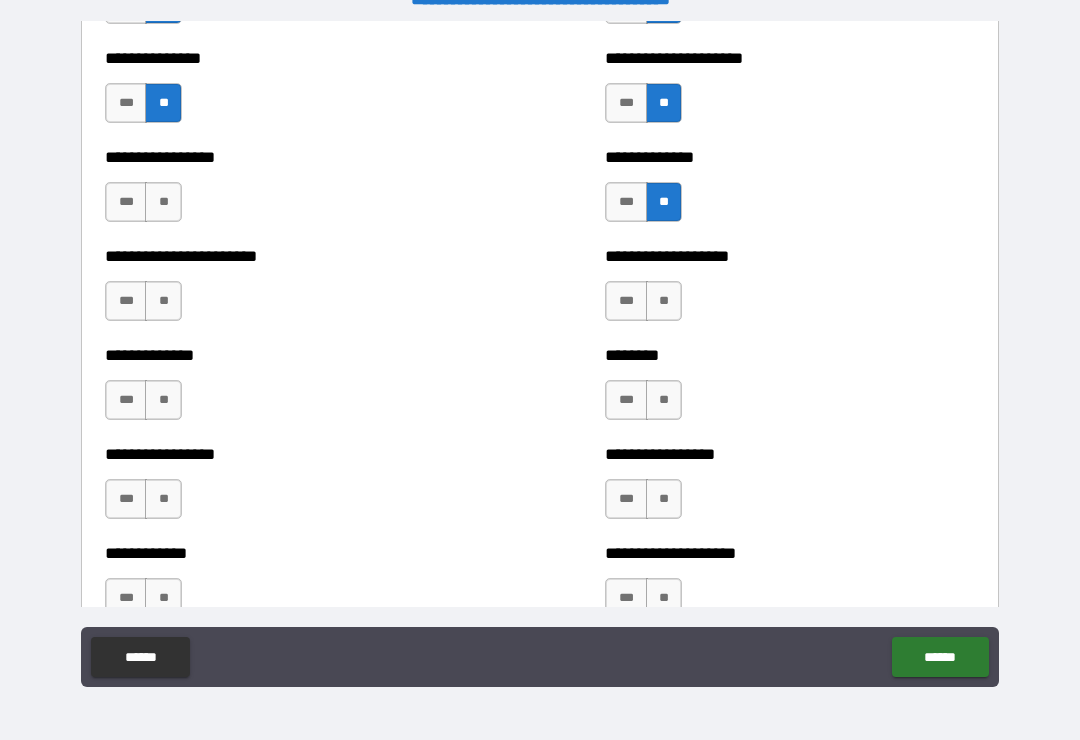 scroll, scrollTop: 3478, scrollLeft: 0, axis: vertical 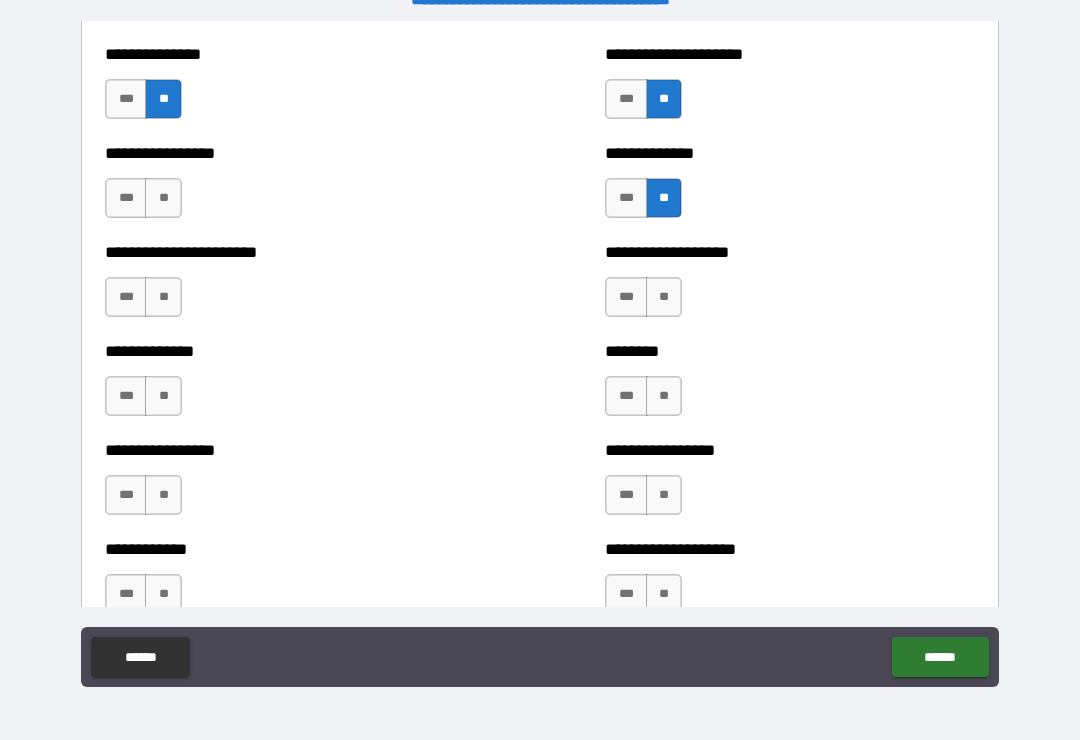 click on "**" at bounding box center [664, 297] 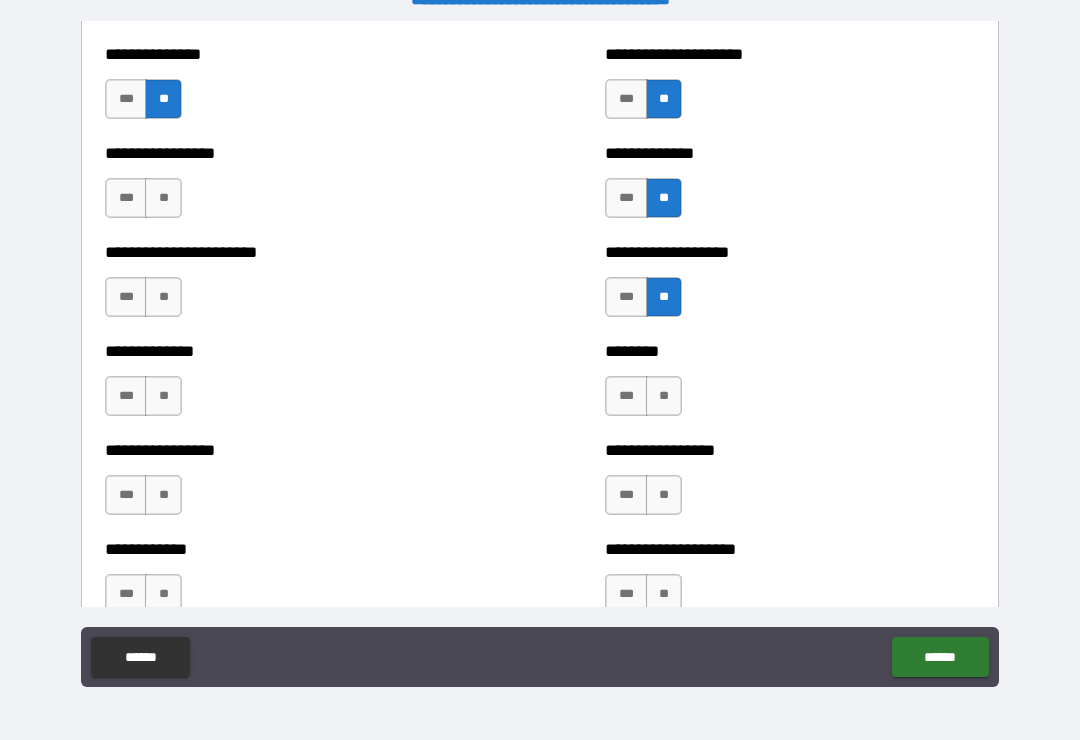 click on "**" at bounding box center [664, 396] 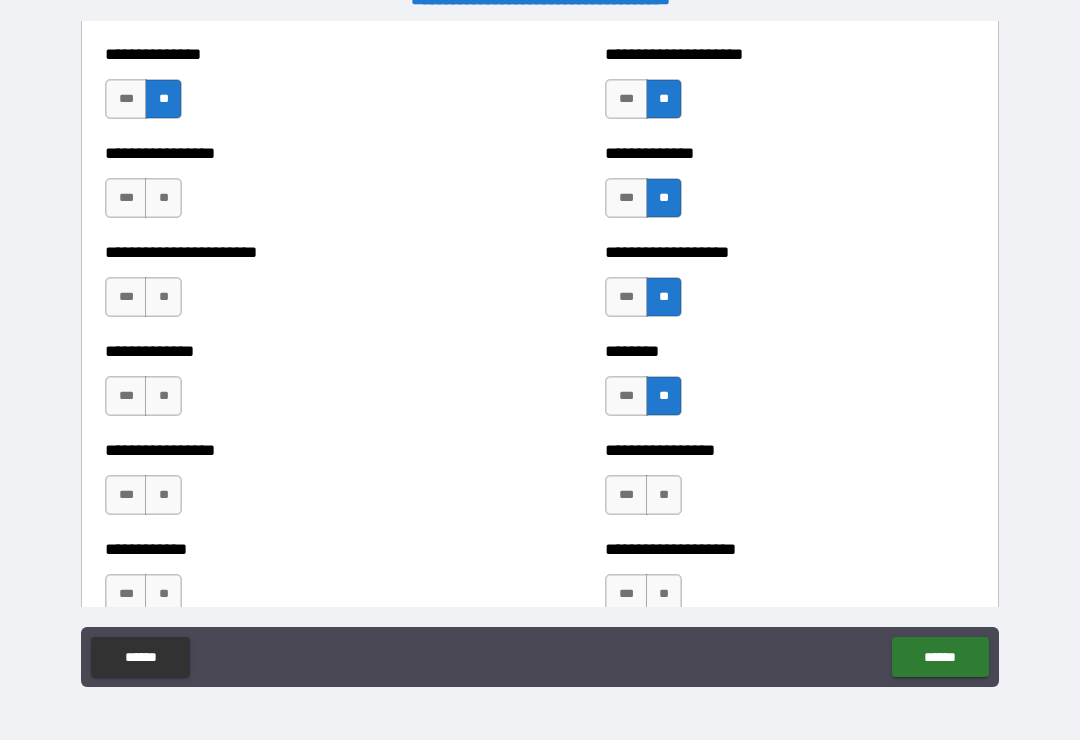 click on "**" at bounding box center (664, 495) 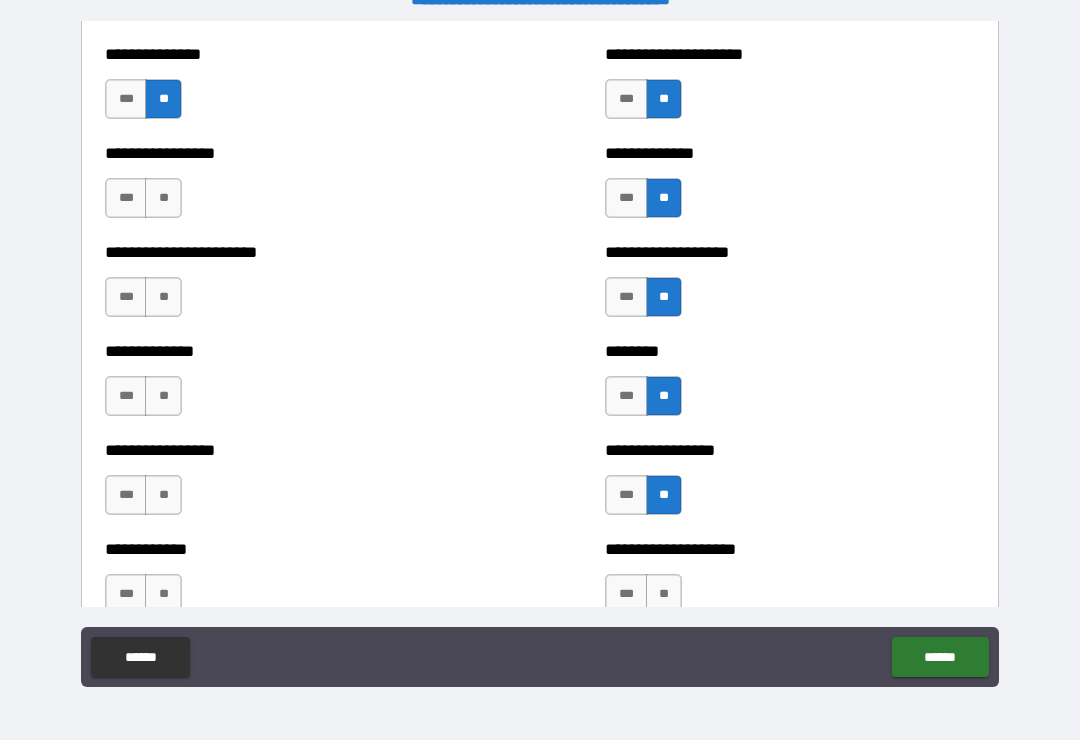 click on "**" at bounding box center [163, 198] 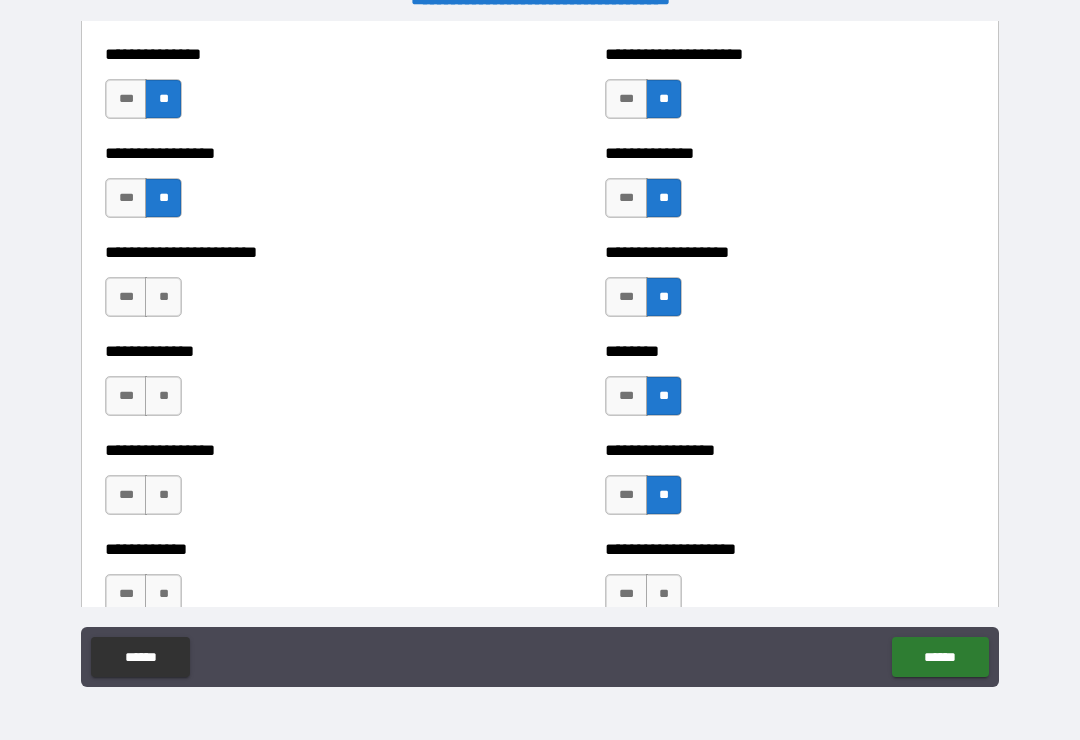 click on "**" at bounding box center (163, 297) 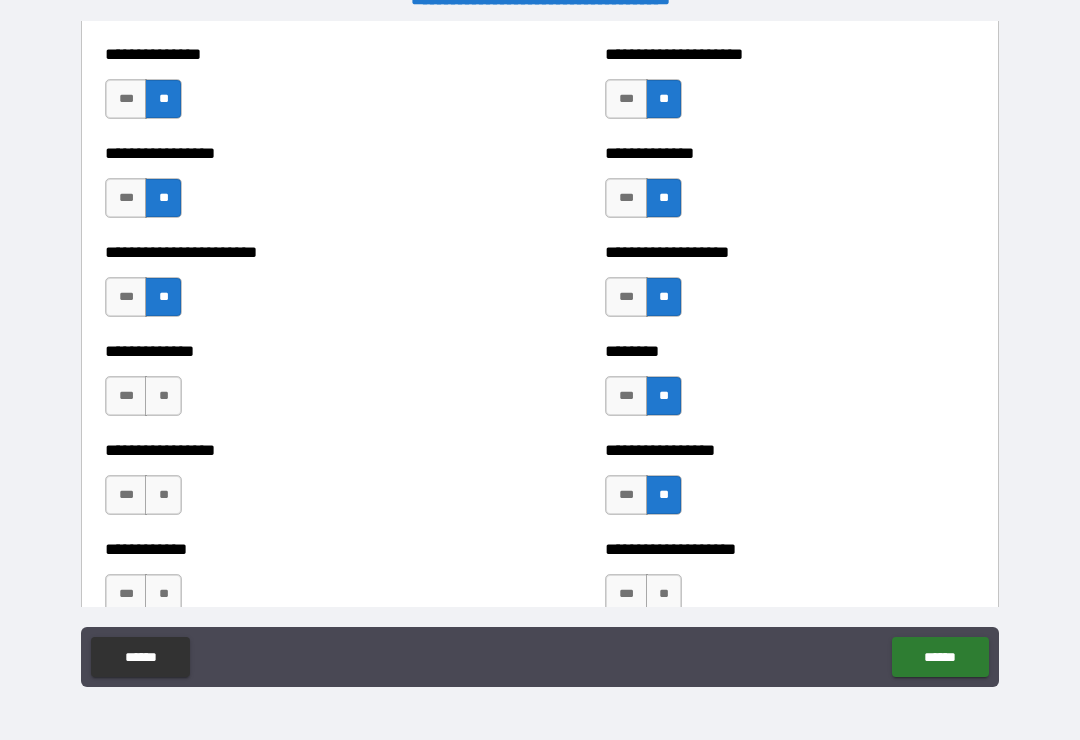 click on "**" at bounding box center (163, 396) 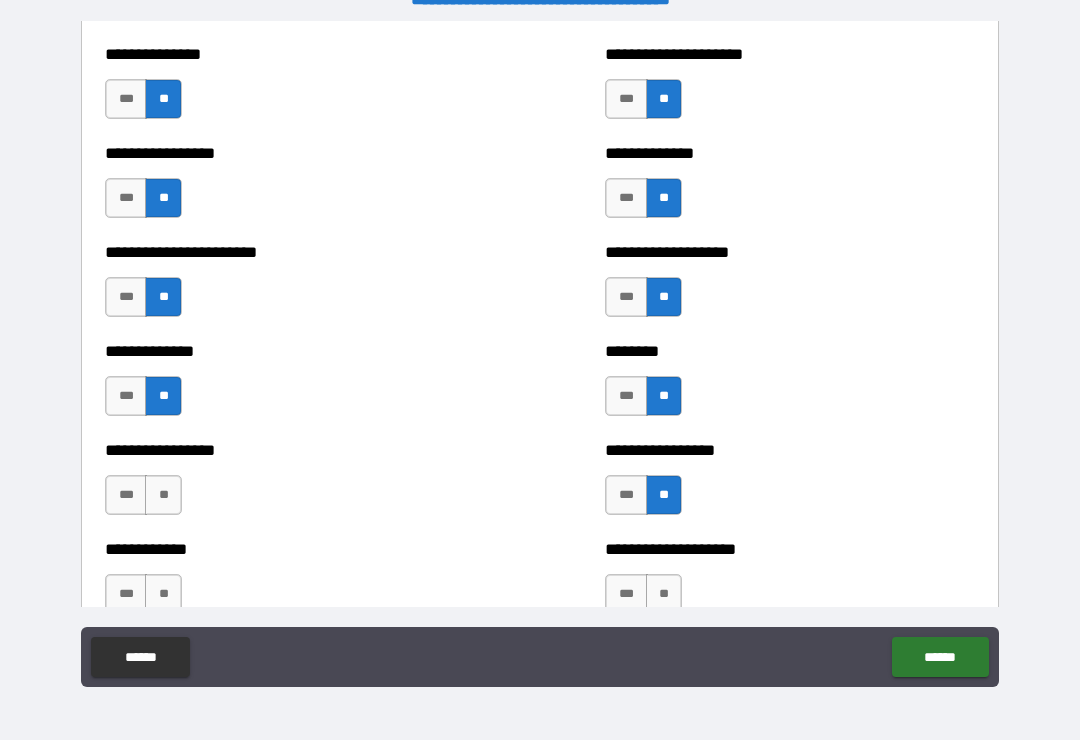 click on "**" at bounding box center [163, 495] 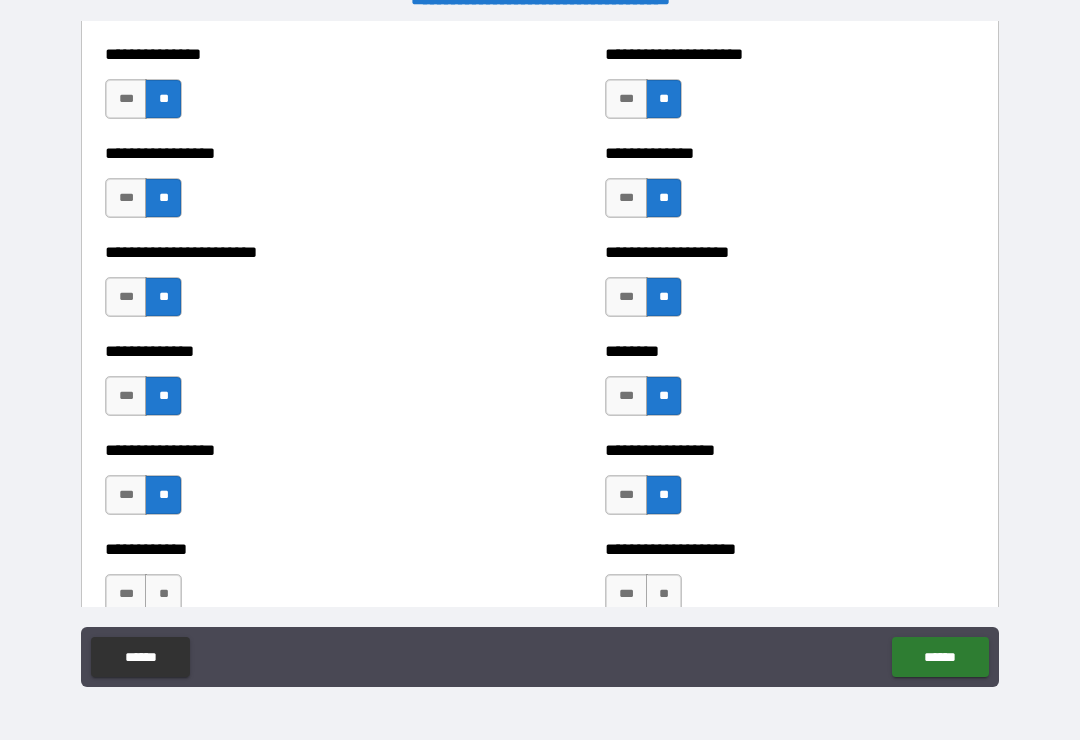 click on "**" at bounding box center (163, 594) 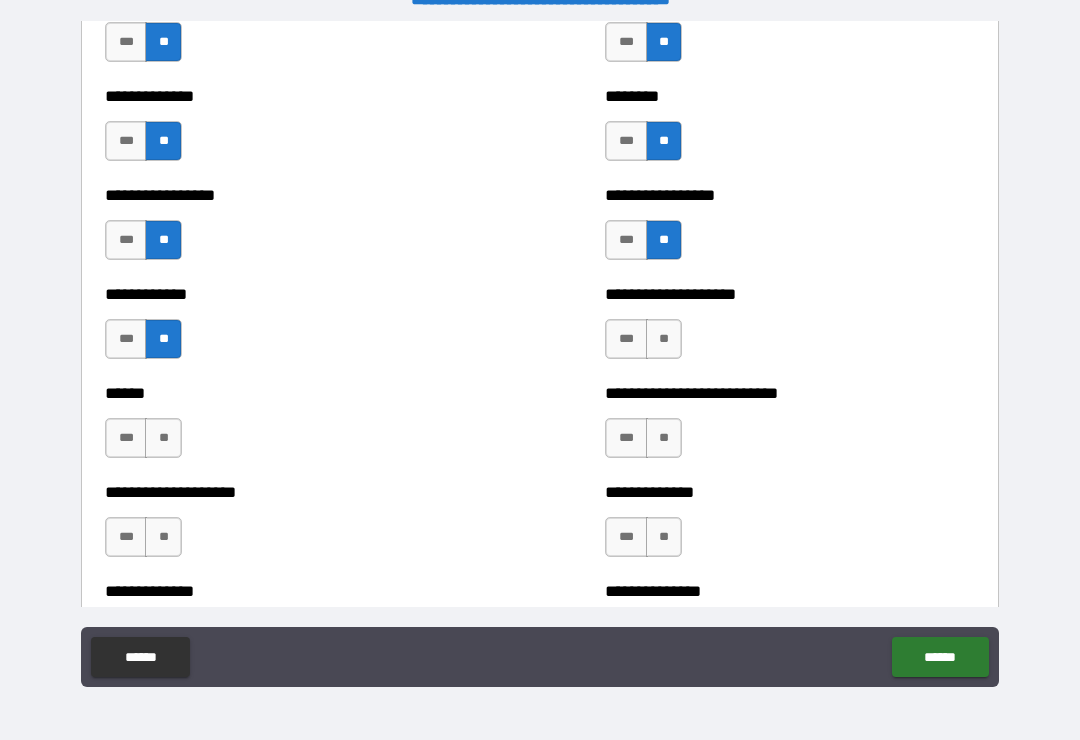 scroll, scrollTop: 3742, scrollLeft: 0, axis: vertical 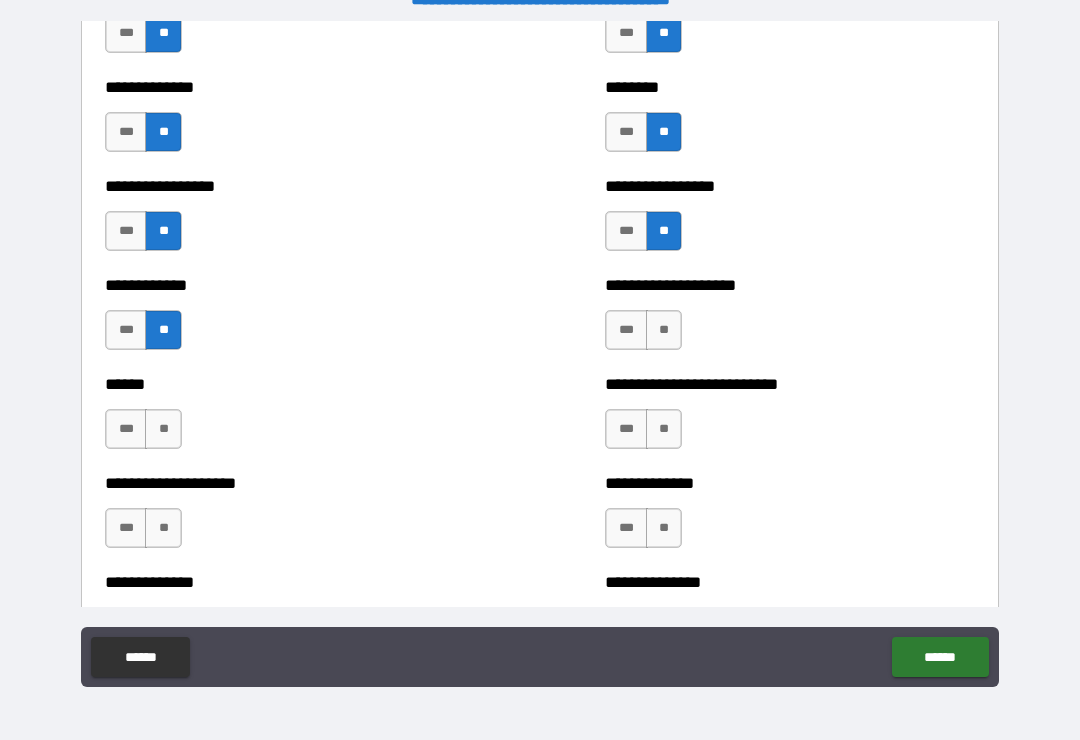 click on "***" at bounding box center (126, 429) 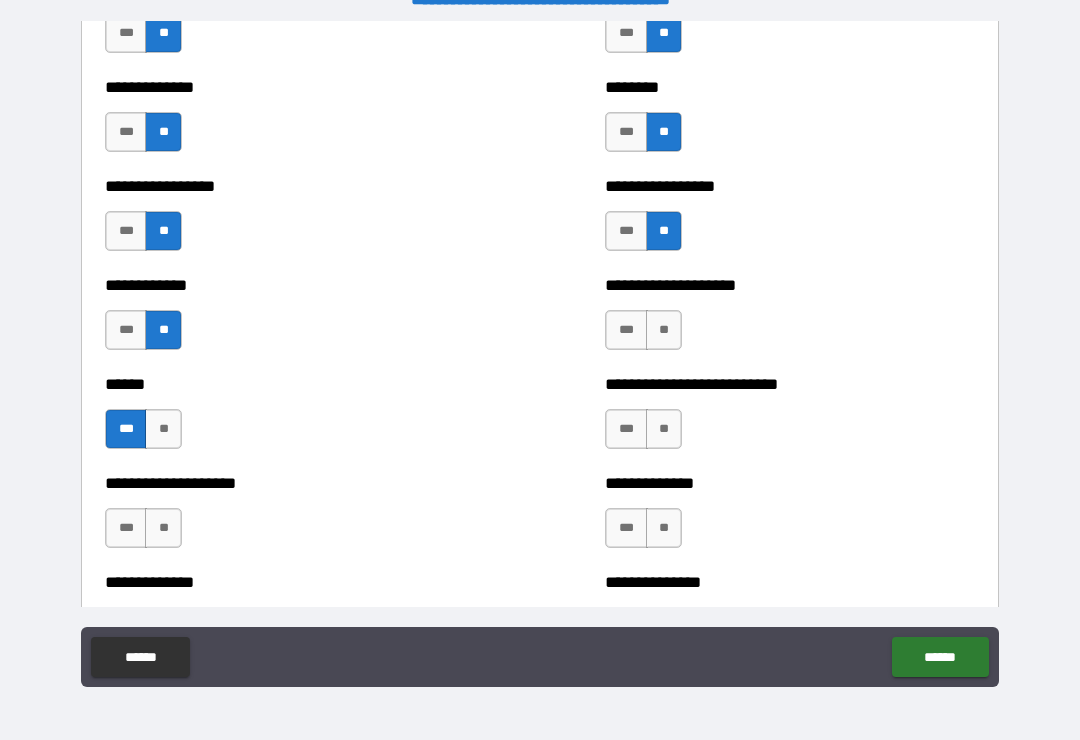 click on "**" at bounding box center [664, 330] 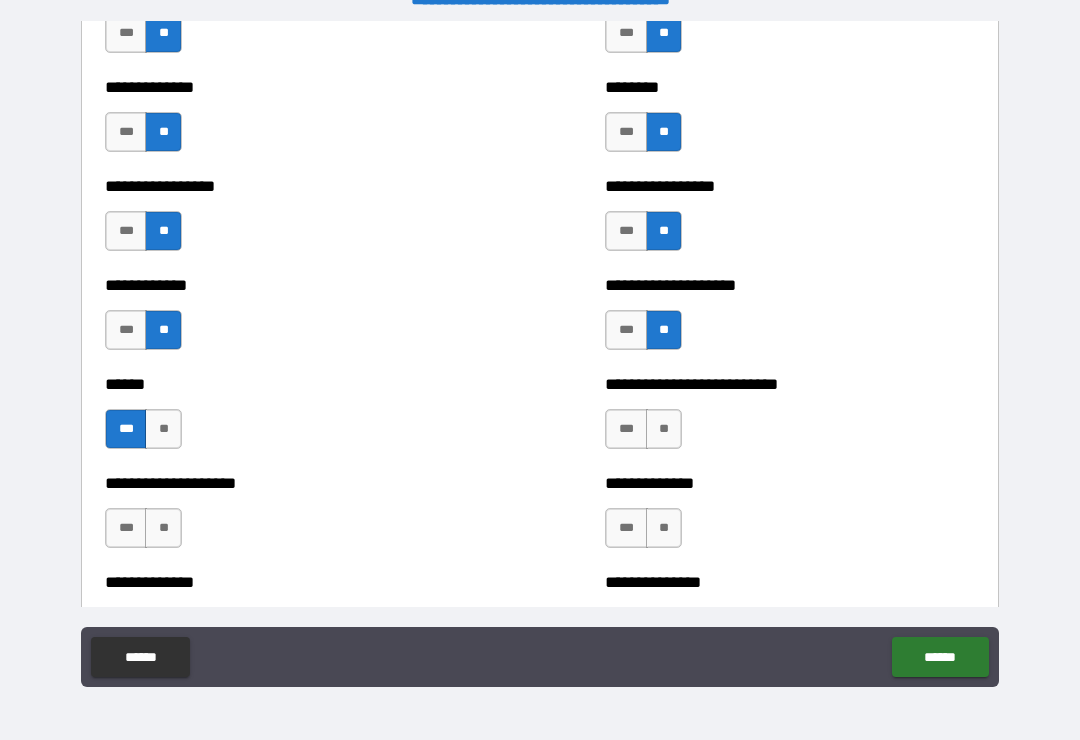 click on "**" at bounding box center [664, 429] 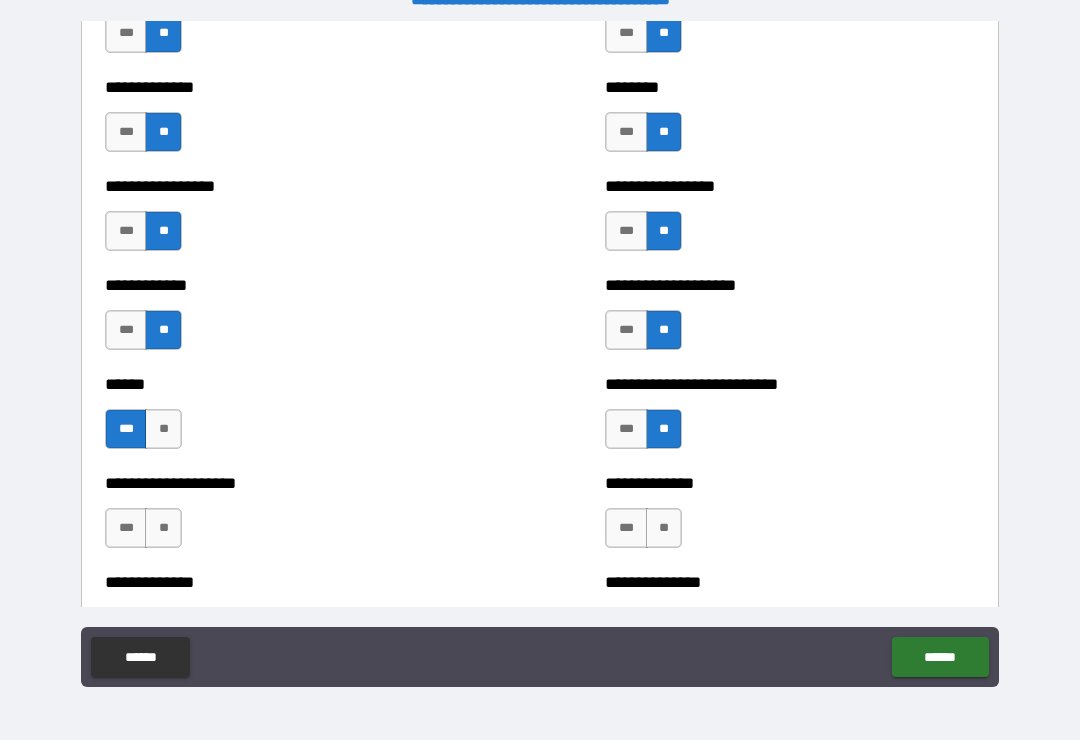 click on "**" at bounding box center [664, 528] 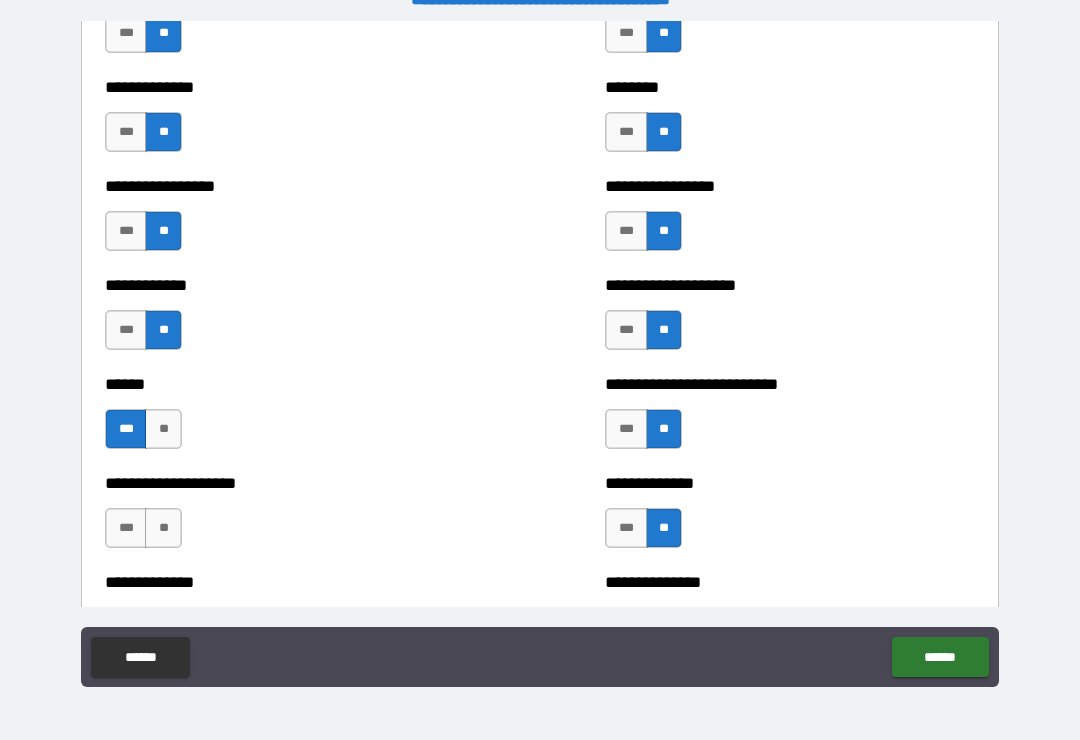 click on "**" at bounding box center [163, 528] 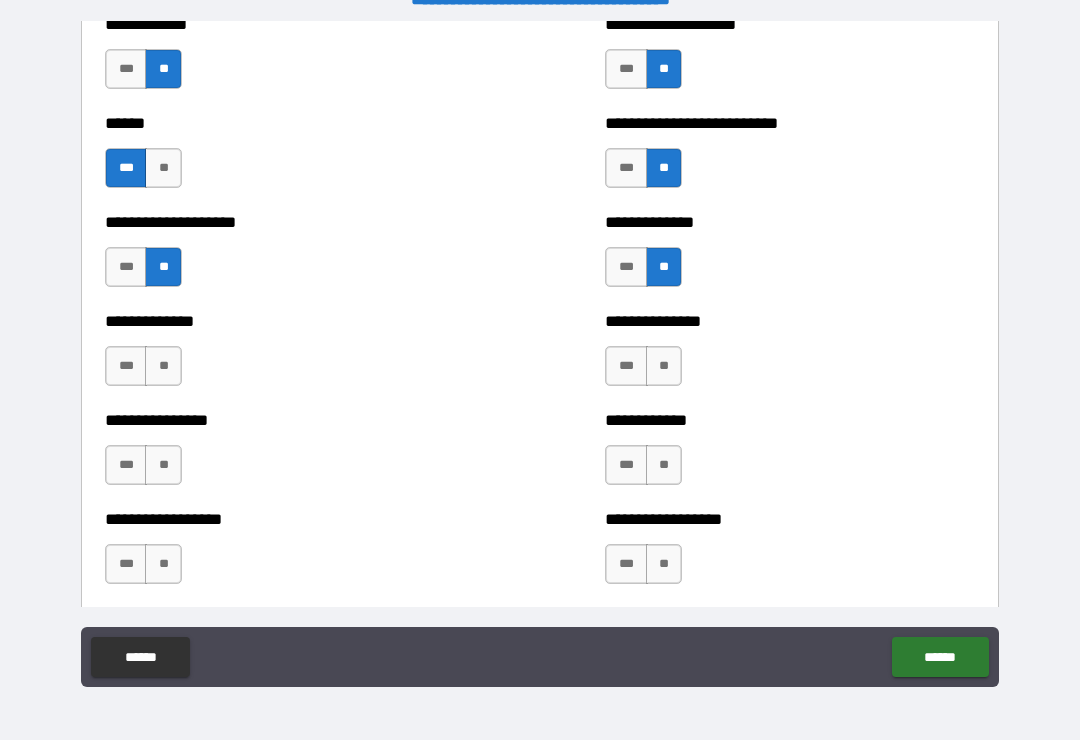 scroll, scrollTop: 4038, scrollLeft: 0, axis: vertical 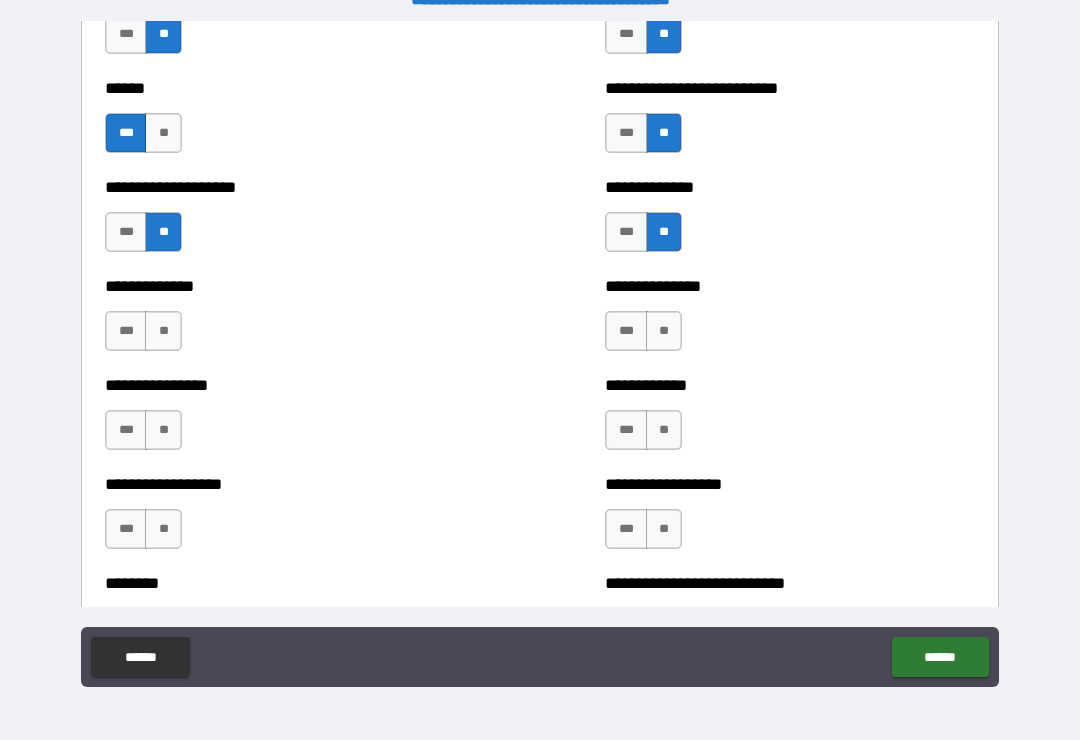 click on "**" at bounding box center [163, 331] 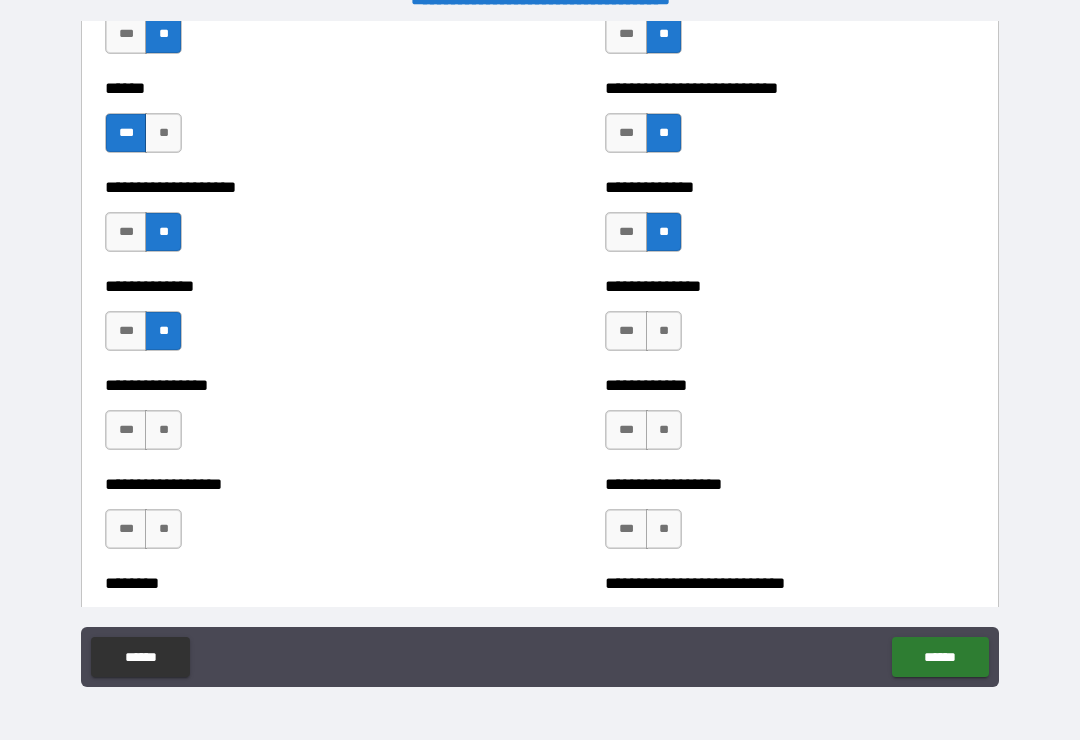 click on "**" at bounding box center [163, 430] 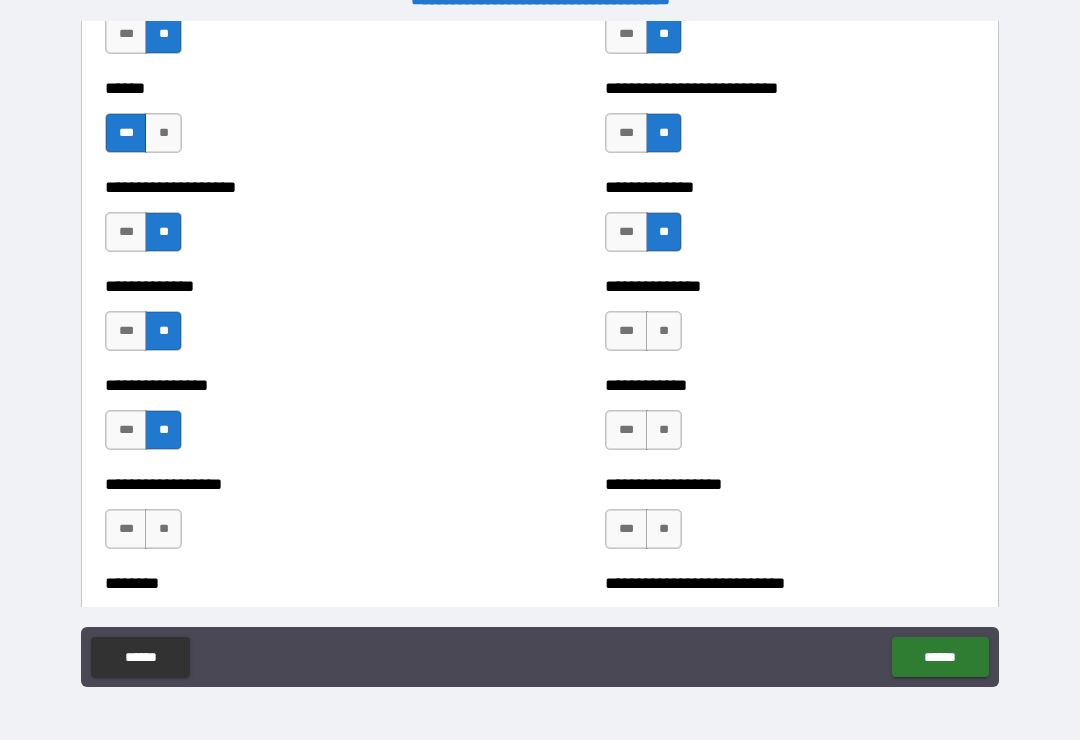 click on "**" at bounding box center (163, 529) 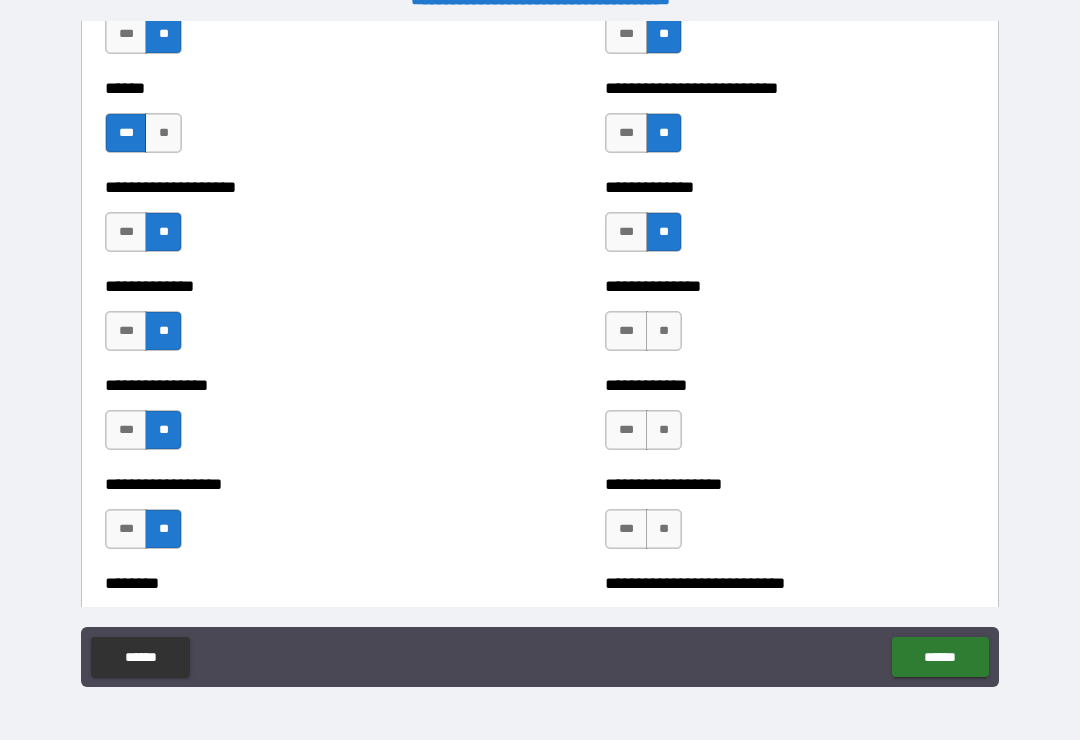 click on "**" at bounding box center (664, 529) 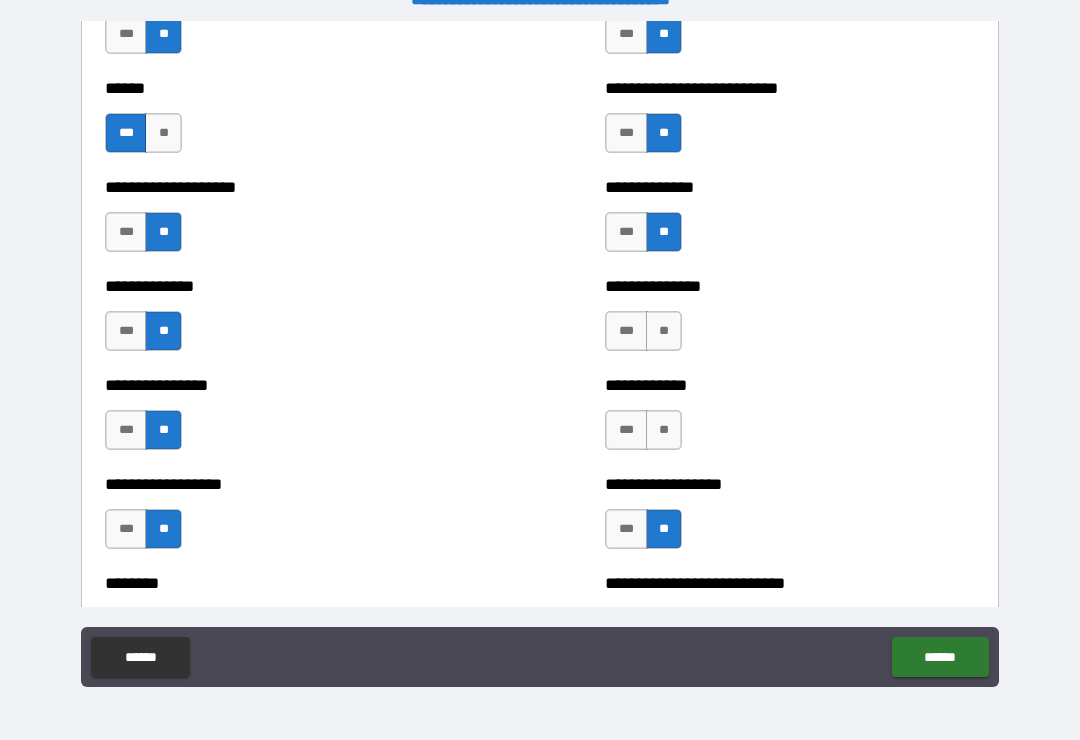 click on "**" at bounding box center [664, 430] 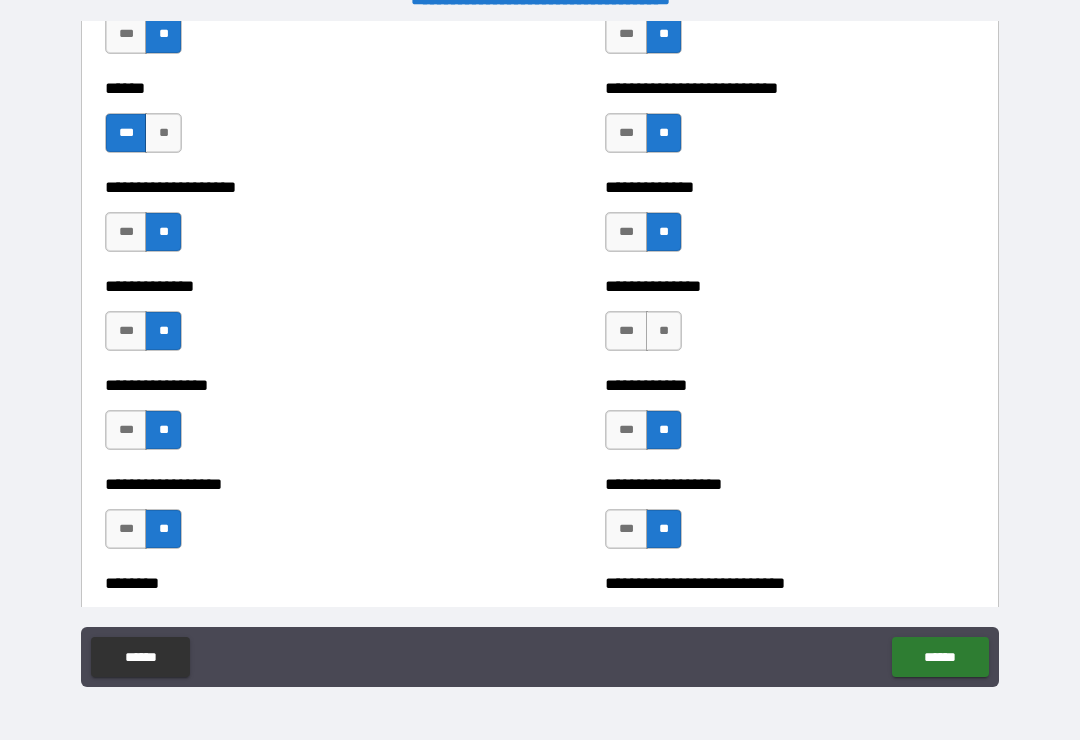 click on "**" at bounding box center (664, 331) 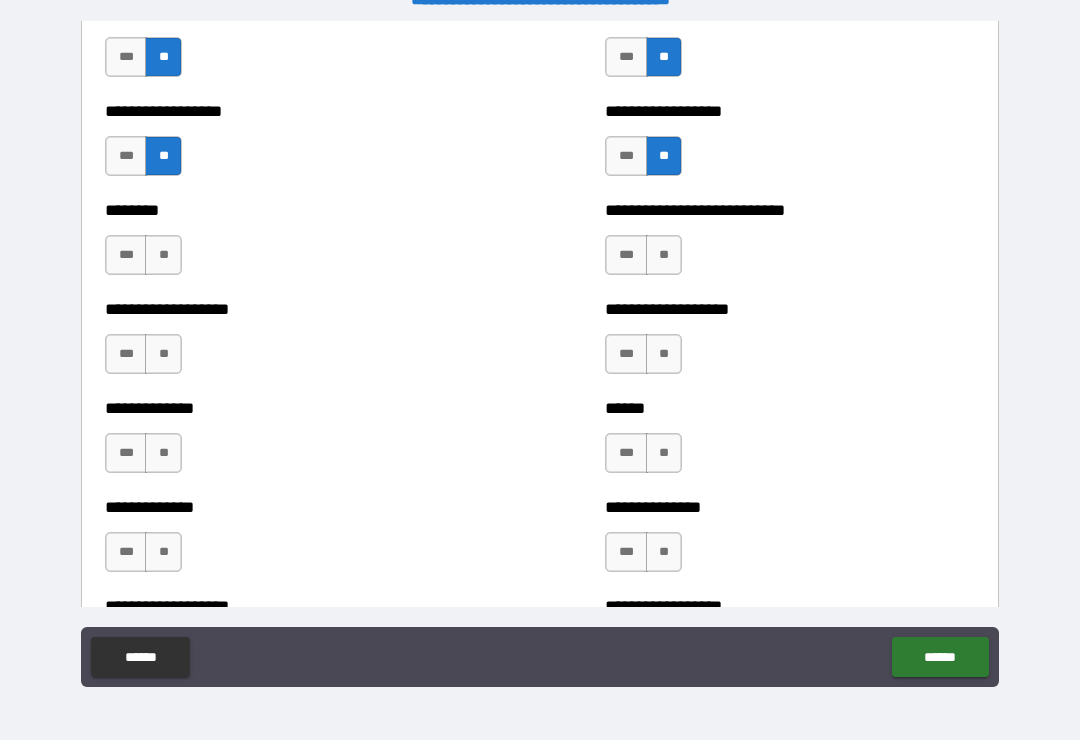 scroll, scrollTop: 4416, scrollLeft: 0, axis: vertical 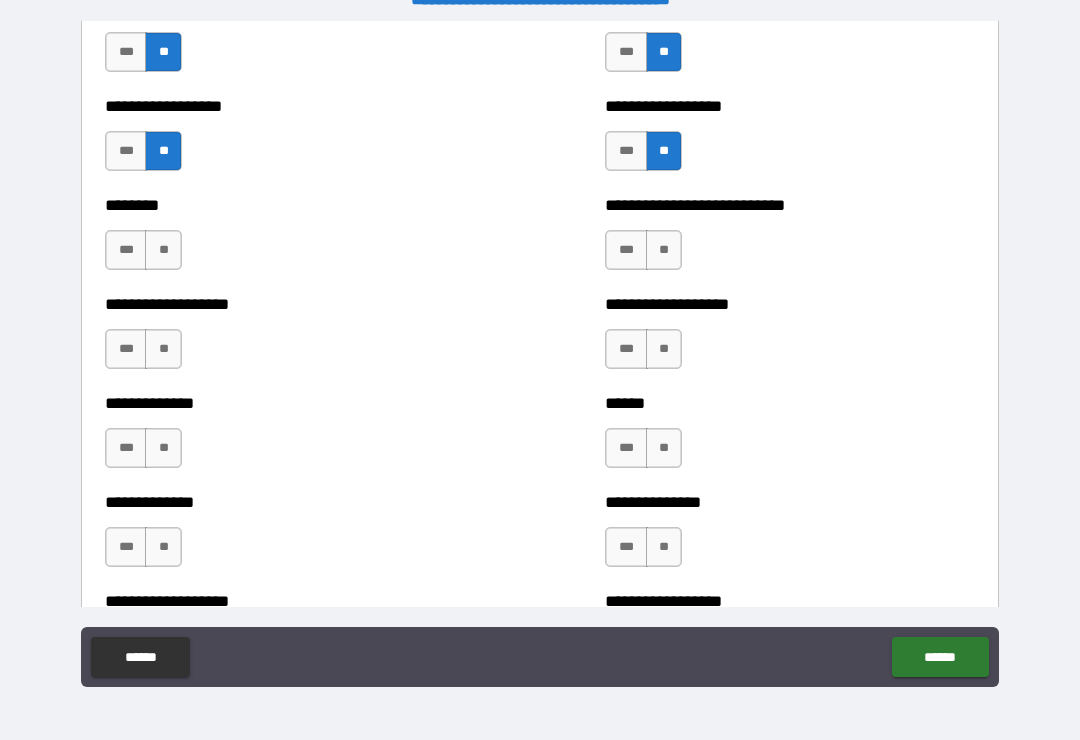 click on "**" at bounding box center (163, 250) 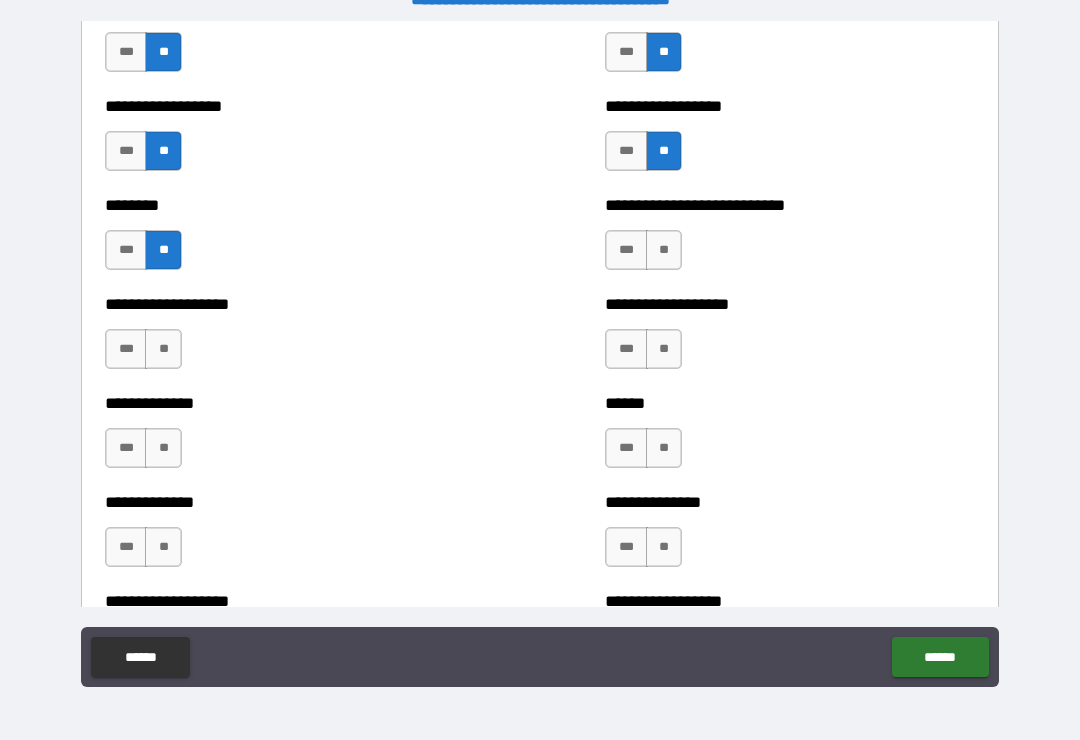 click on "**" at bounding box center [163, 349] 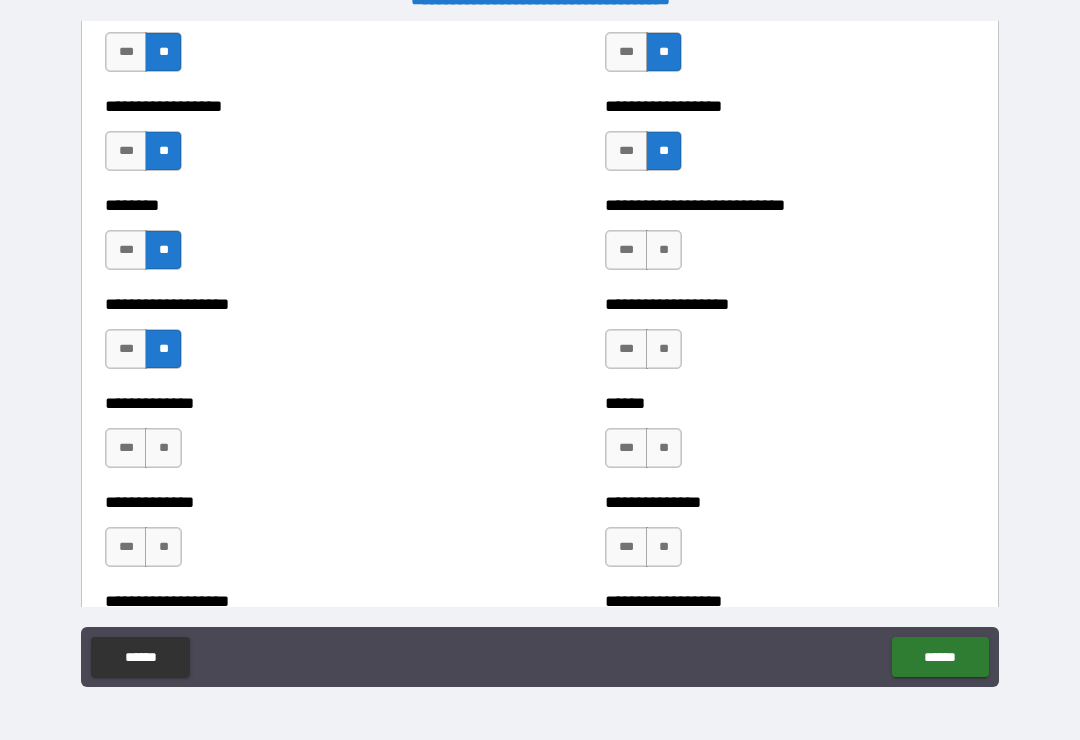 click on "**" at bounding box center [163, 448] 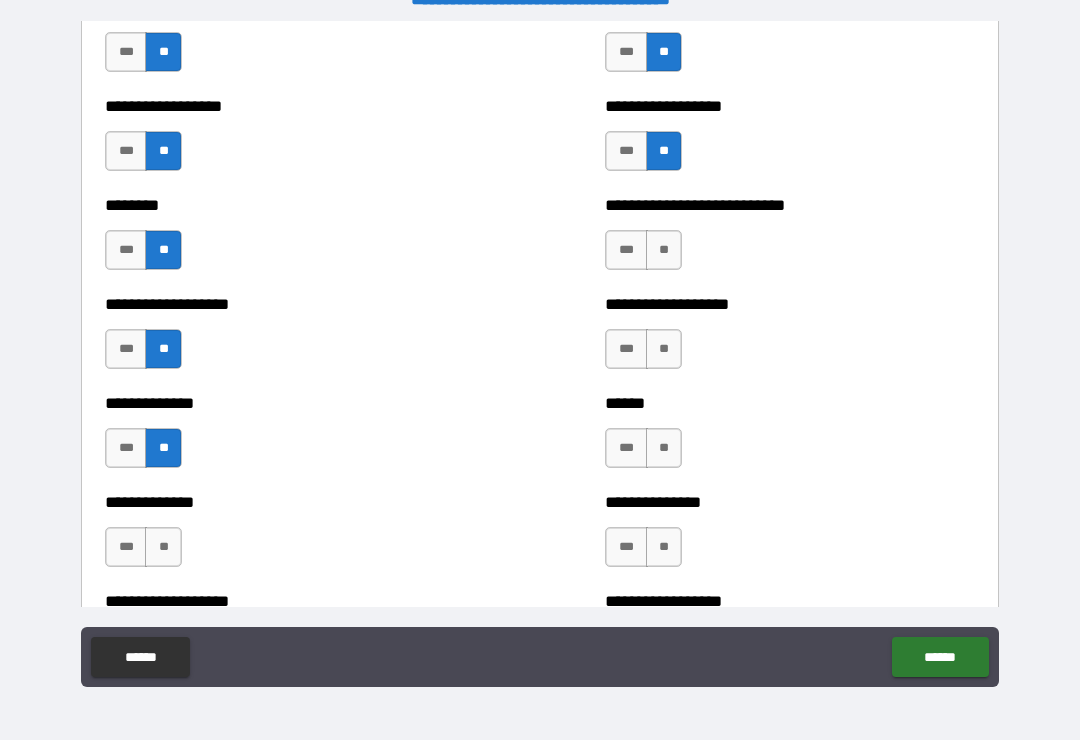 click on "**" at bounding box center [163, 547] 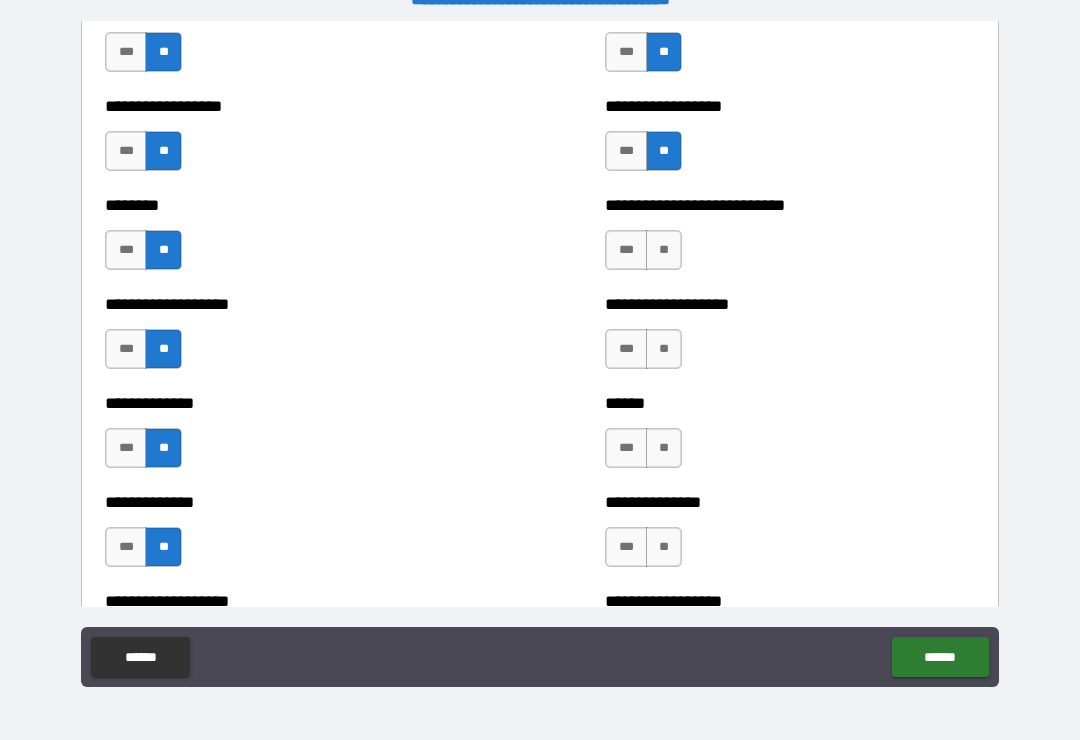 click on "**" at bounding box center [664, 547] 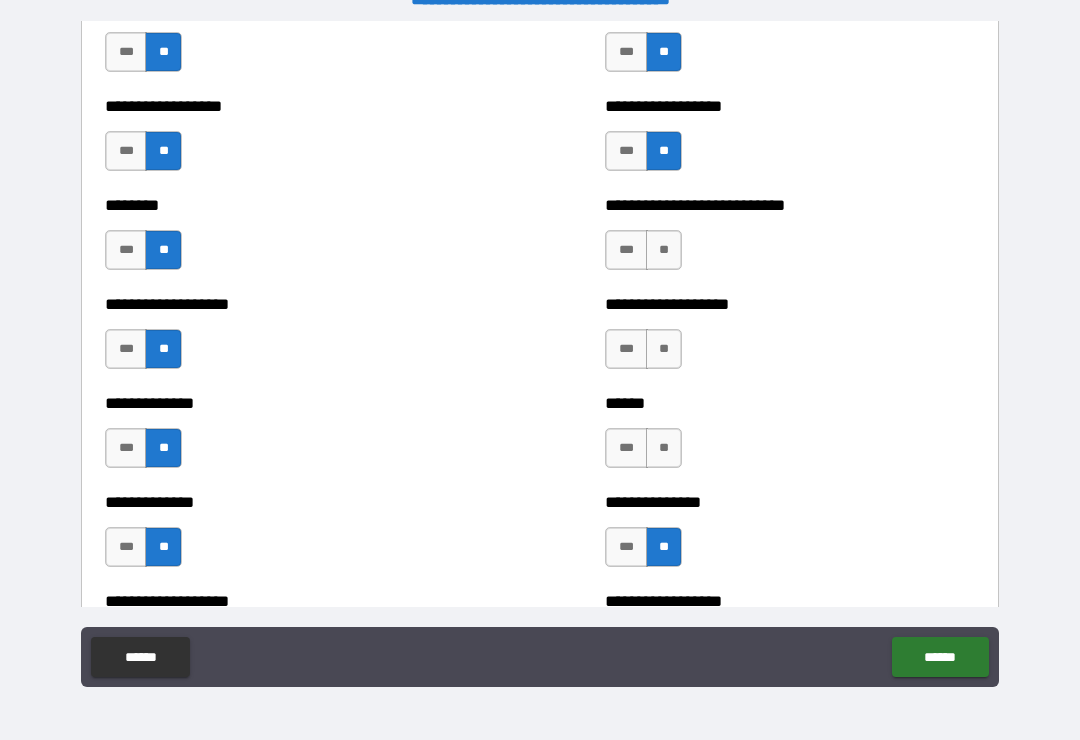 click on "**" at bounding box center [664, 448] 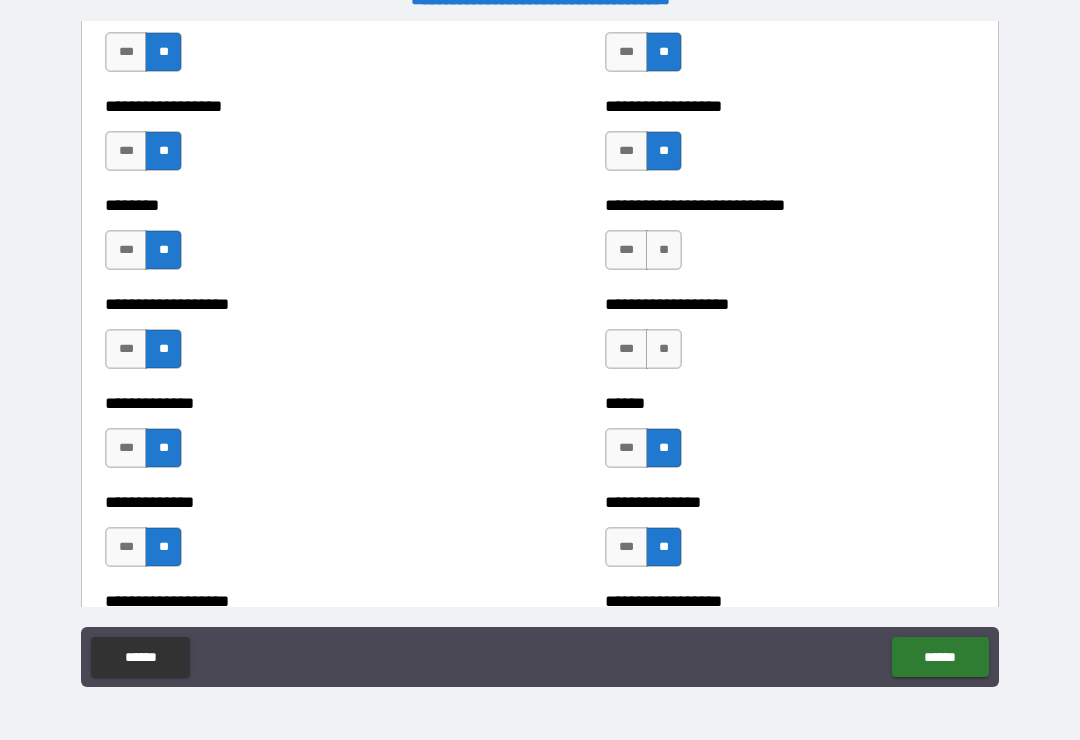 click on "**" at bounding box center (664, 349) 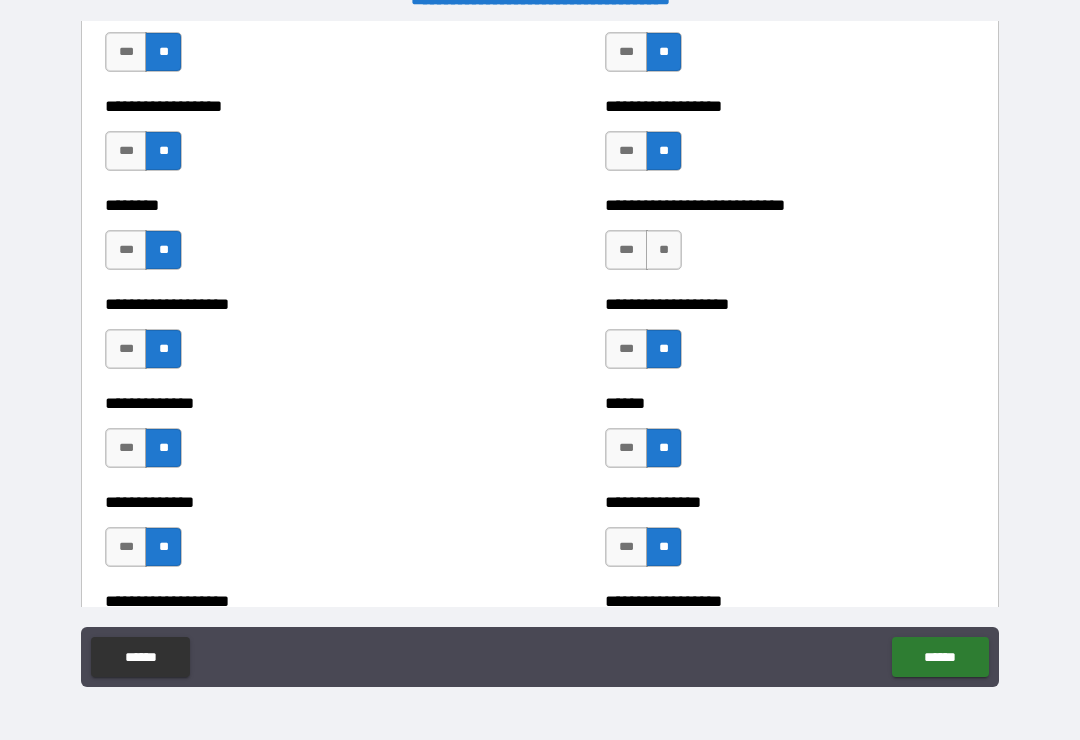 click on "**" at bounding box center [664, 250] 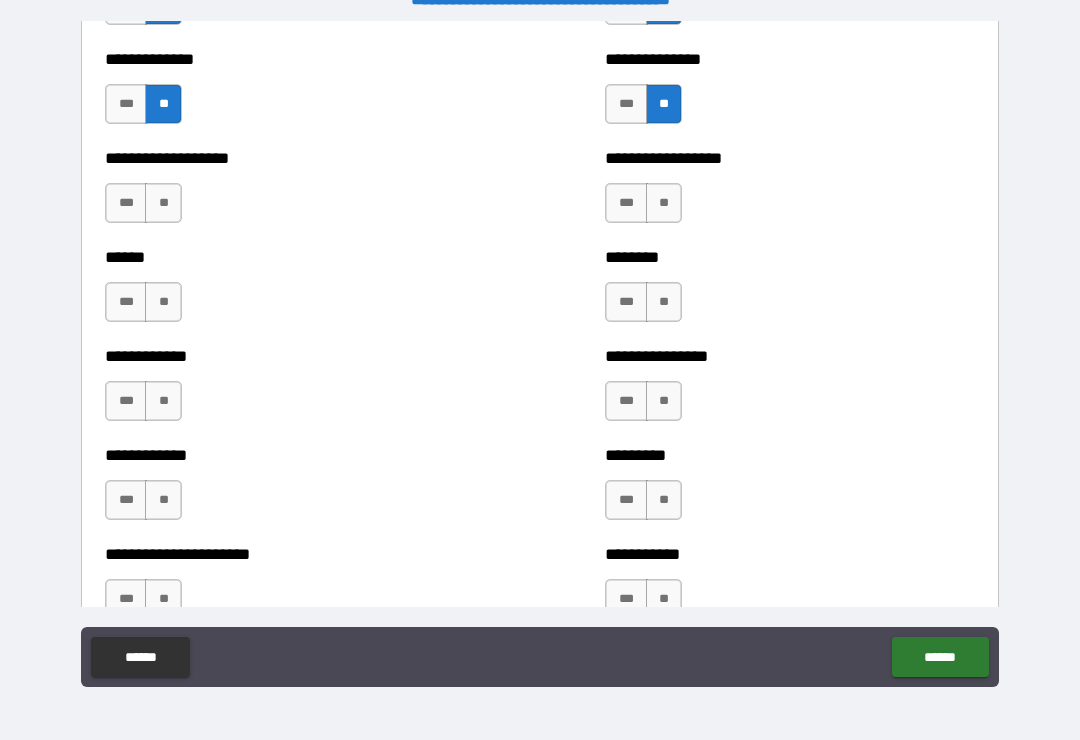 scroll, scrollTop: 4863, scrollLeft: 0, axis: vertical 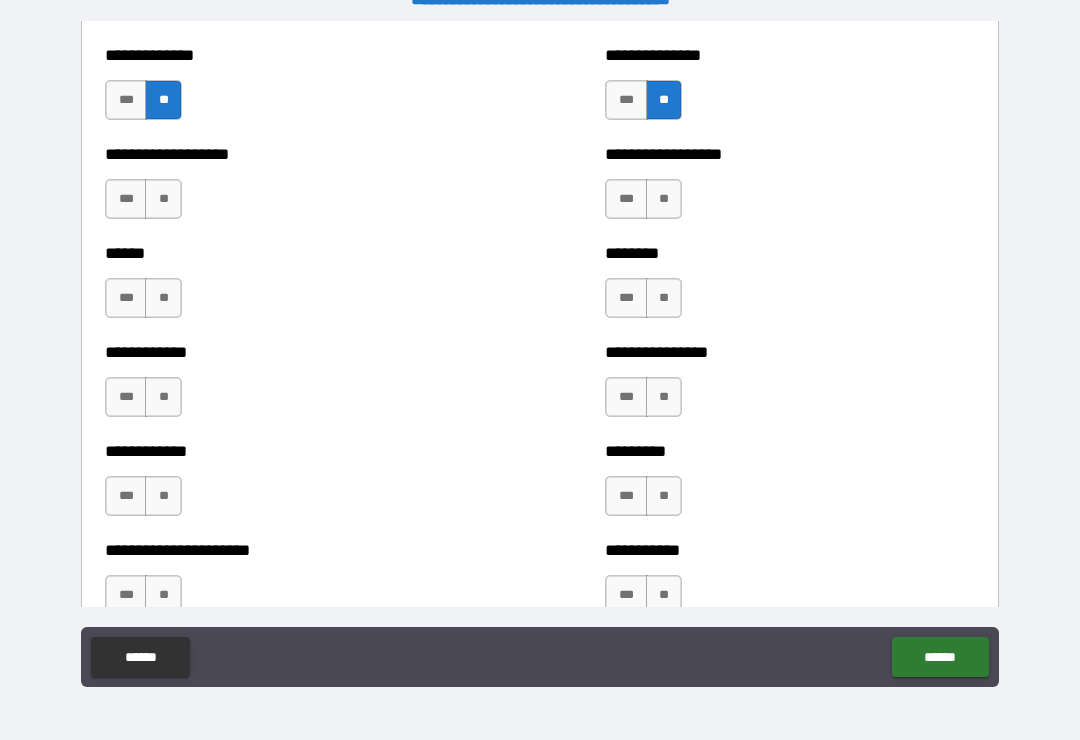 click on "**" at bounding box center [163, 199] 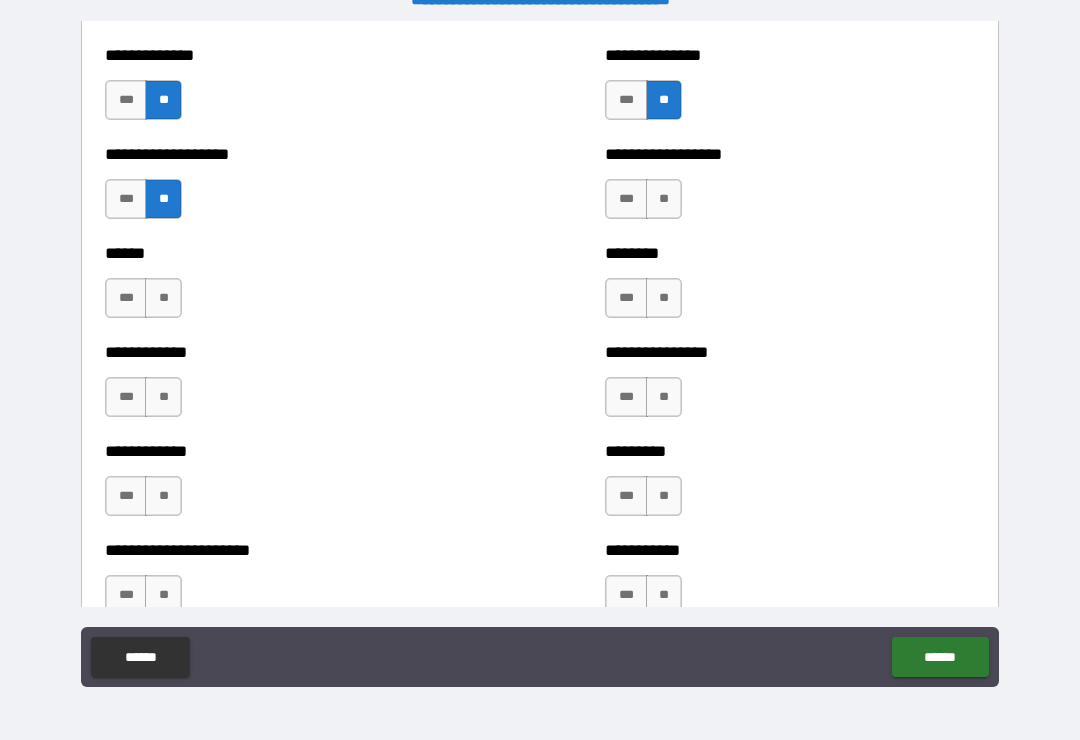 click on "**" at bounding box center (163, 298) 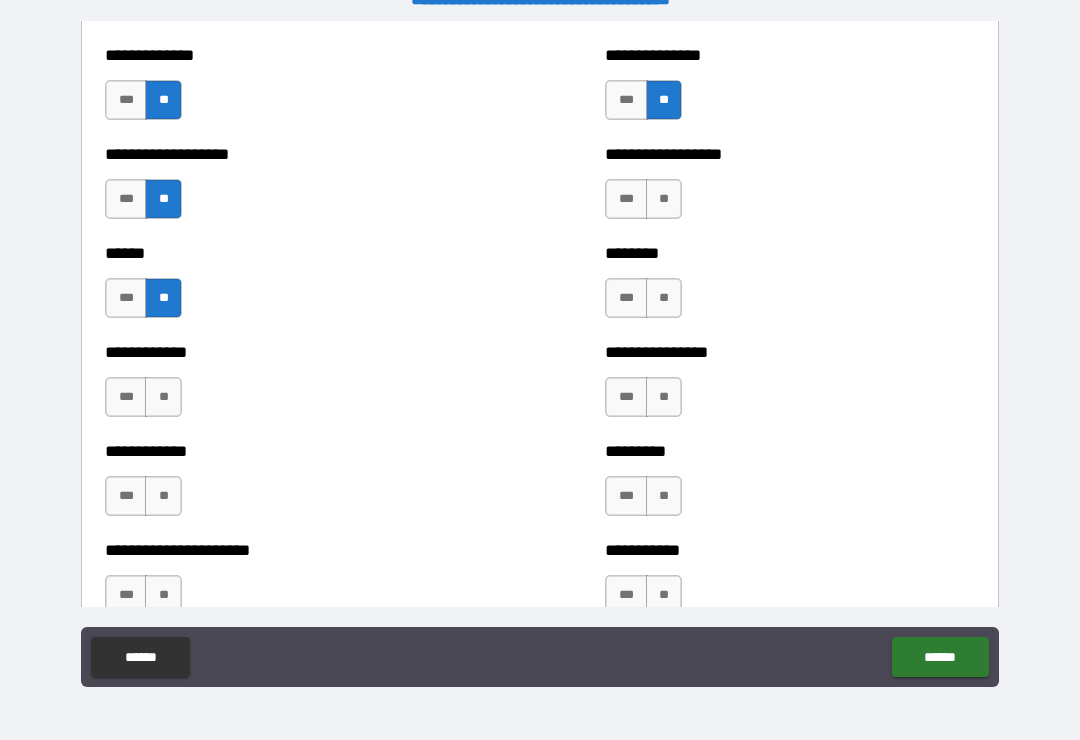 click on "**" at bounding box center [163, 397] 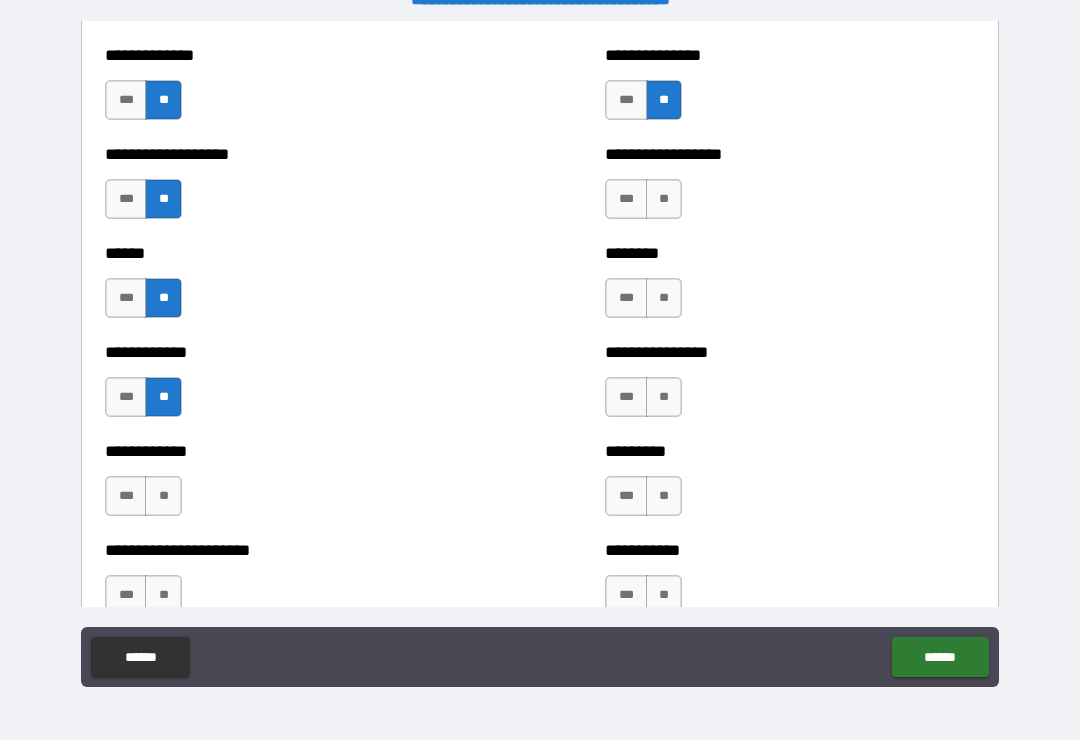 click on "**" at bounding box center (163, 496) 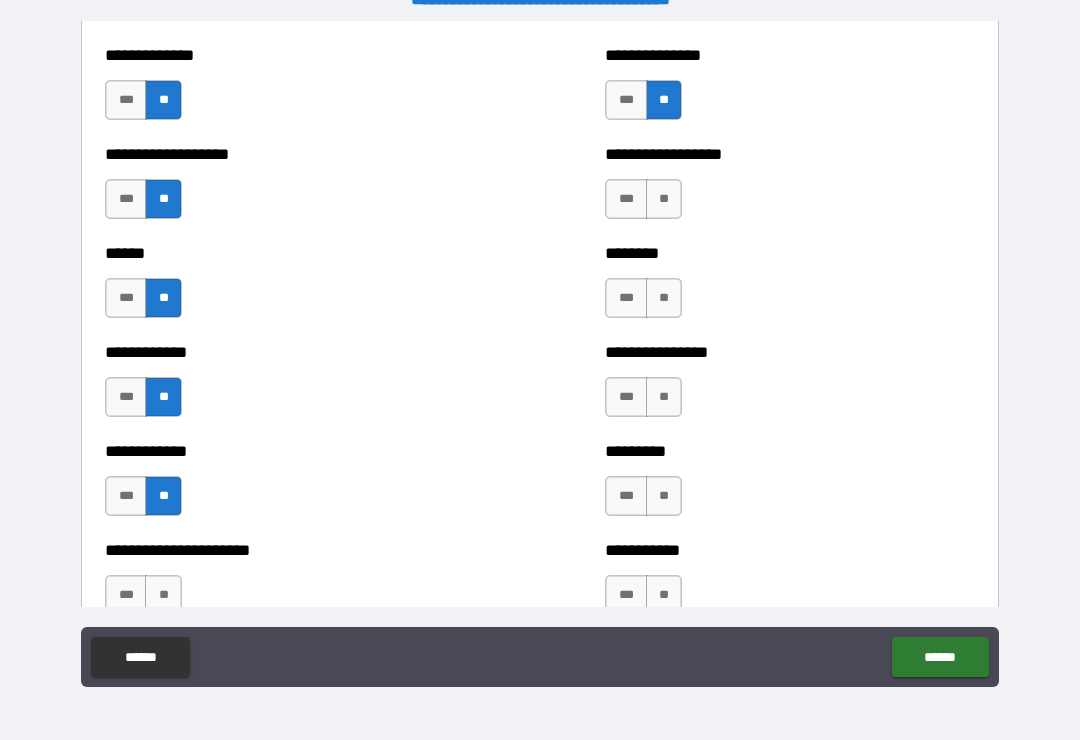 click on "**" at bounding box center [664, 199] 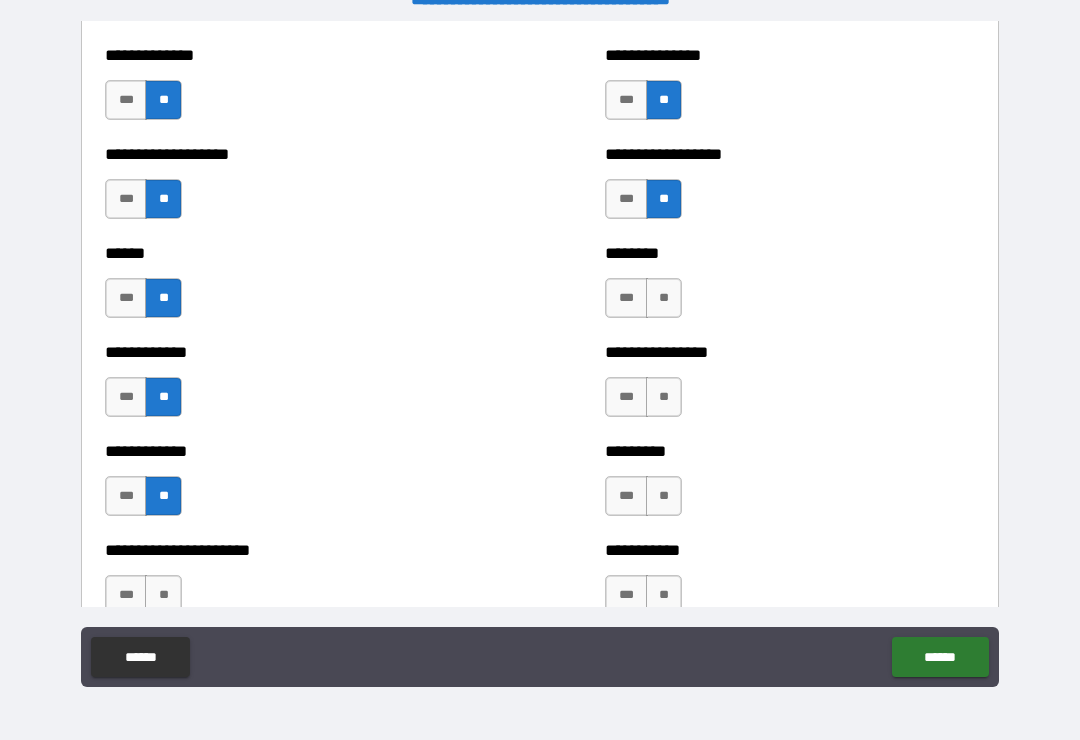 click on "**" at bounding box center (664, 298) 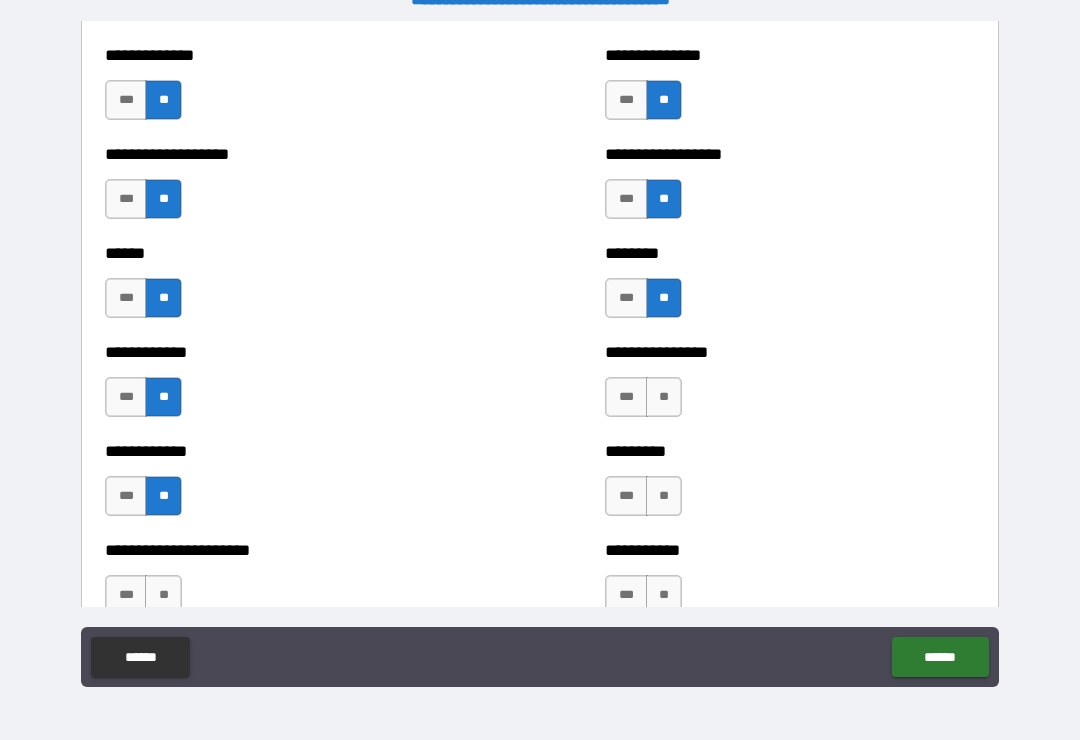 click on "**" at bounding box center (664, 397) 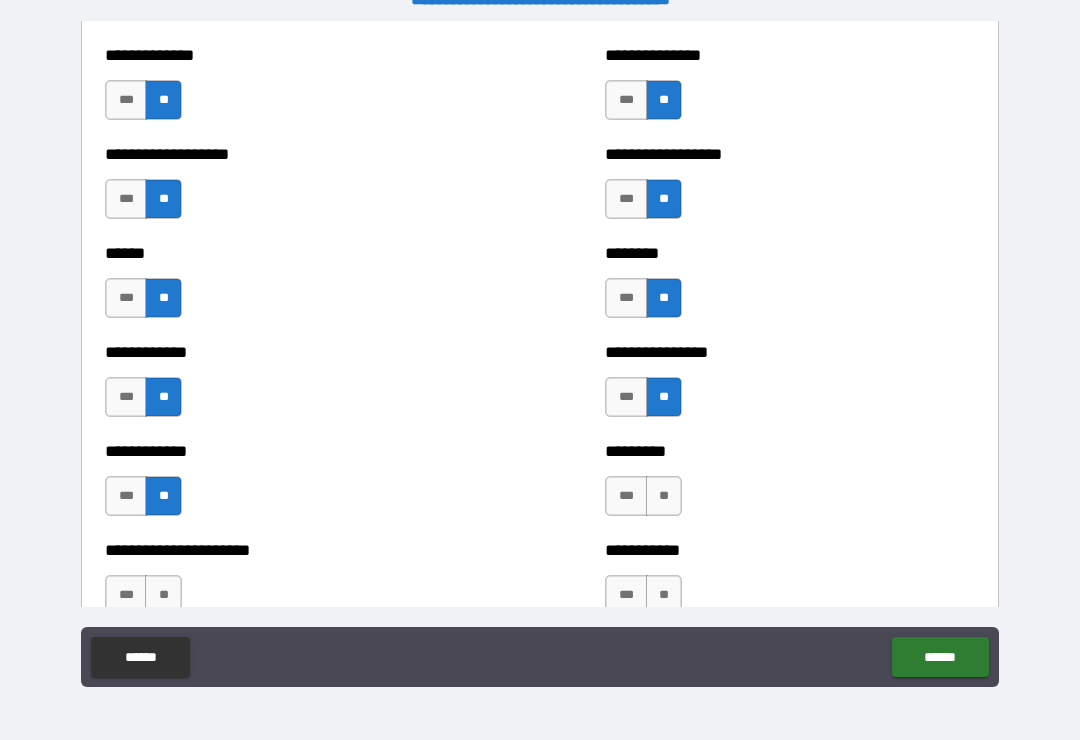 click on "**" at bounding box center (664, 496) 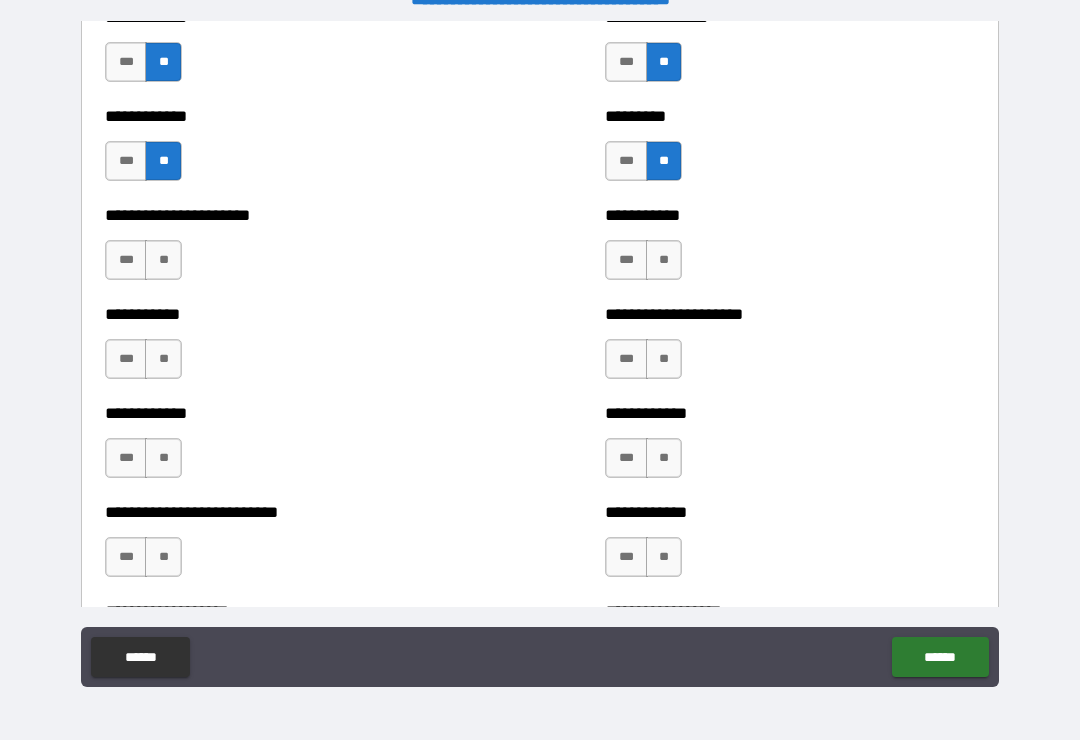 scroll, scrollTop: 5252, scrollLeft: 0, axis: vertical 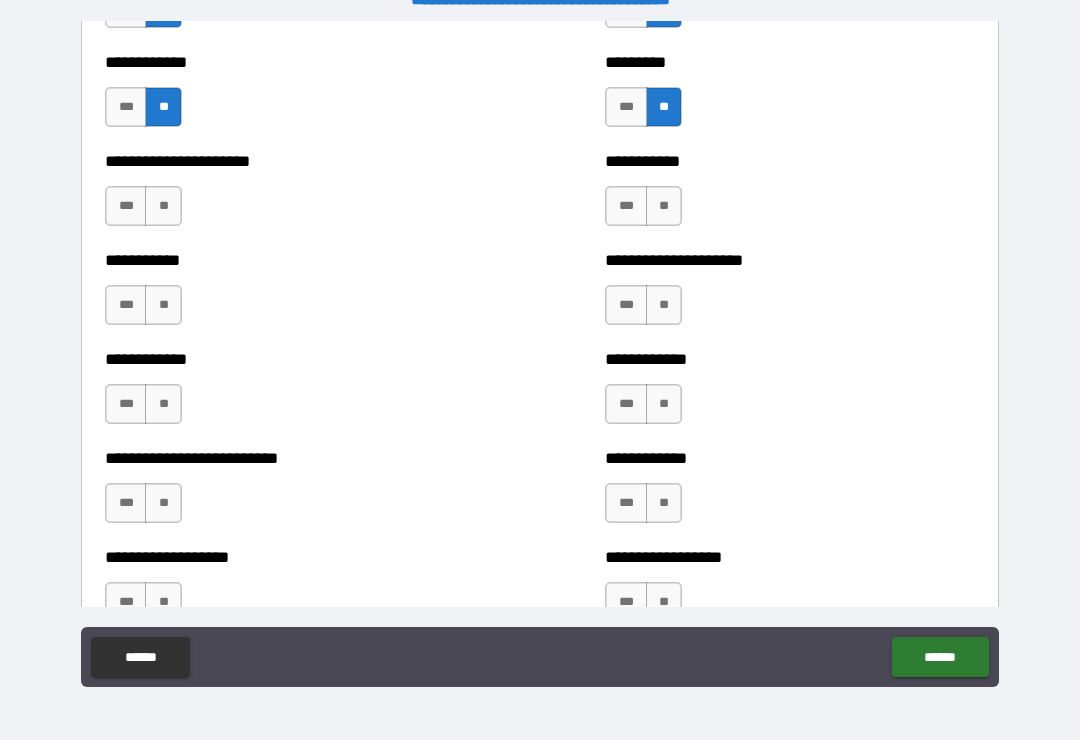 click on "**" at bounding box center [664, 206] 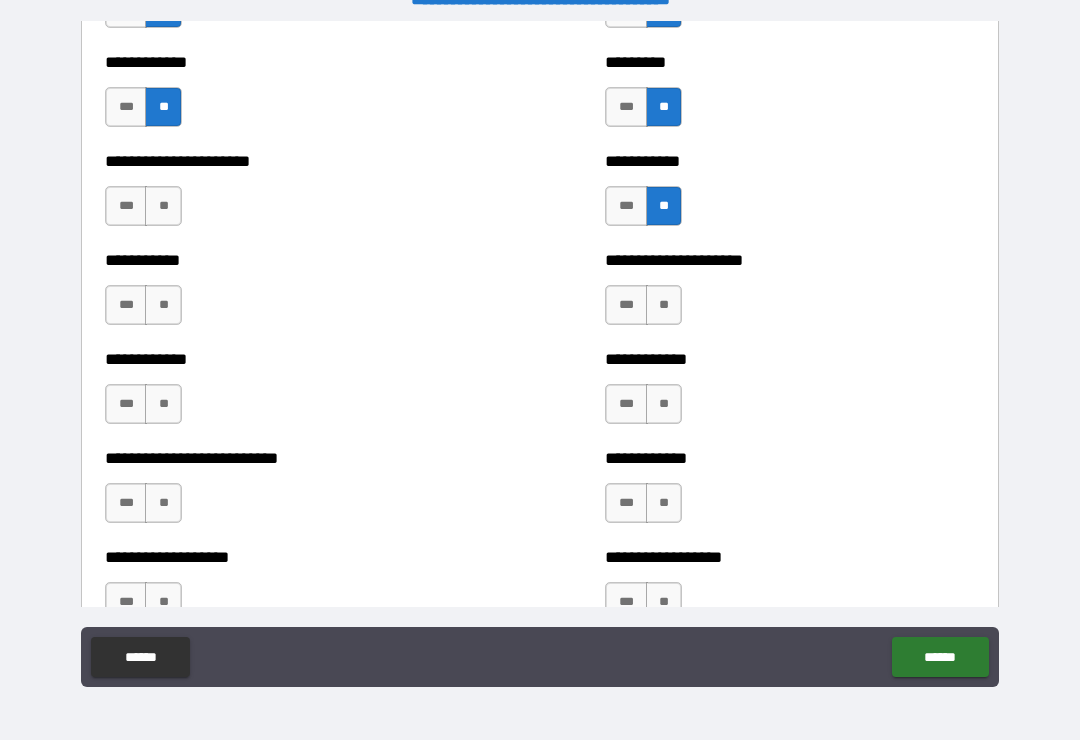 click on "**" at bounding box center [664, 305] 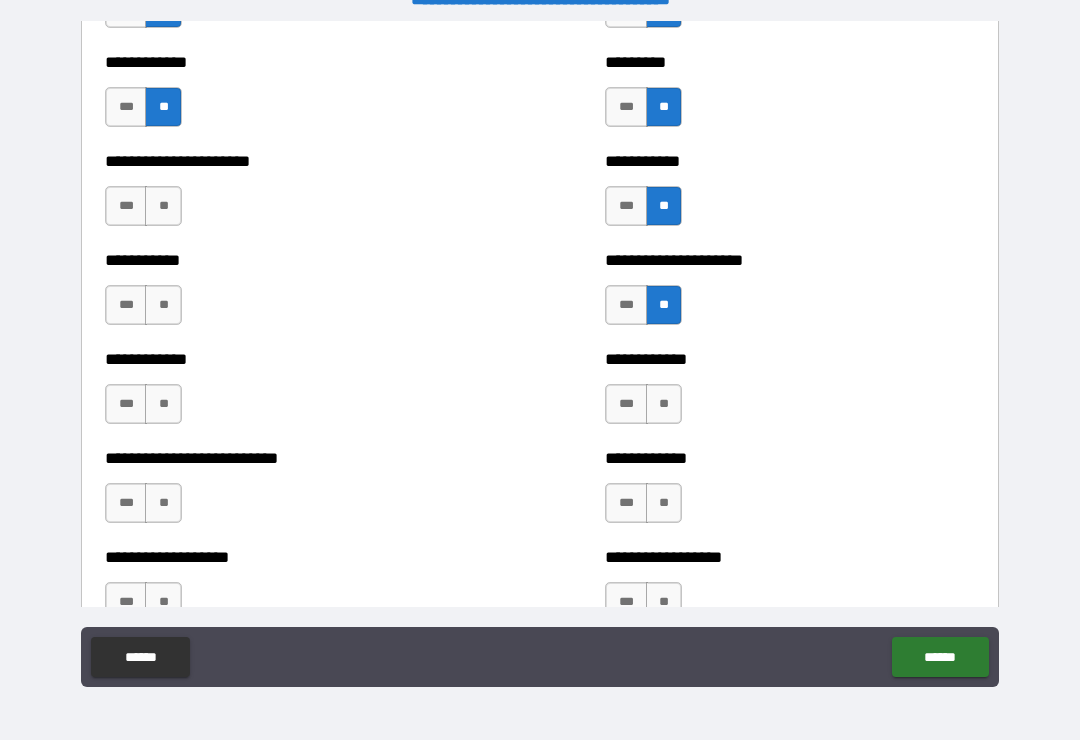 click on "**" at bounding box center [664, 404] 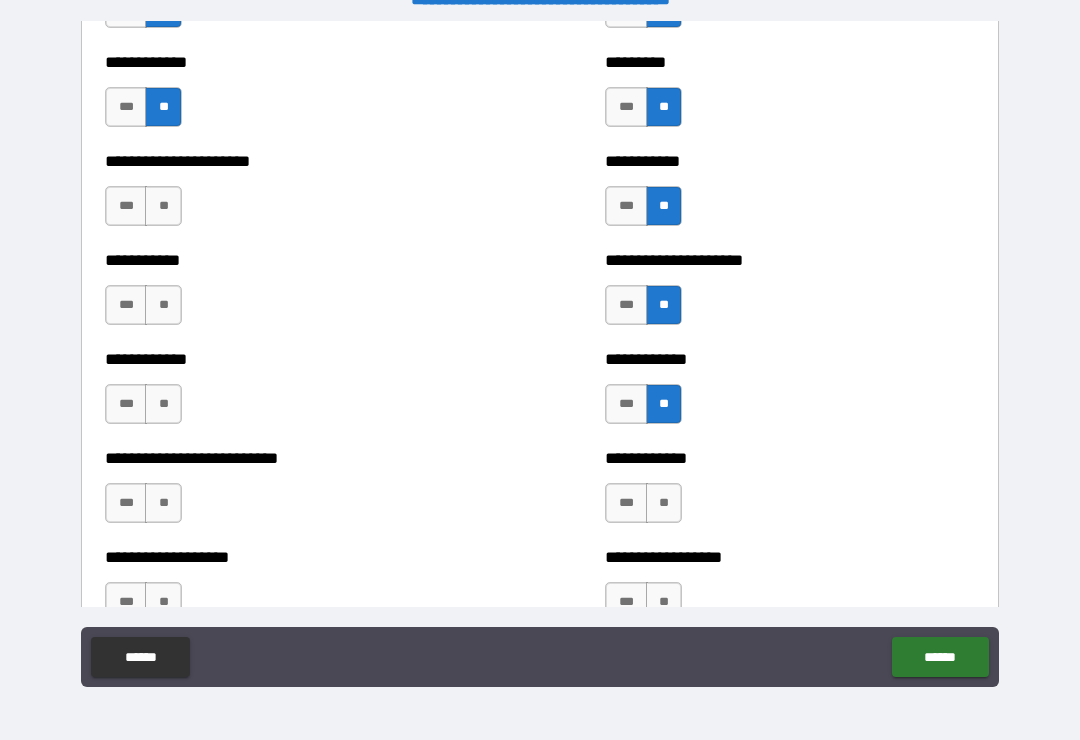 click on "**" at bounding box center [664, 503] 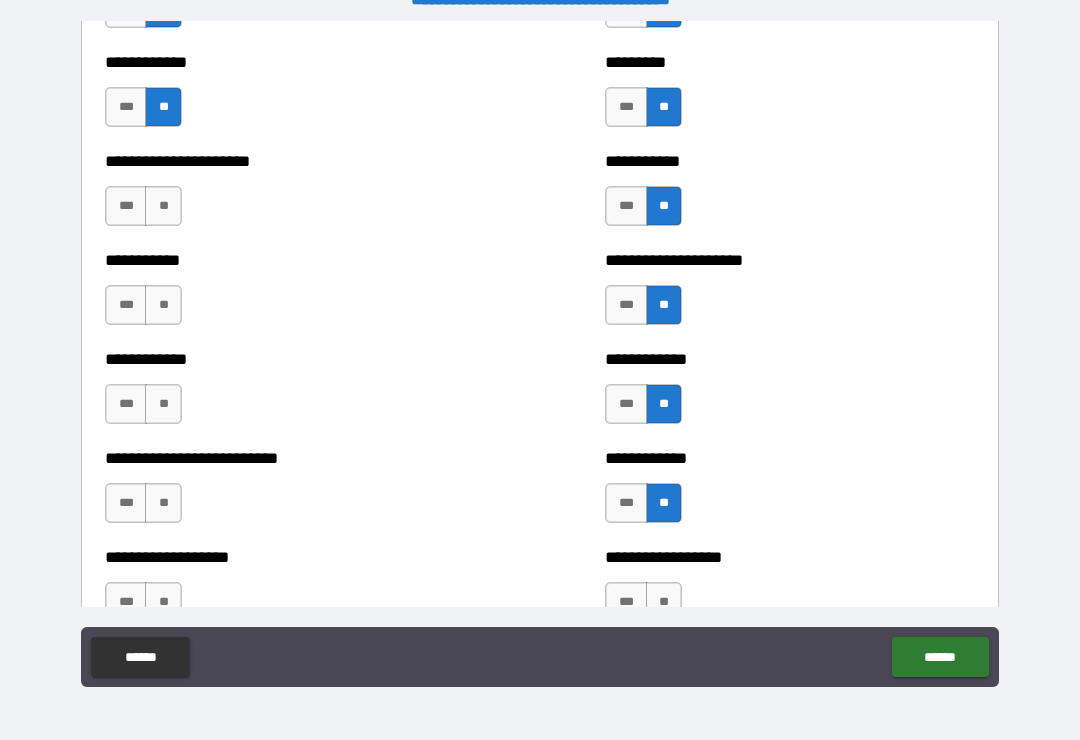 click on "**" at bounding box center [163, 206] 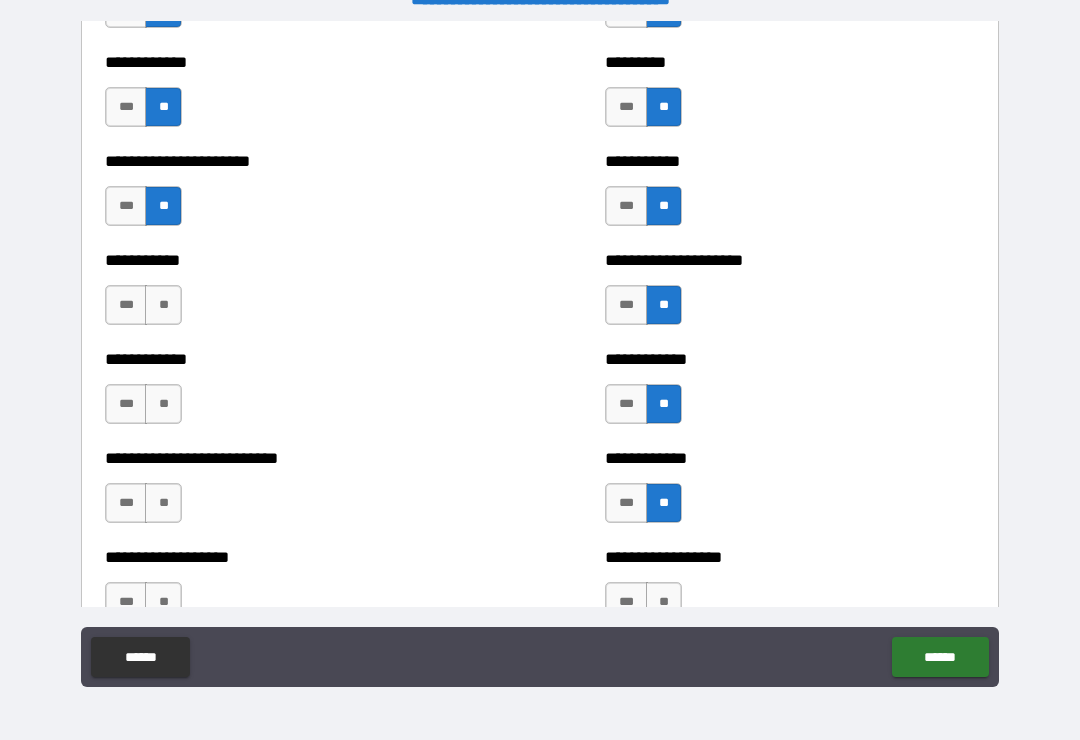 click on "**" at bounding box center [163, 305] 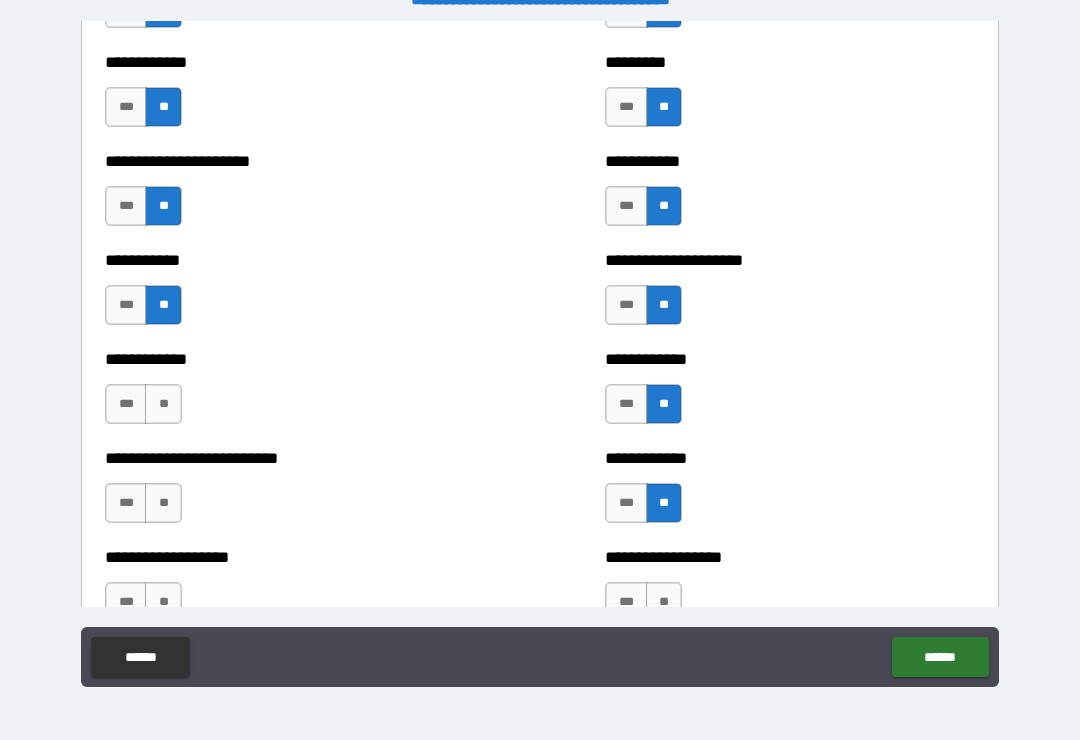 click on "**" at bounding box center (163, 404) 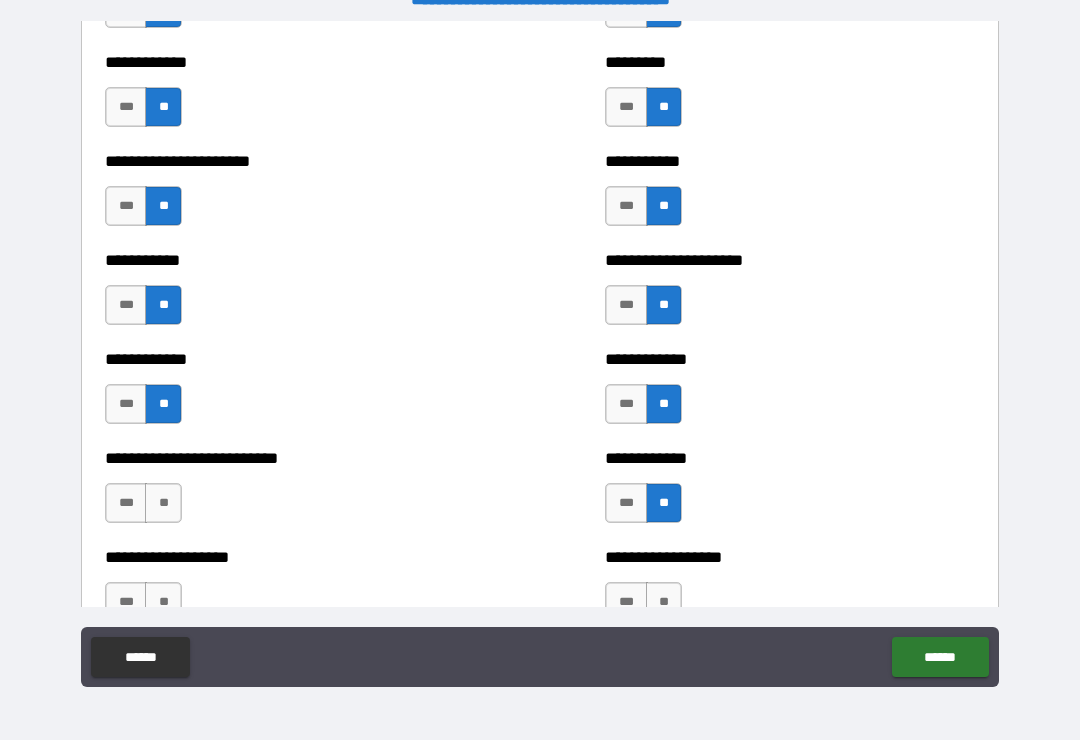 click on "**" at bounding box center (163, 503) 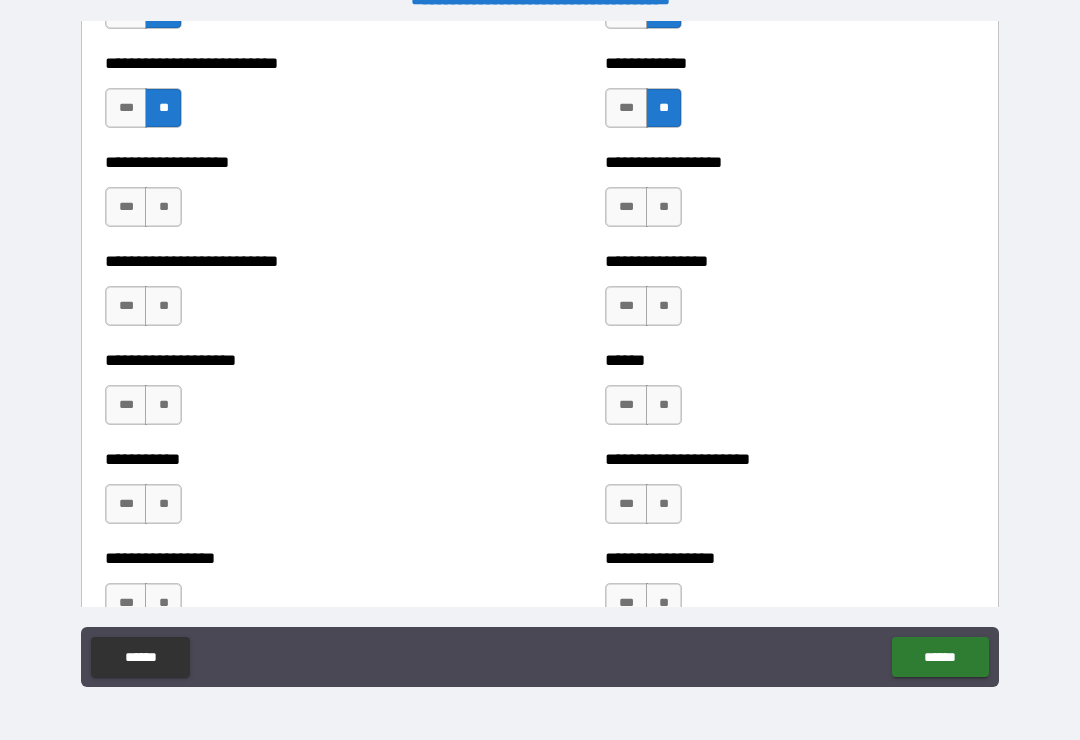 scroll, scrollTop: 5649, scrollLeft: 0, axis: vertical 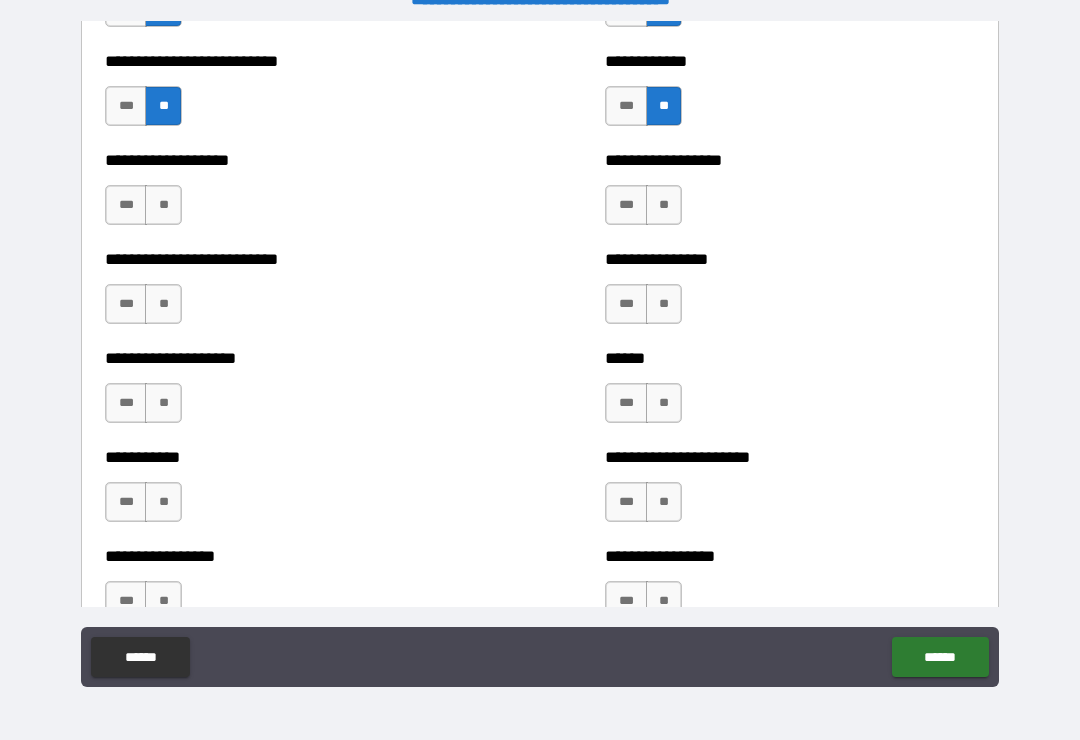 click on "**" at bounding box center (664, 205) 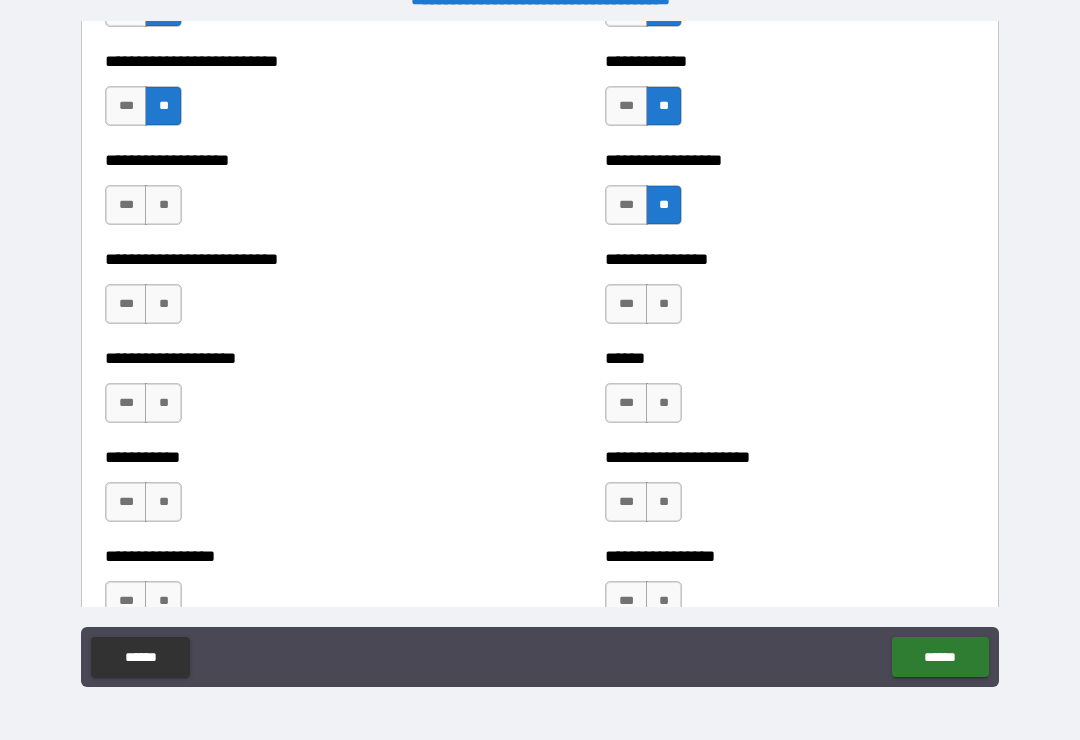 click on "**" at bounding box center (664, 304) 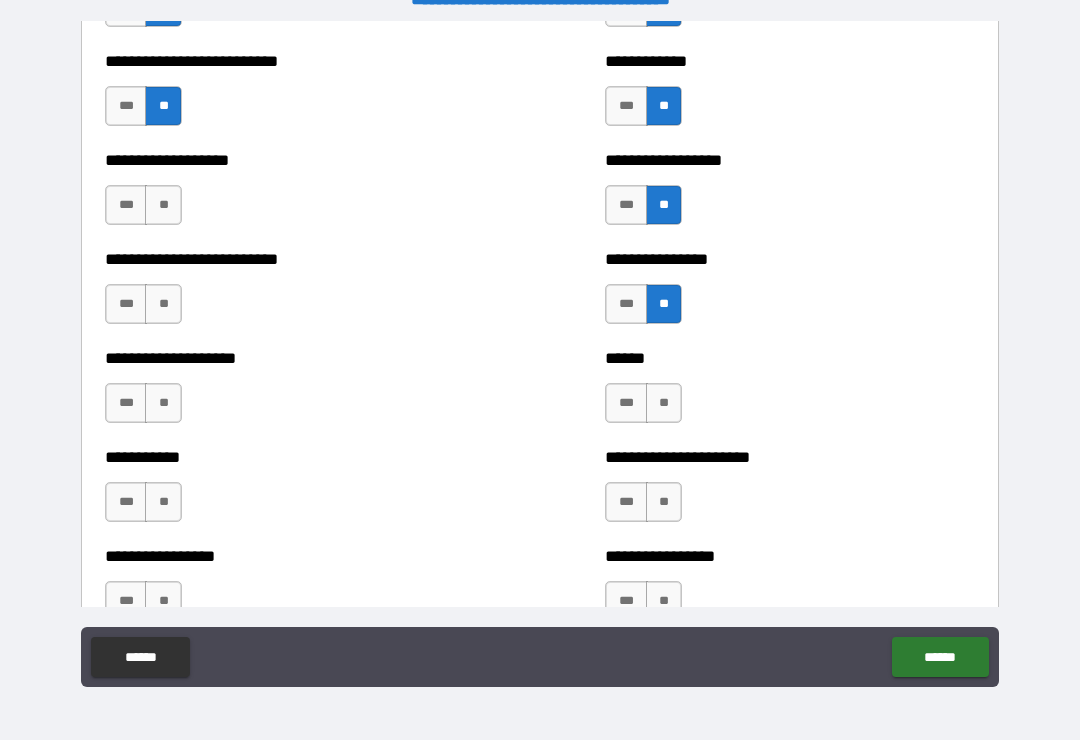 click on "**" at bounding box center [664, 403] 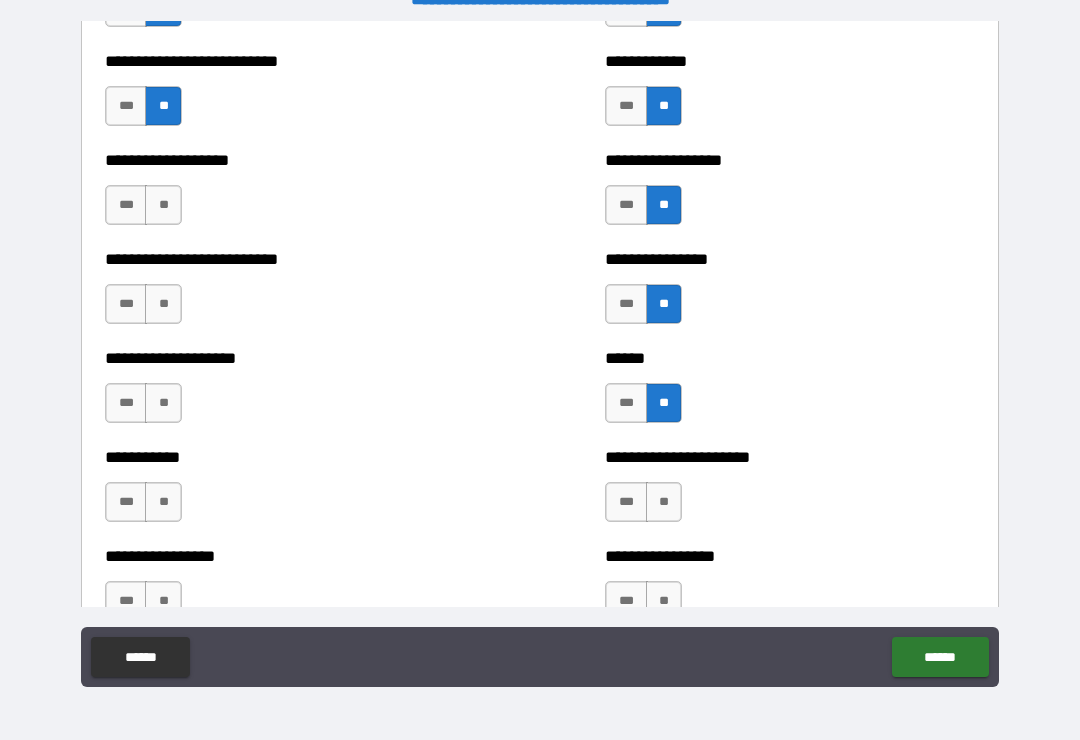 click on "**" at bounding box center (664, 502) 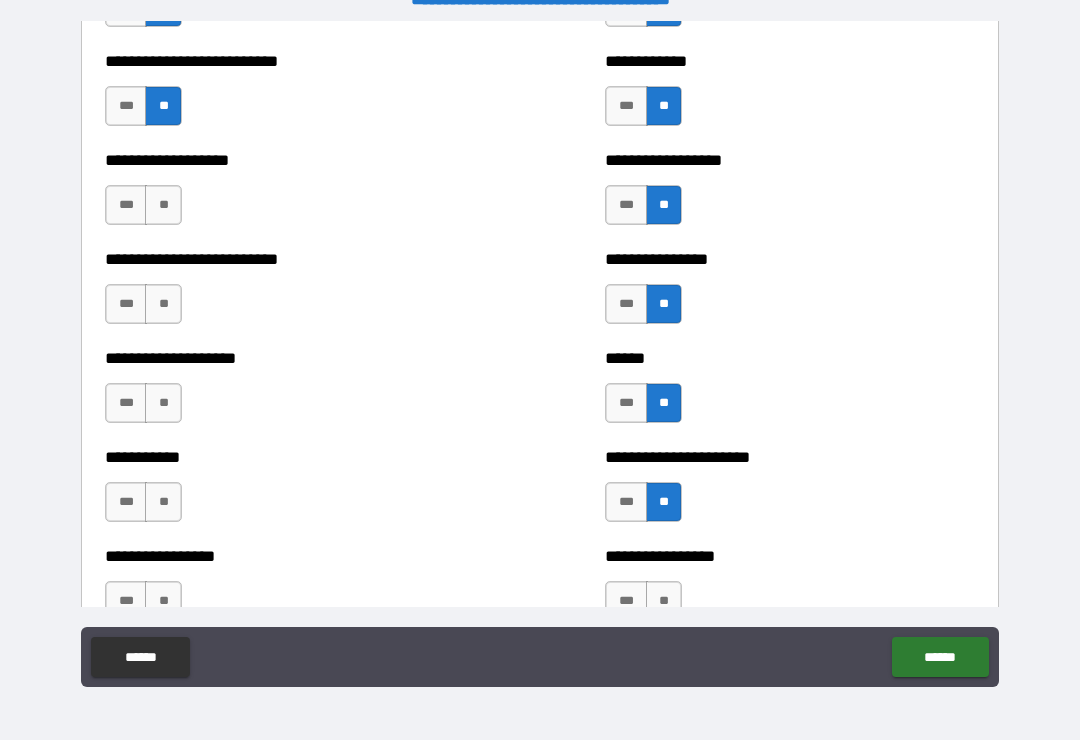 click on "**" at bounding box center [664, 601] 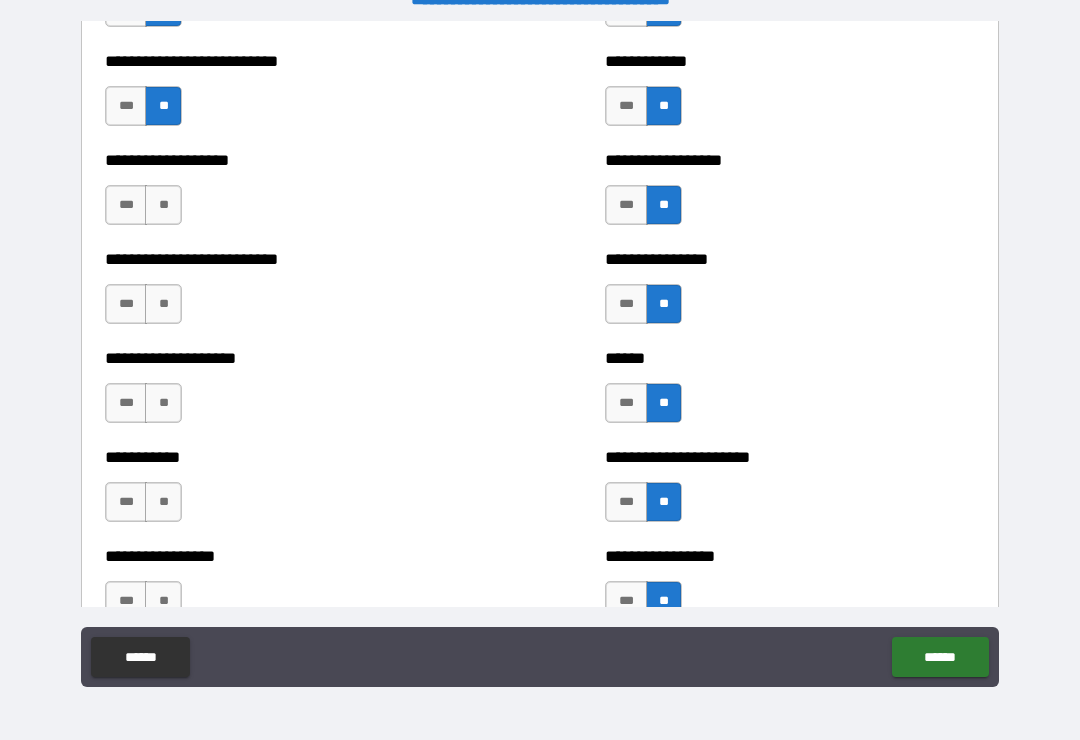 click on "**" at bounding box center [163, 601] 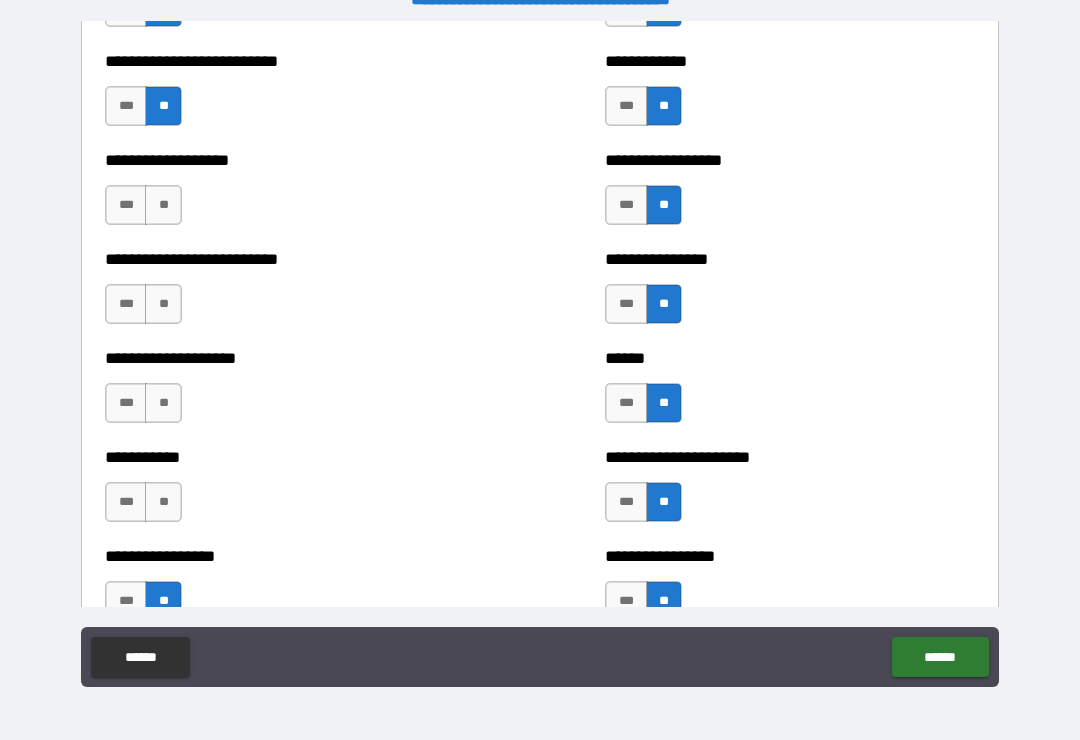 click on "**" at bounding box center (163, 502) 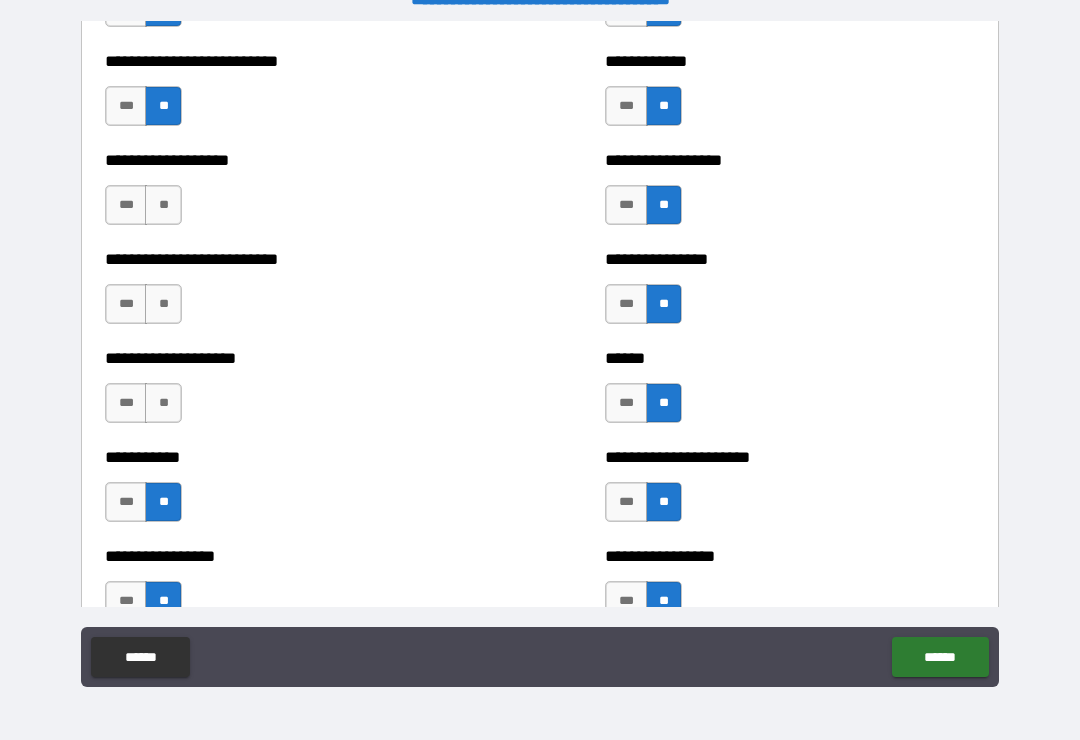 click on "**" at bounding box center [163, 403] 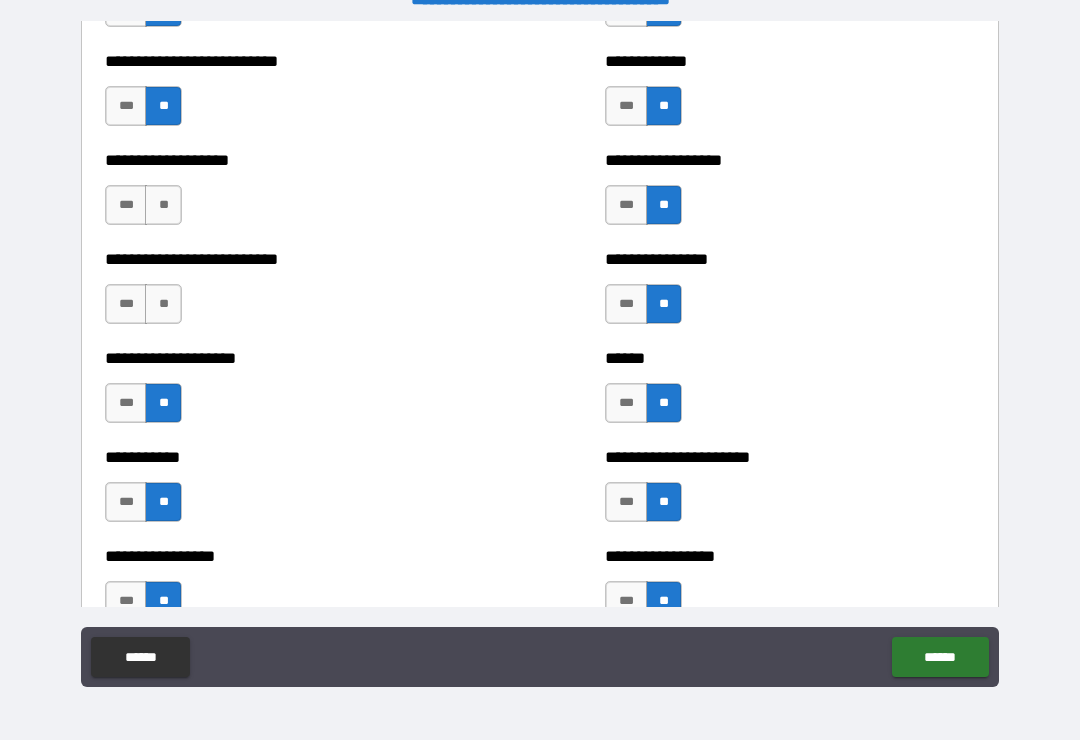 click on "**" at bounding box center [163, 304] 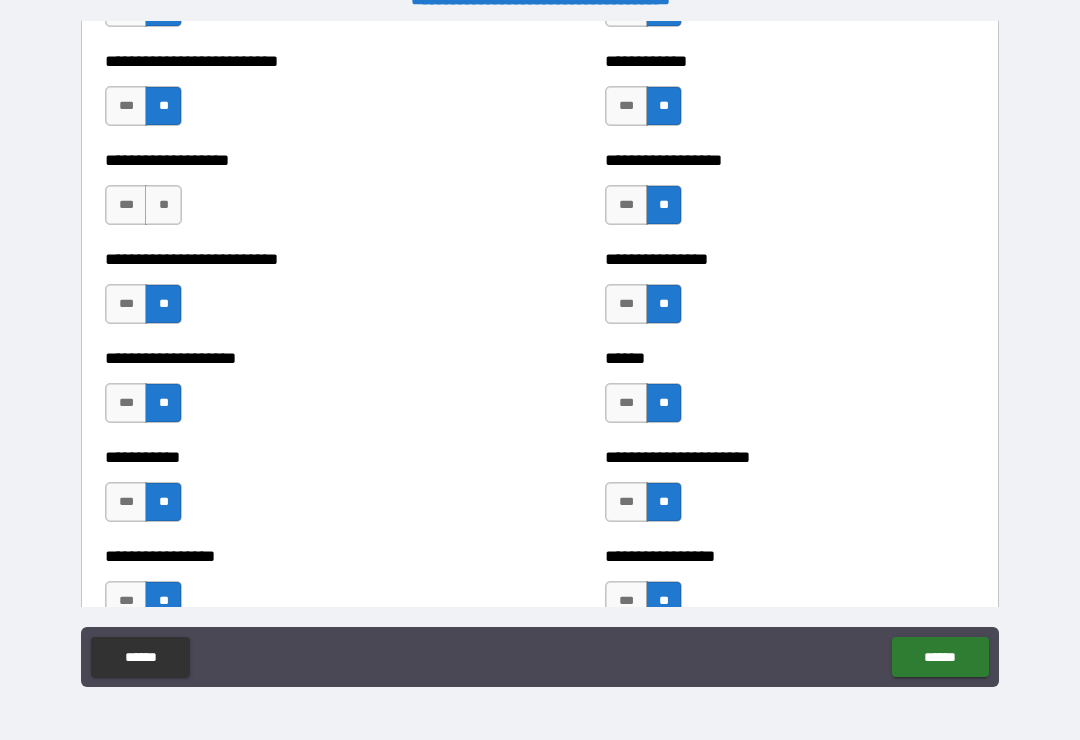 click on "**" at bounding box center (163, 205) 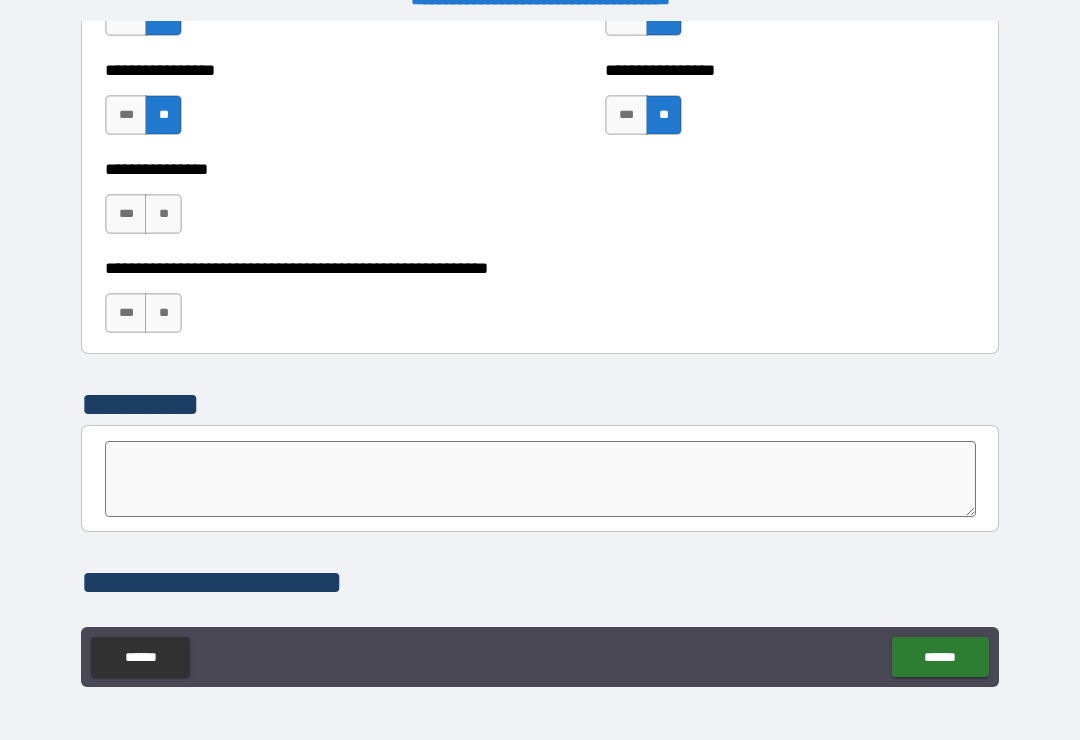 scroll, scrollTop: 6123, scrollLeft: 0, axis: vertical 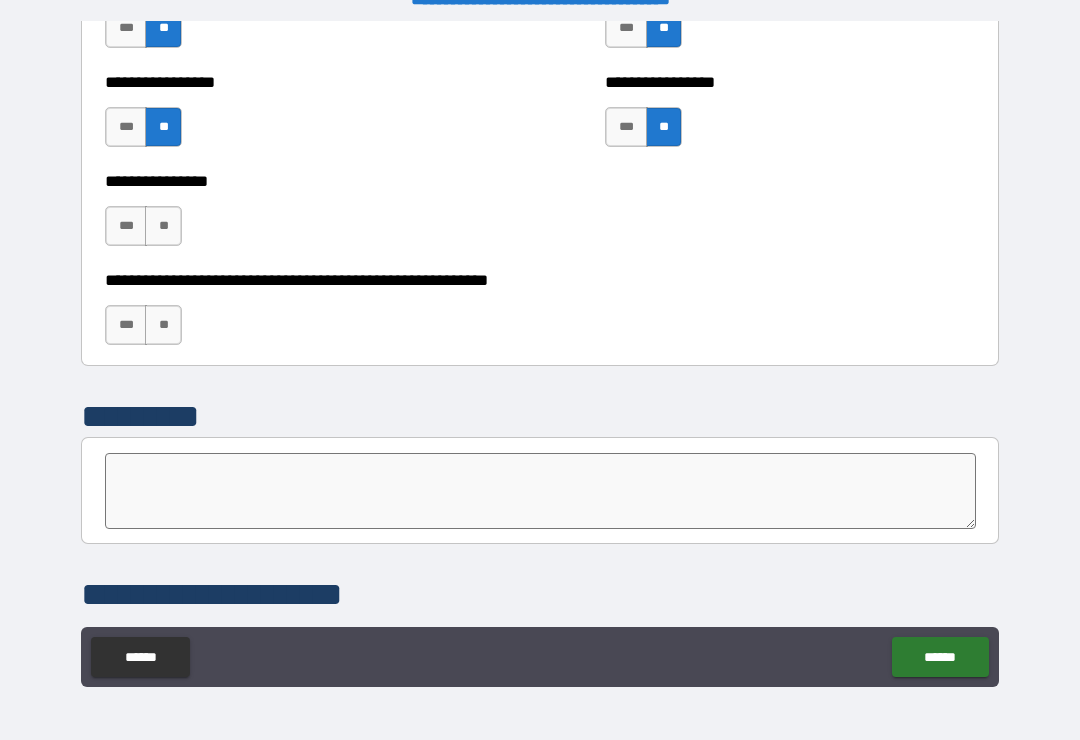 click on "**" at bounding box center (163, 226) 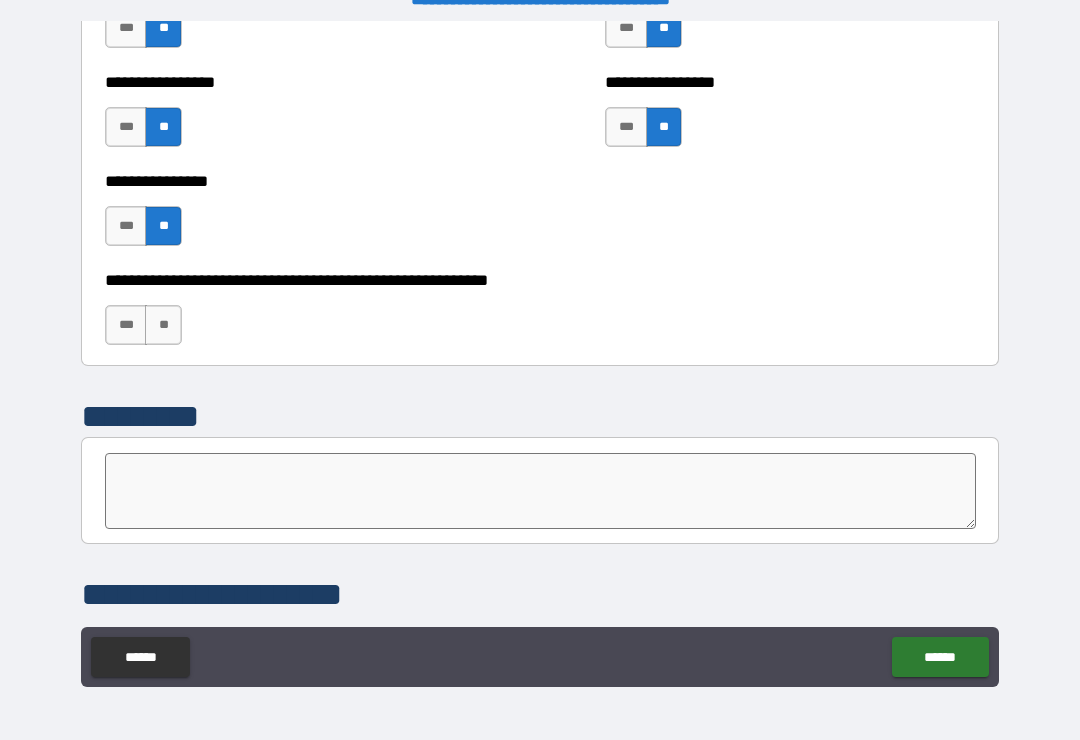 click on "**" at bounding box center [163, 325] 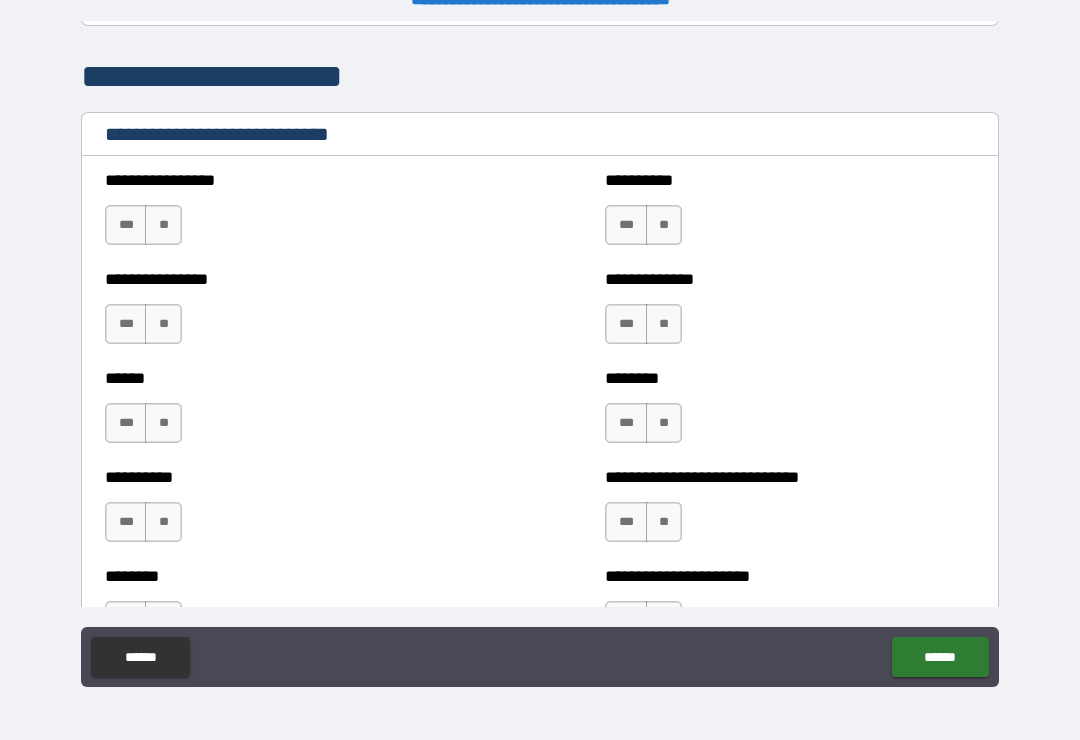 scroll, scrollTop: 6696, scrollLeft: 0, axis: vertical 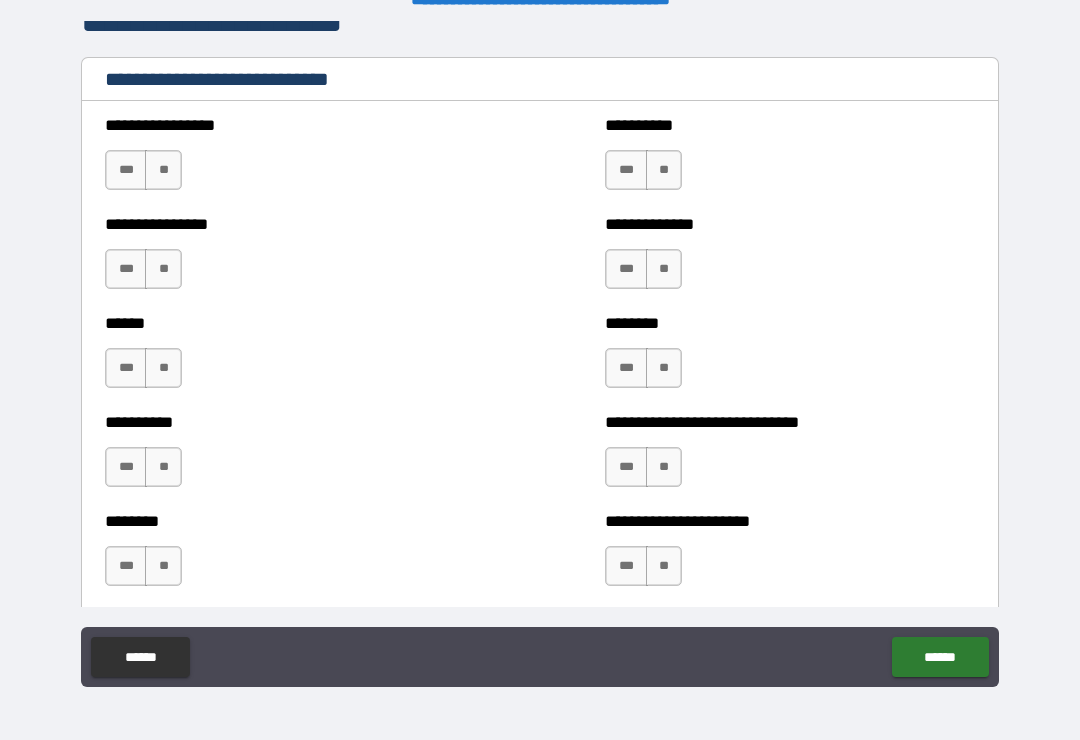 click on "**" at bounding box center [163, 170] 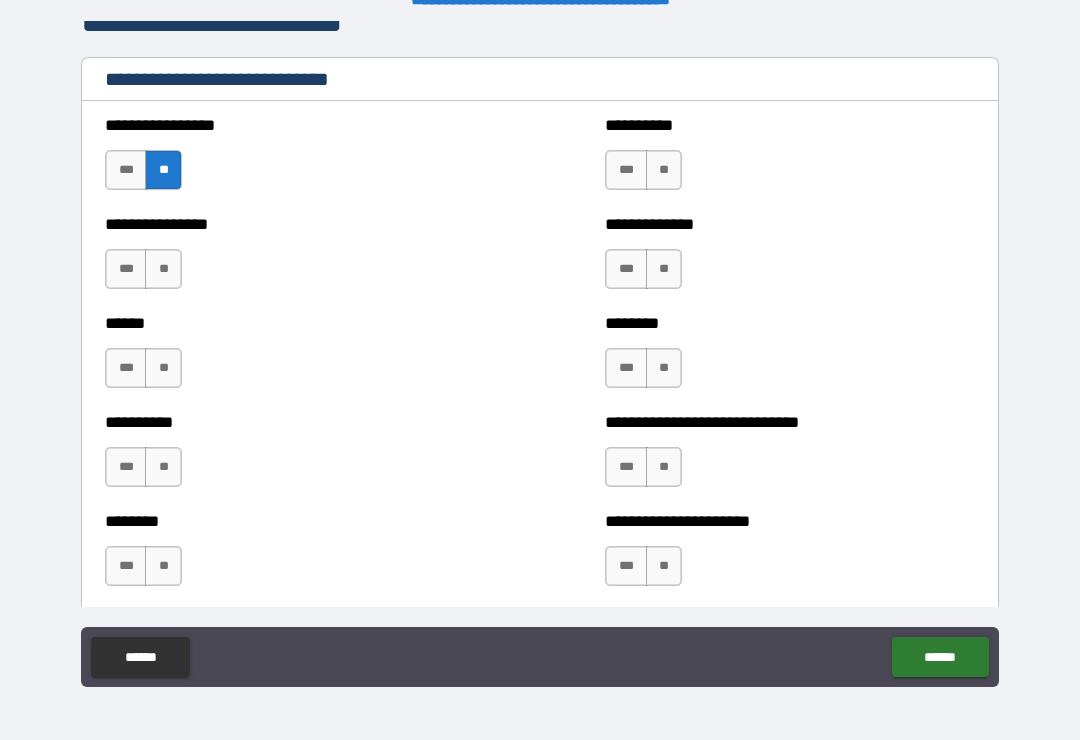 click on "**" at bounding box center [163, 269] 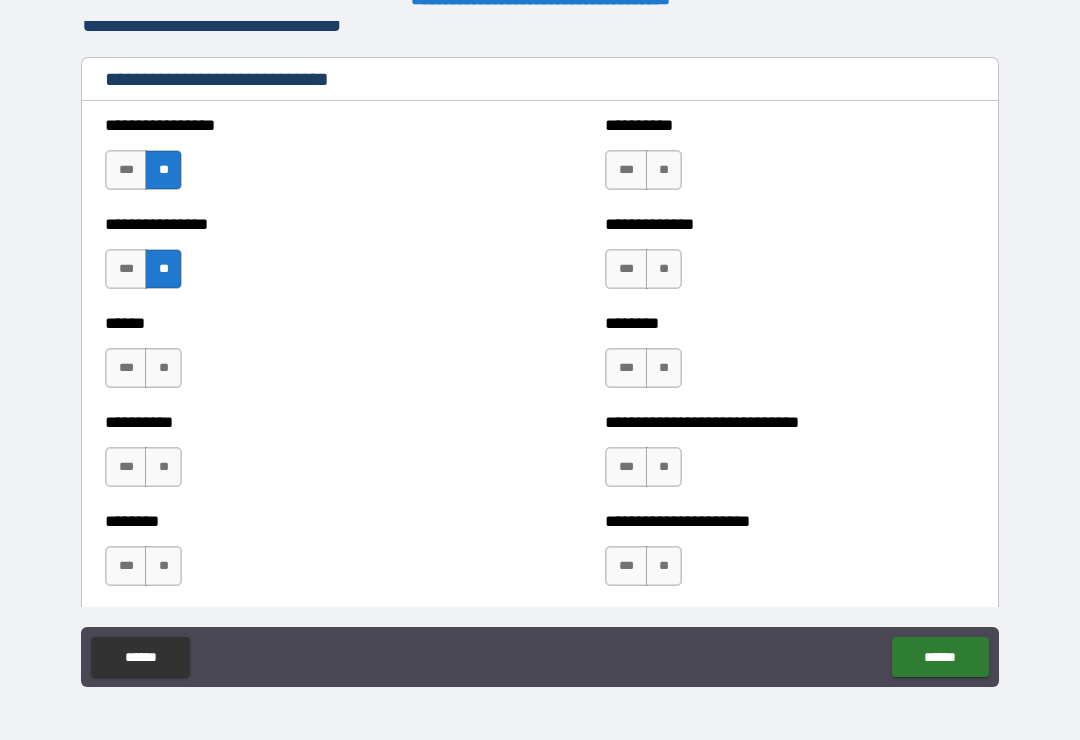 click on "**" at bounding box center [163, 368] 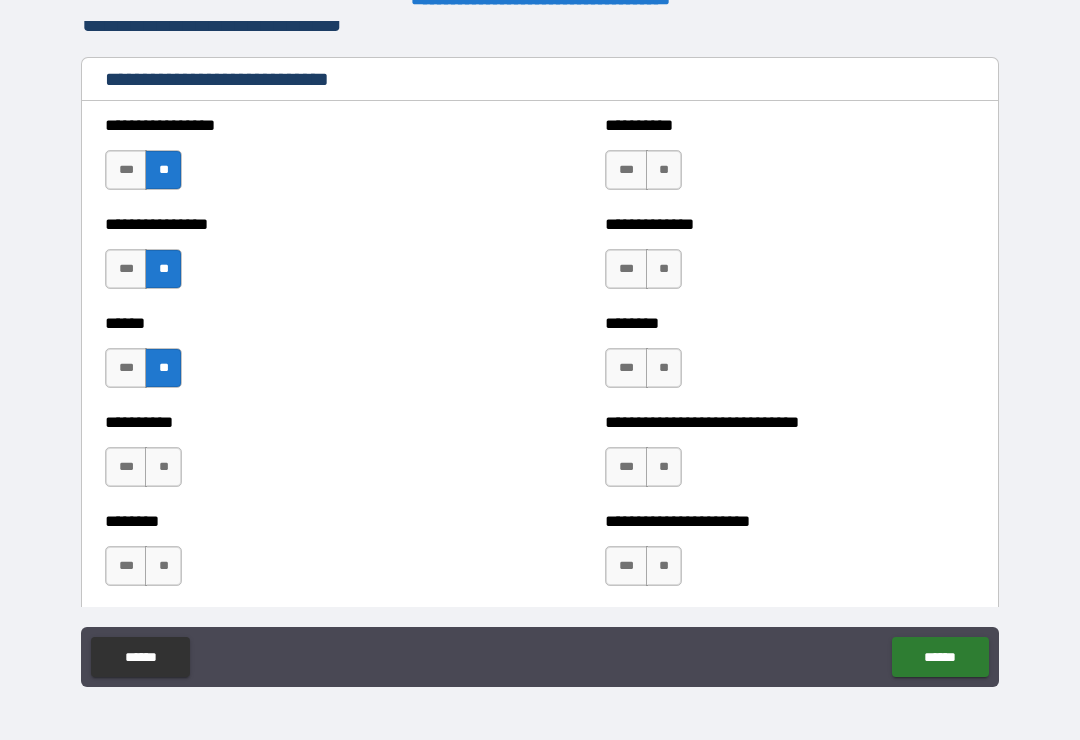 click on "**" at bounding box center (163, 467) 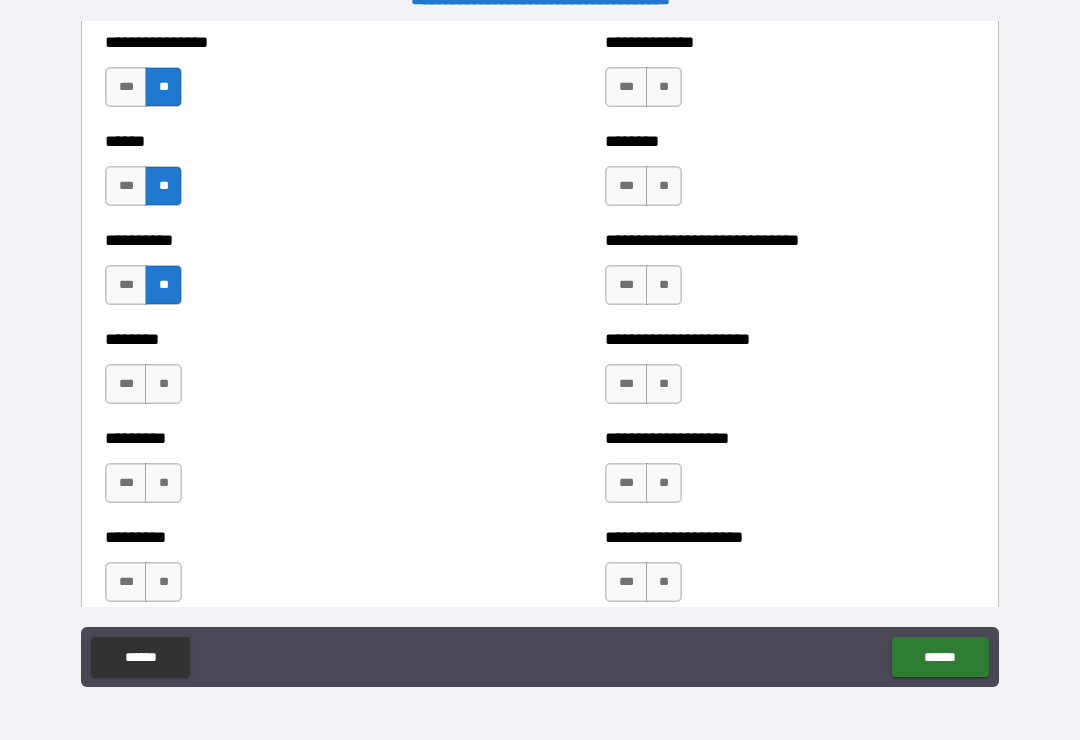 scroll, scrollTop: 6880, scrollLeft: 0, axis: vertical 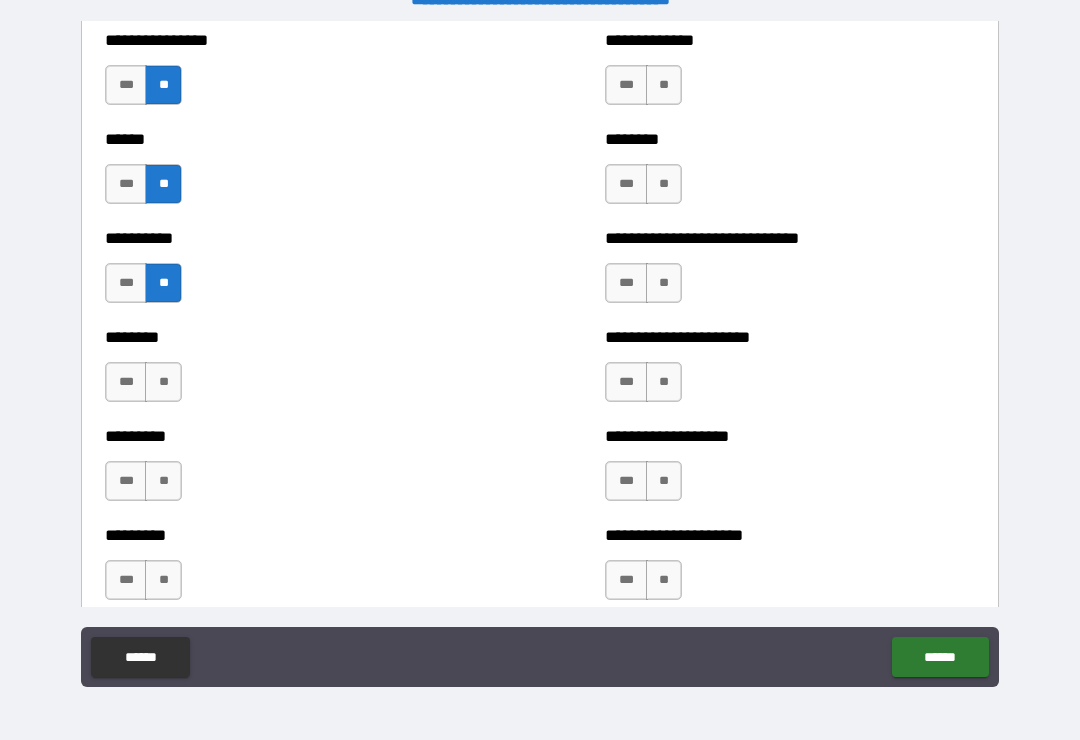 click on "***" at bounding box center (626, 382) 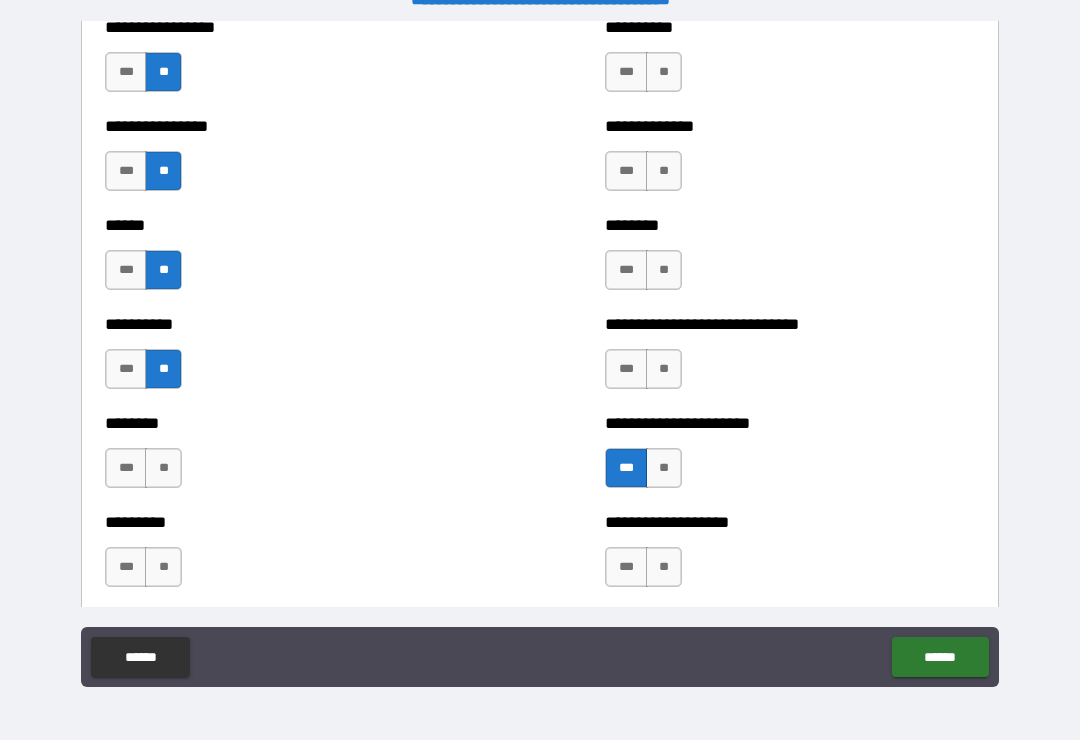 scroll, scrollTop: 6782, scrollLeft: 0, axis: vertical 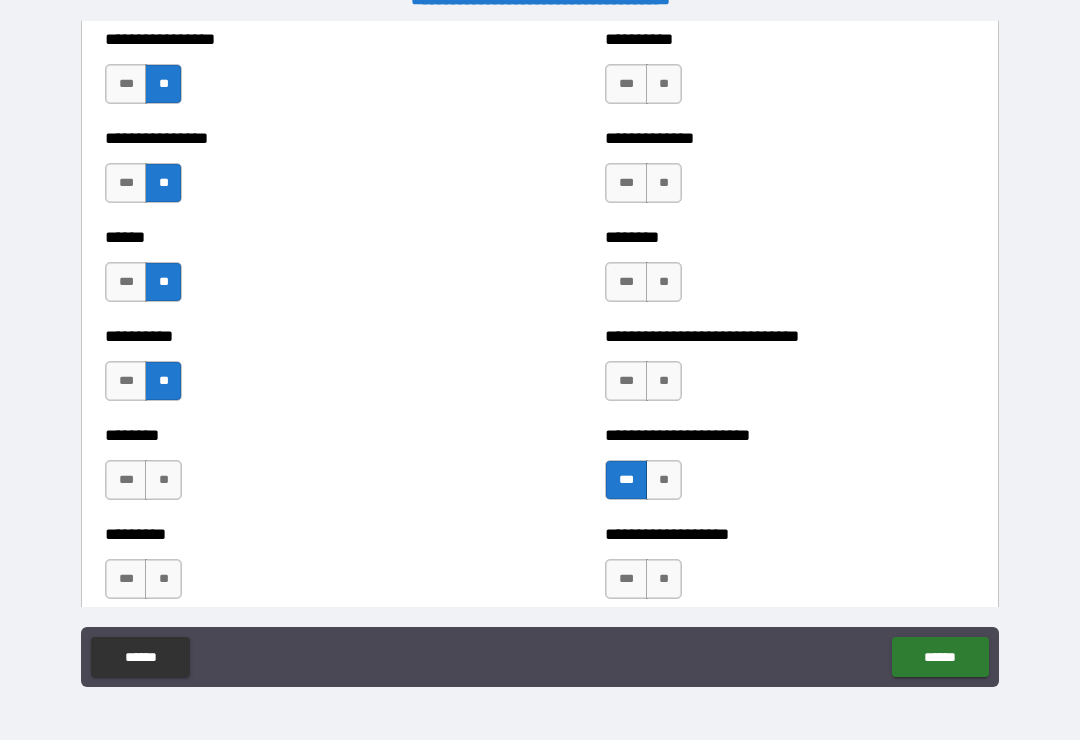 click on "**" at bounding box center [664, 381] 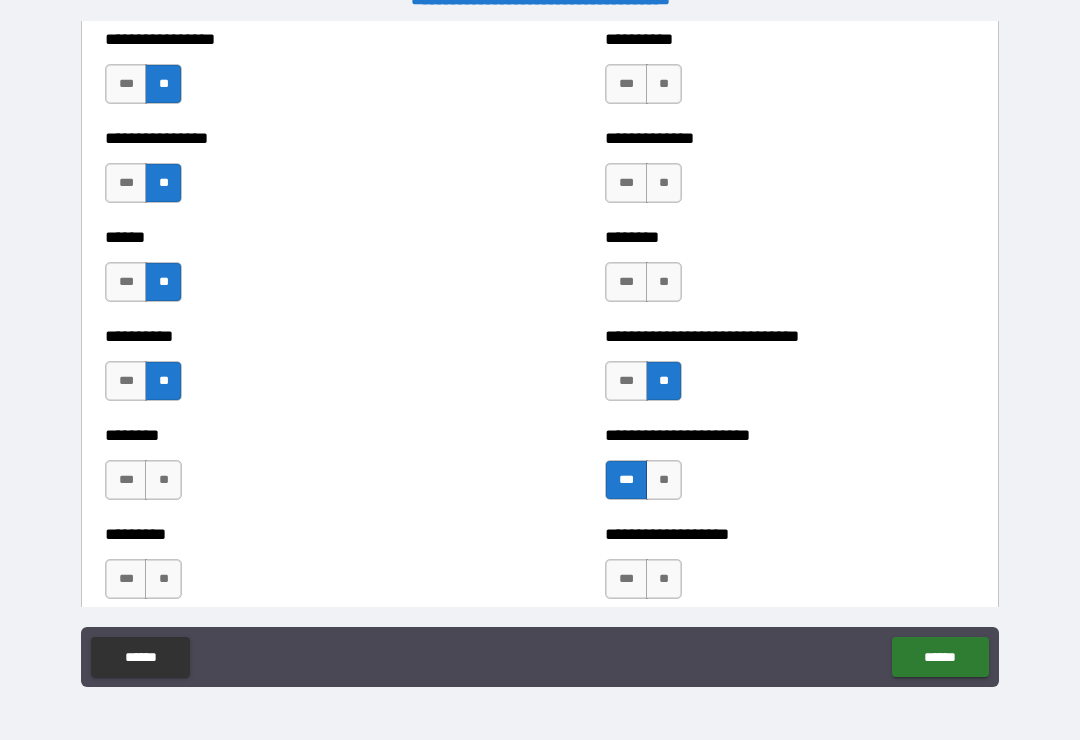 click on "**" at bounding box center [664, 282] 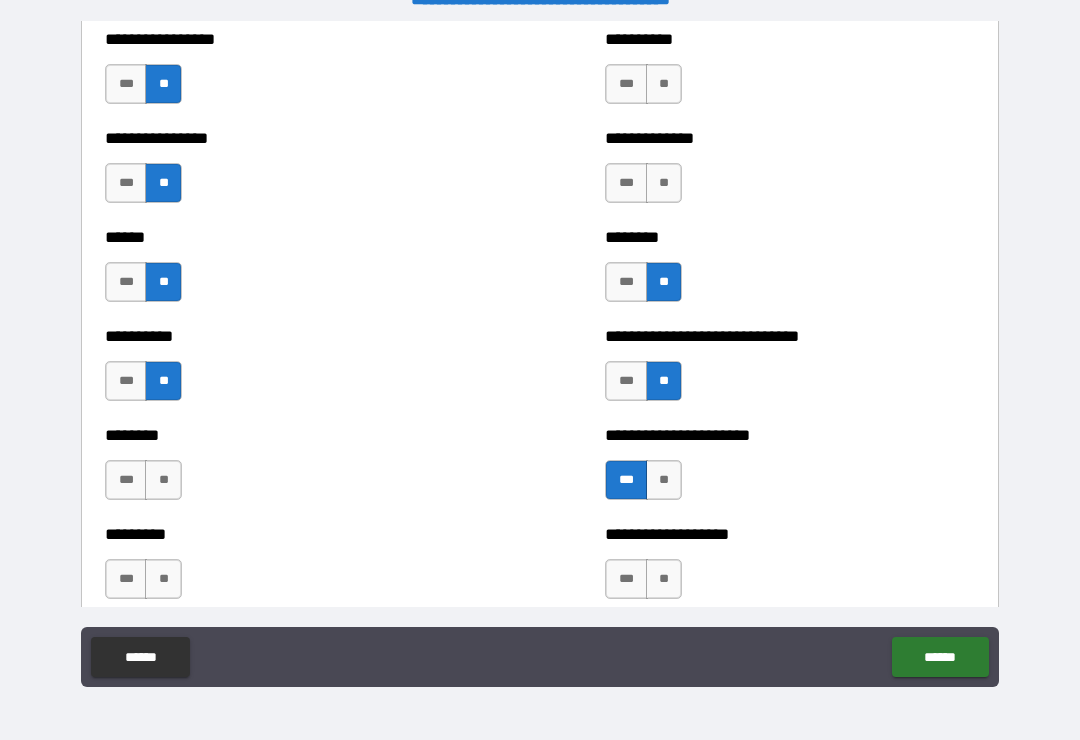 click on "**" at bounding box center (664, 183) 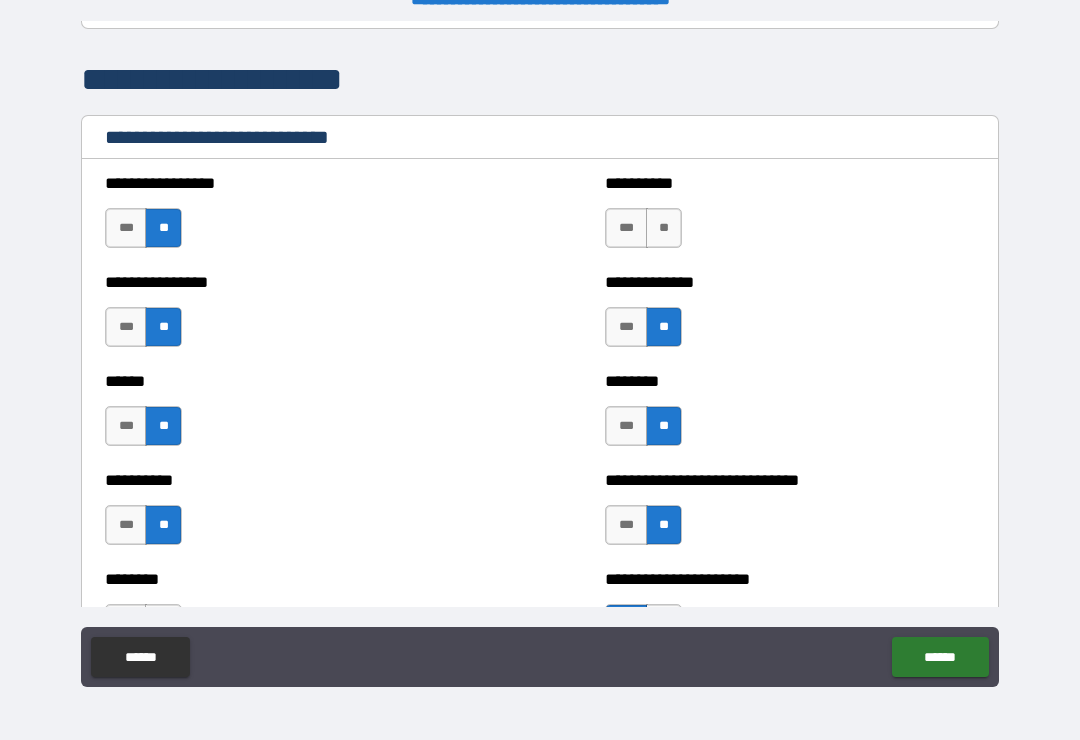 scroll, scrollTop: 6628, scrollLeft: 0, axis: vertical 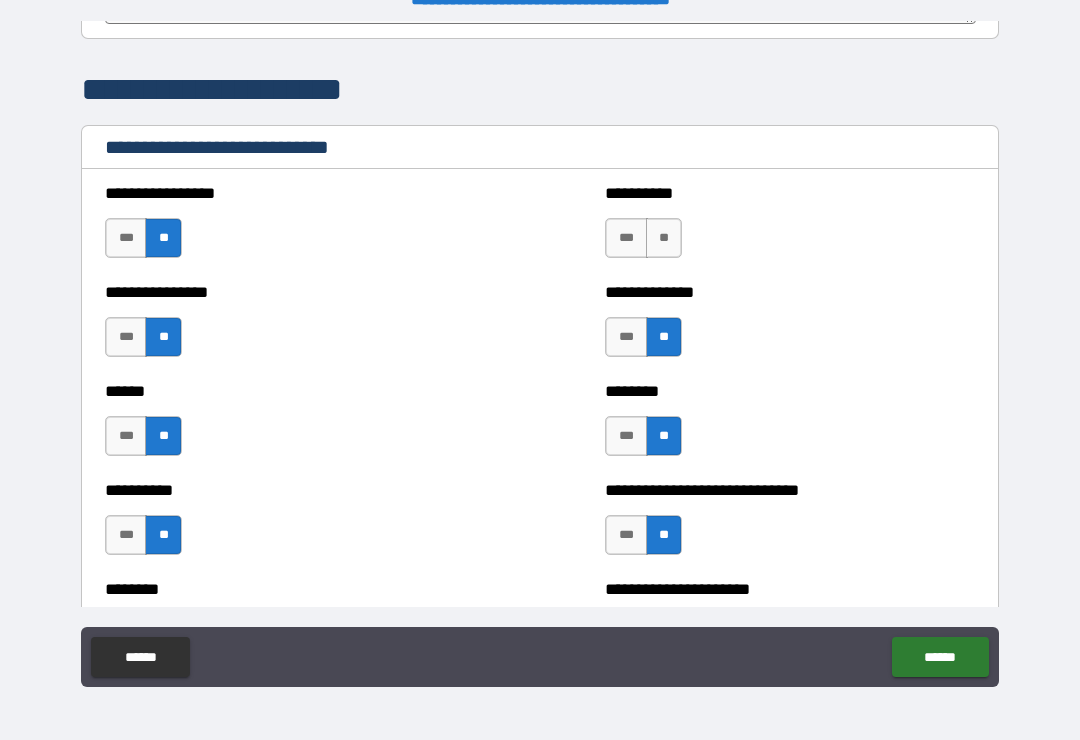 click on "**" at bounding box center [664, 238] 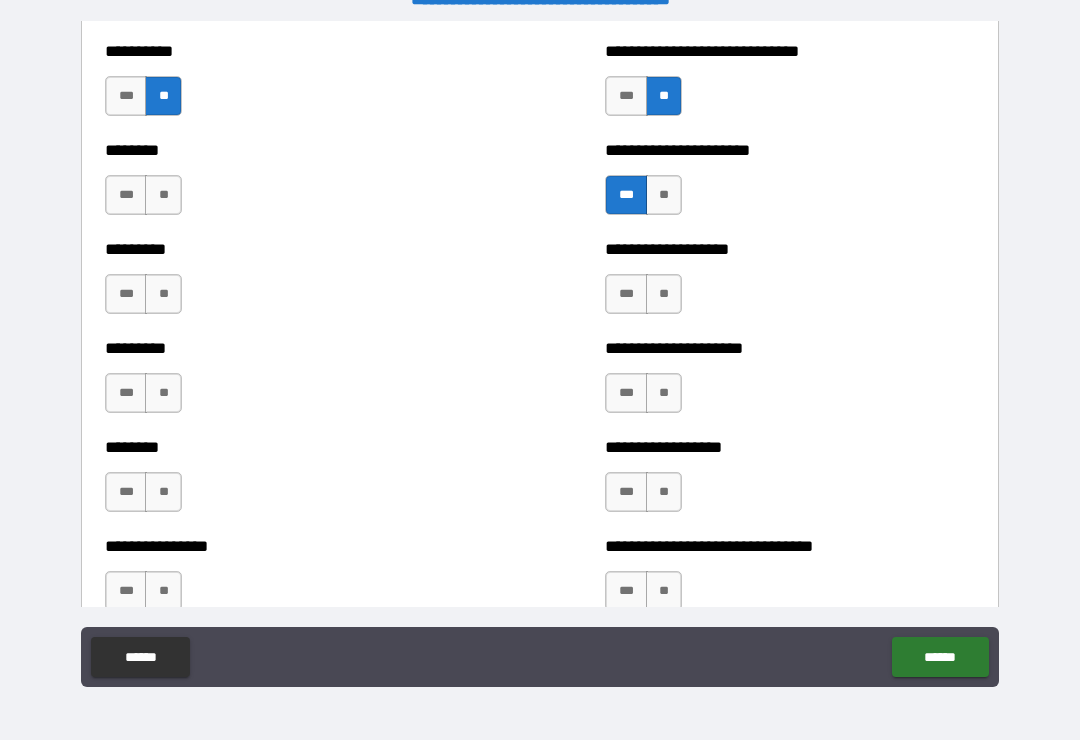 scroll, scrollTop: 7070, scrollLeft: 0, axis: vertical 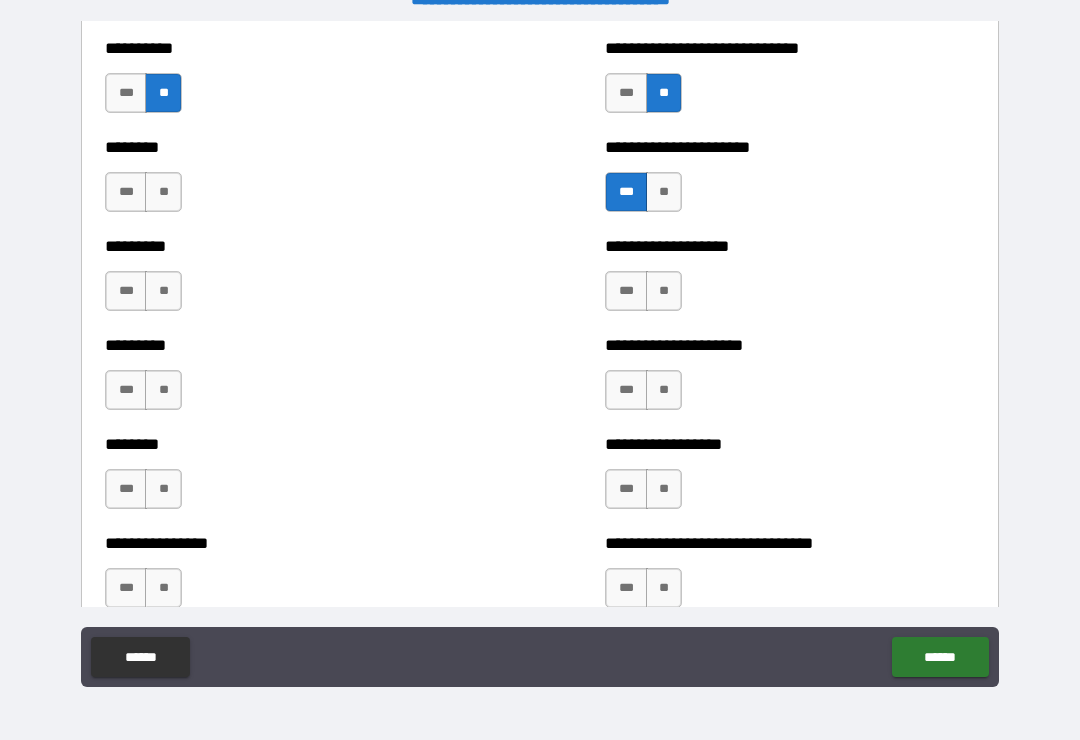 click on "**" at bounding box center [163, 192] 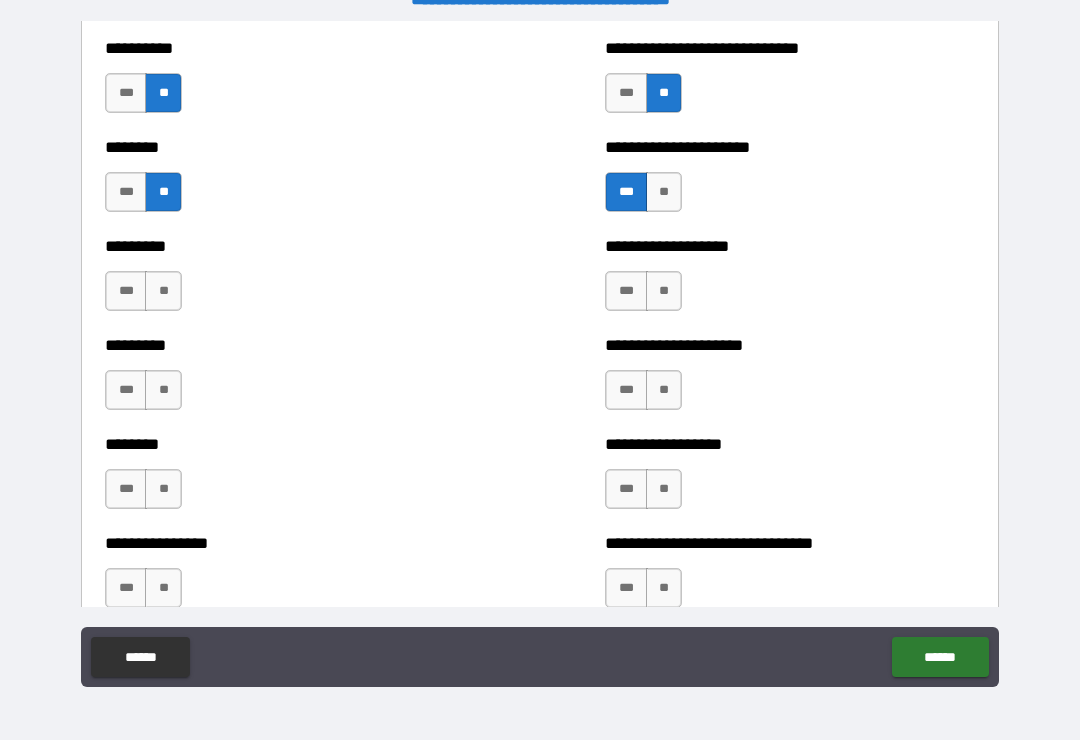click on "**" at bounding box center (163, 291) 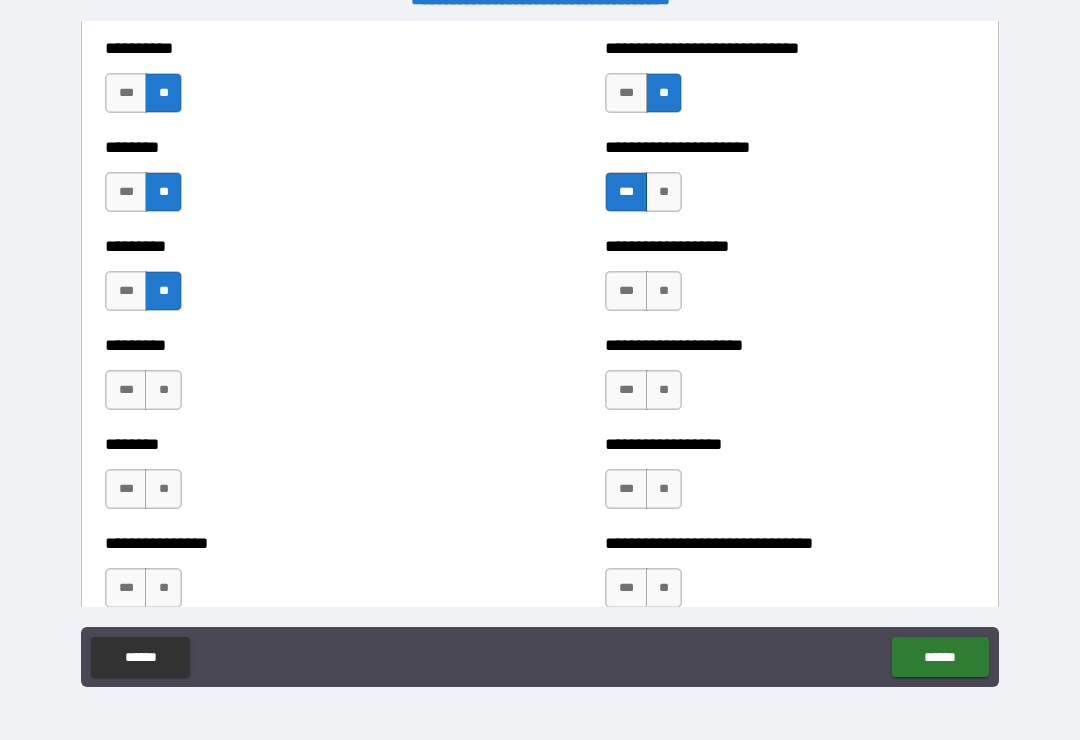 click on "**" at bounding box center (163, 390) 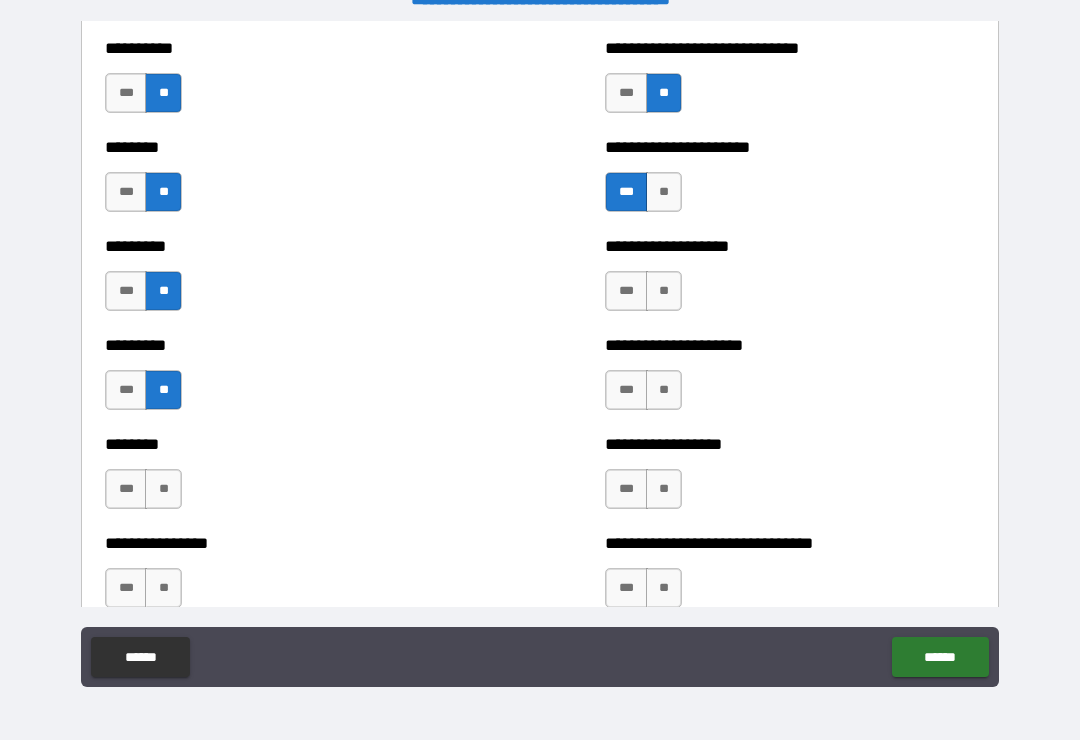 click on "**" at bounding box center (163, 489) 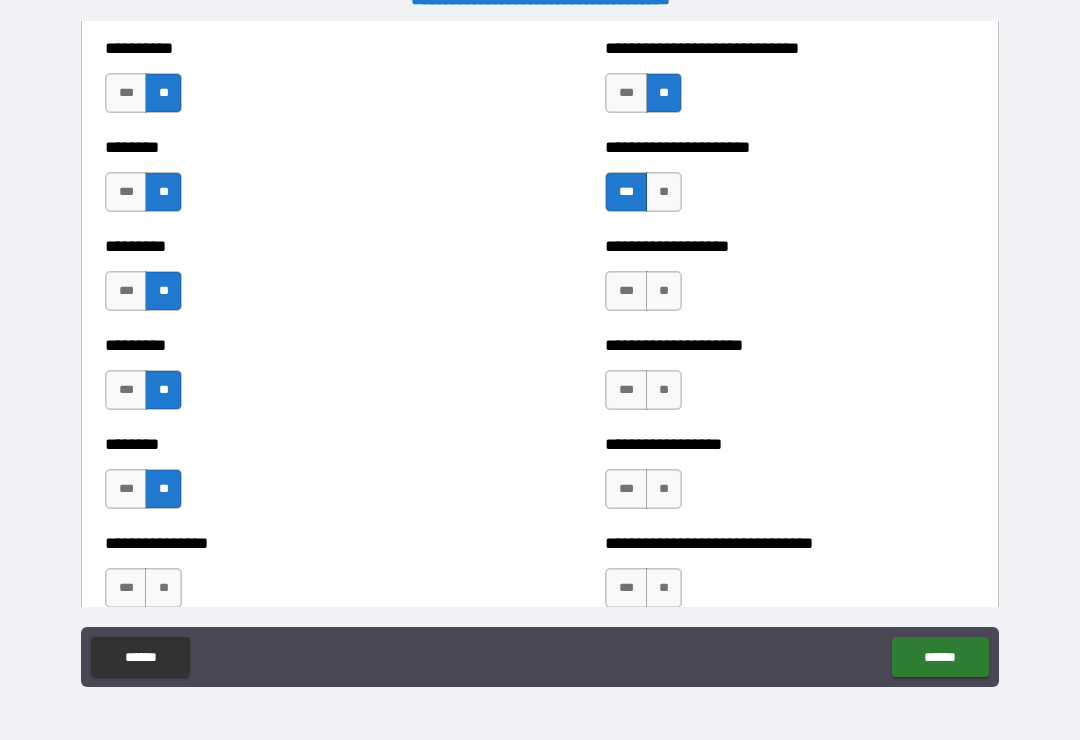 click on "**" at bounding box center (664, 291) 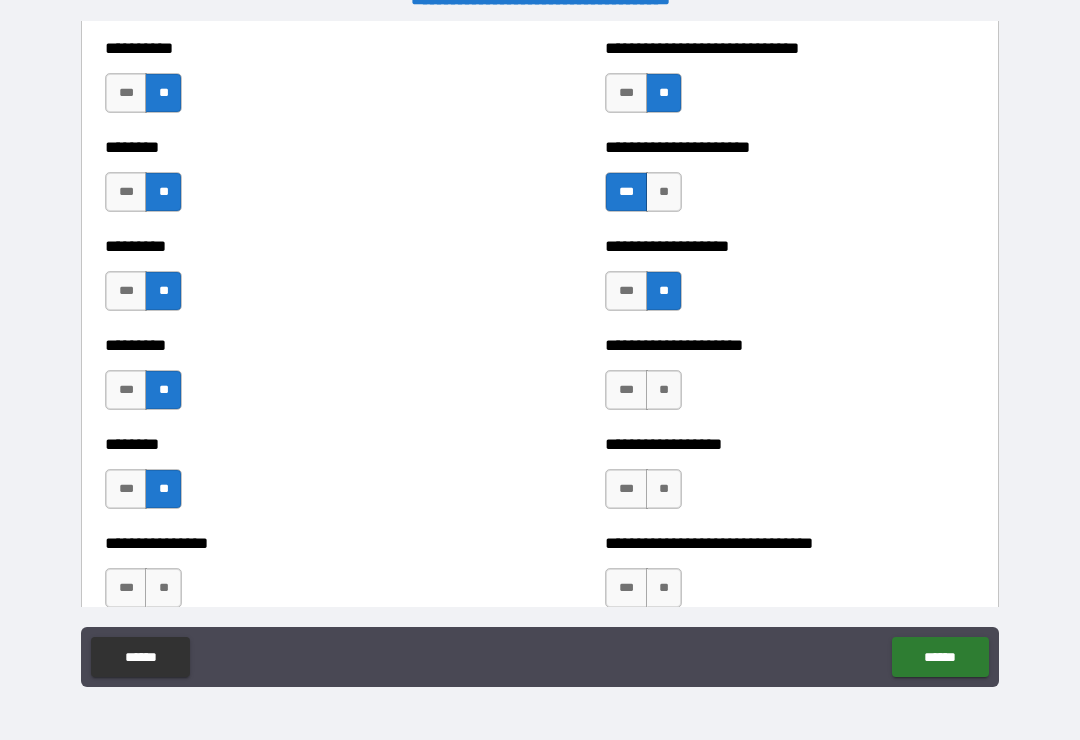 click on "**" at bounding box center (664, 390) 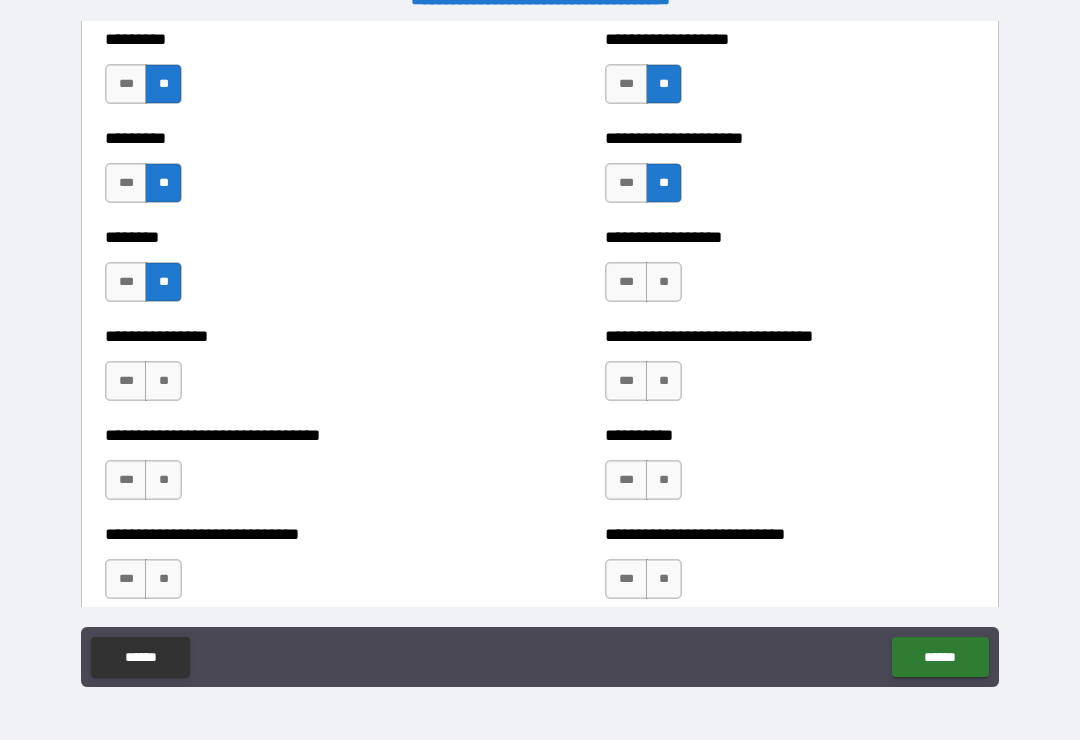 scroll, scrollTop: 7293, scrollLeft: 0, axis: vertical 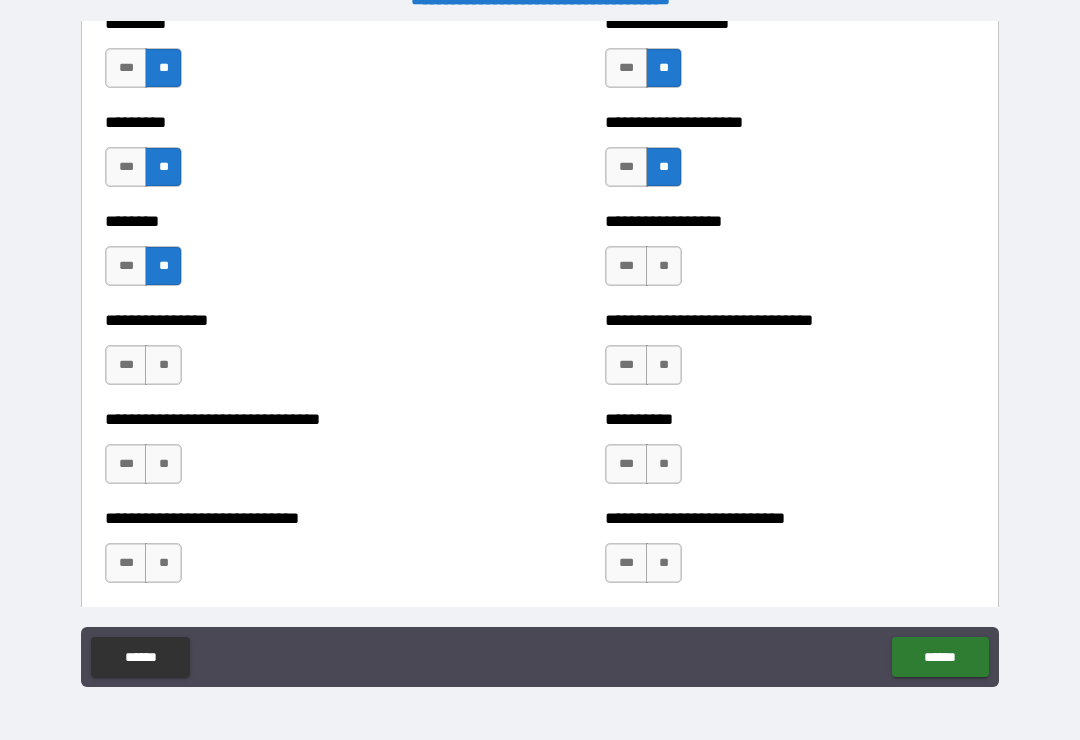 click on "**" at bounding box center [664, 266] 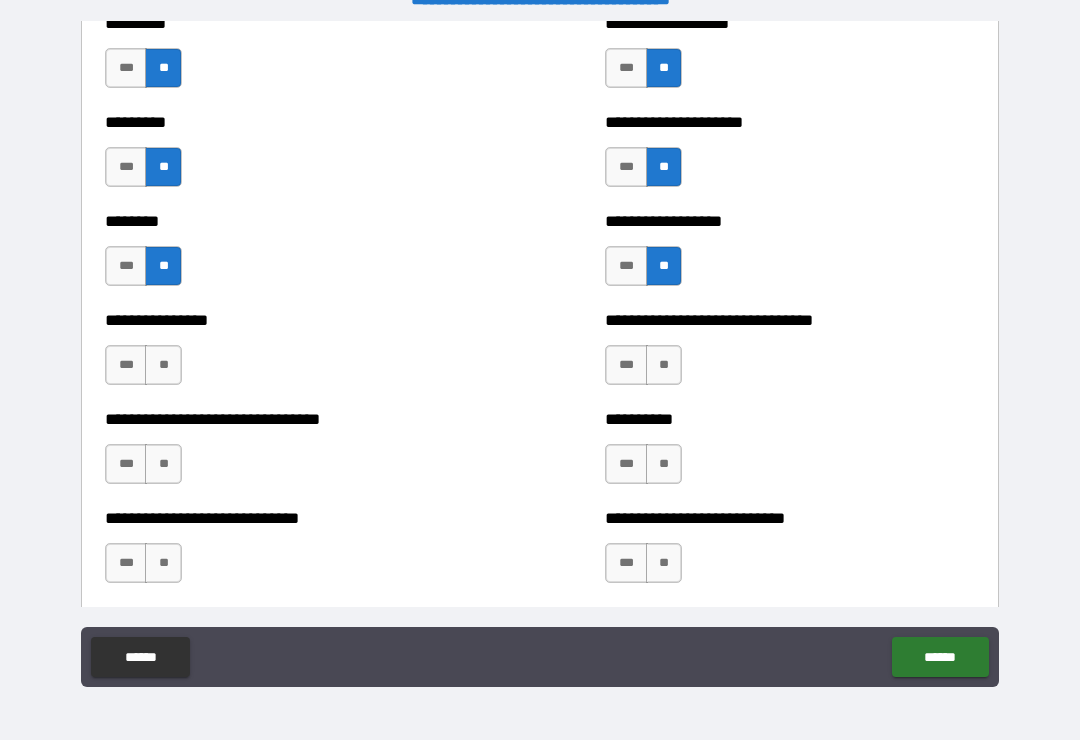 click on "**" at bounding box center [664, 365] 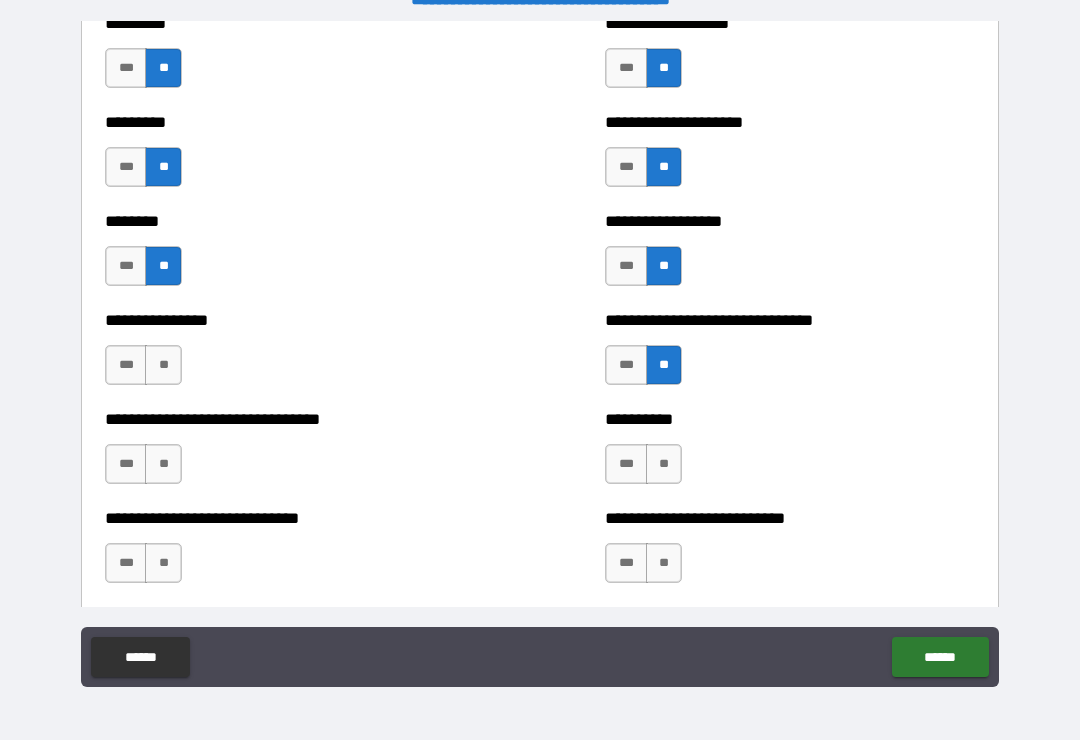 click on "**" at bounding box center (664, 464) 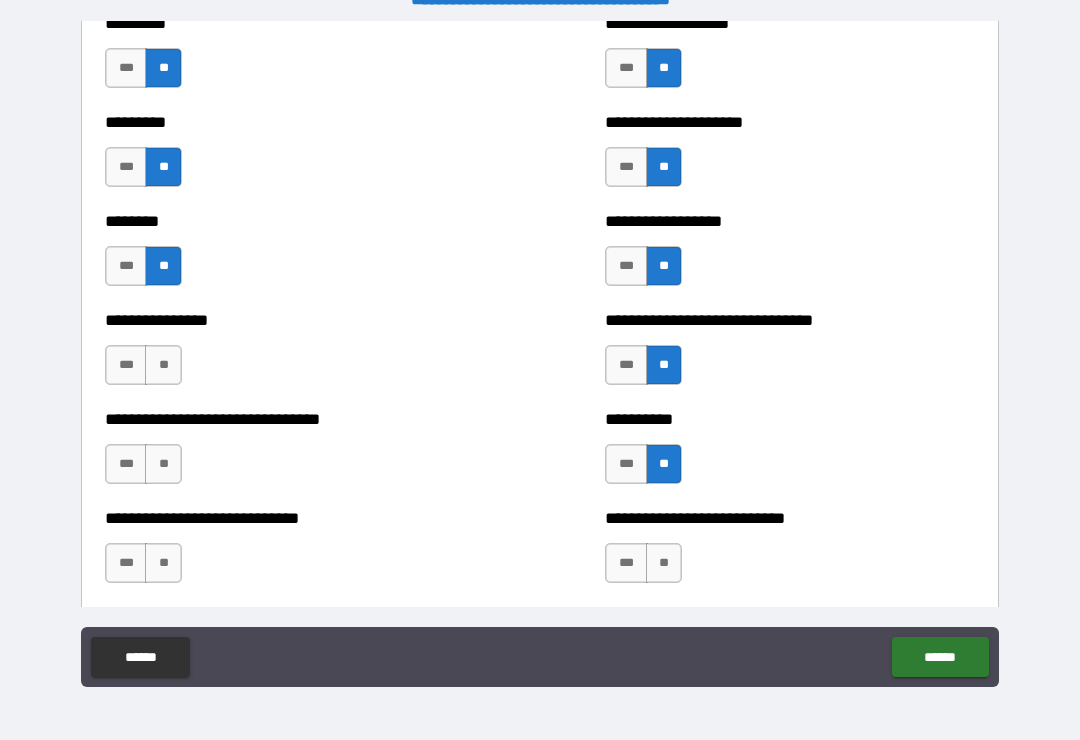 click on "**" at bounding box center (664, 563) 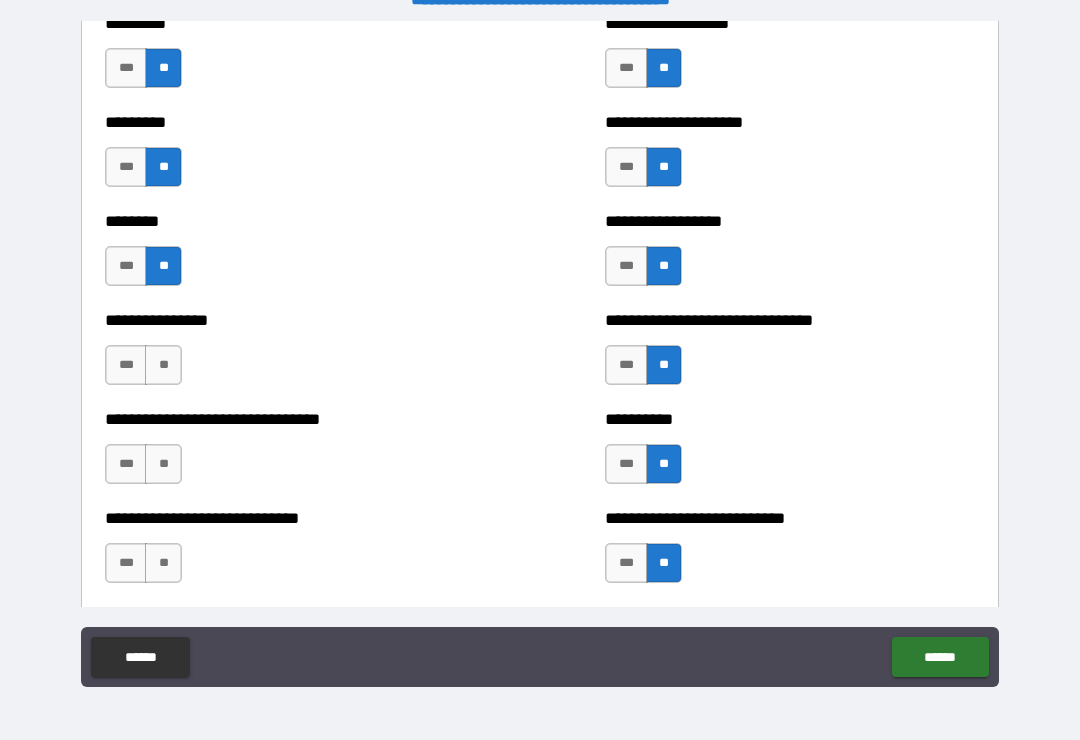 click on "**" at bounding box center [163, 563] 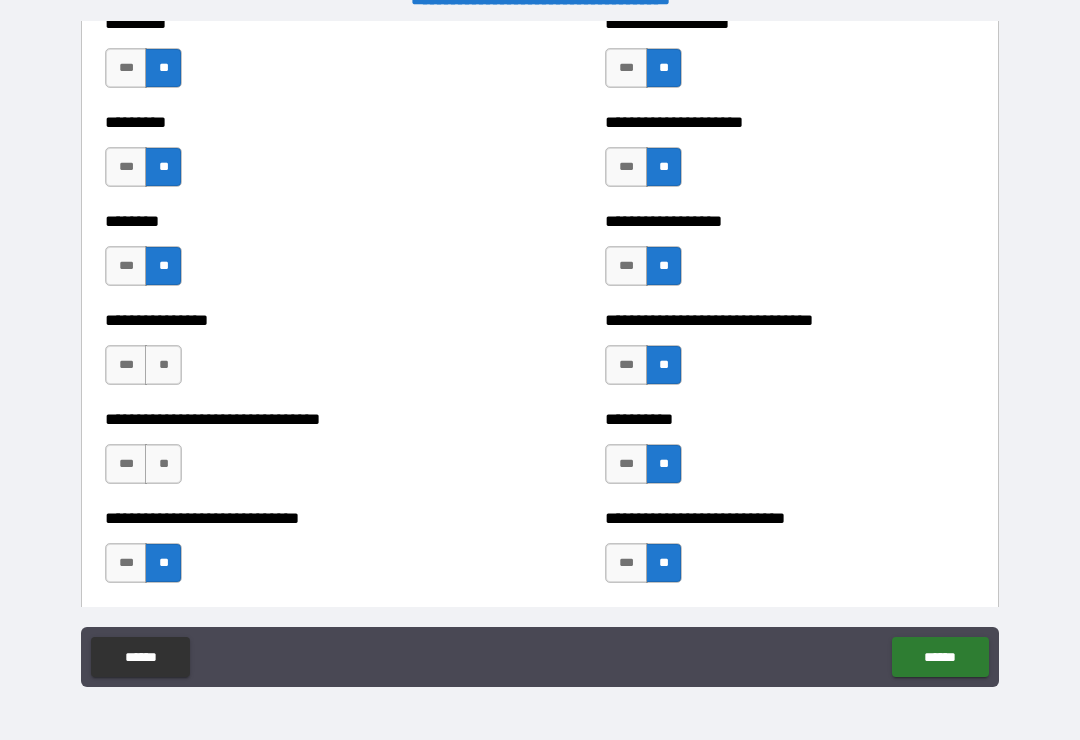 click on "**" at bounding box center (163, 464) 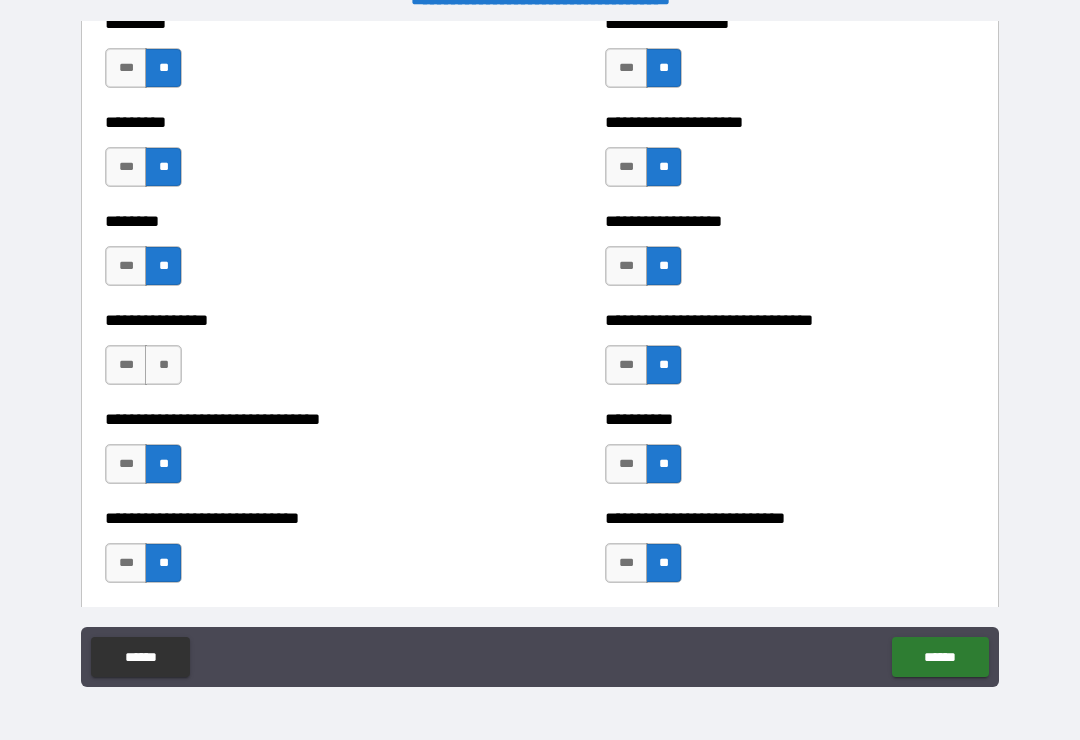 click on "**" at bounding box center (163, 365) 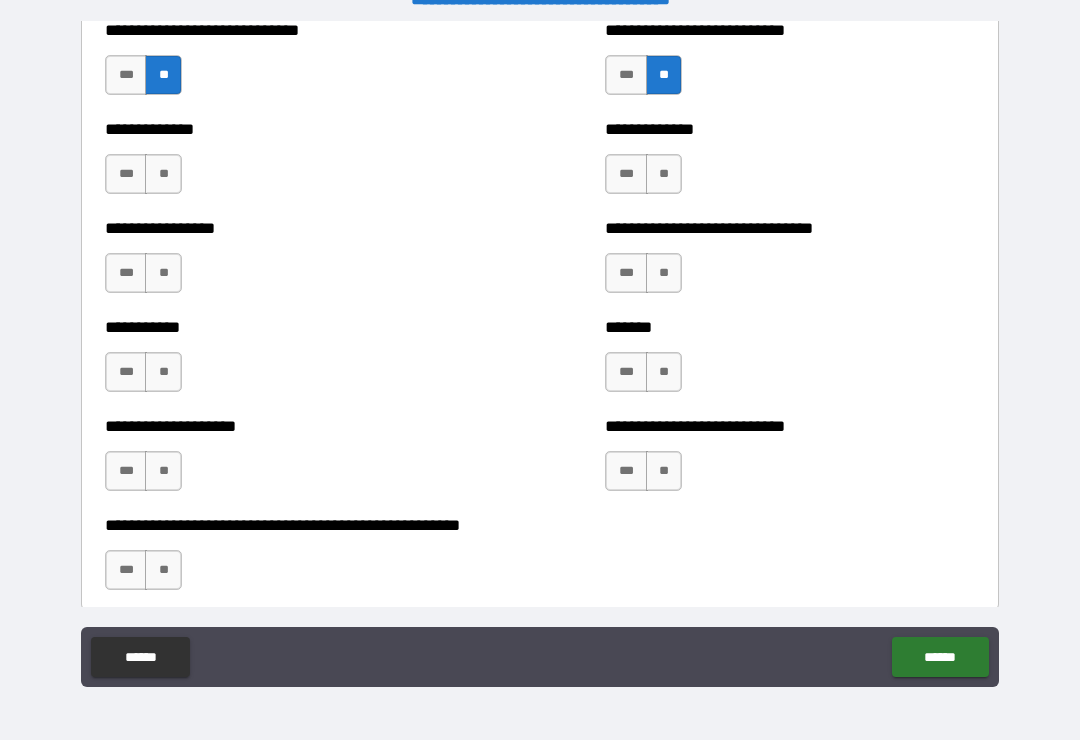 scroll, scrollTop: 7767, scrollLeft: 0, axis: vertical 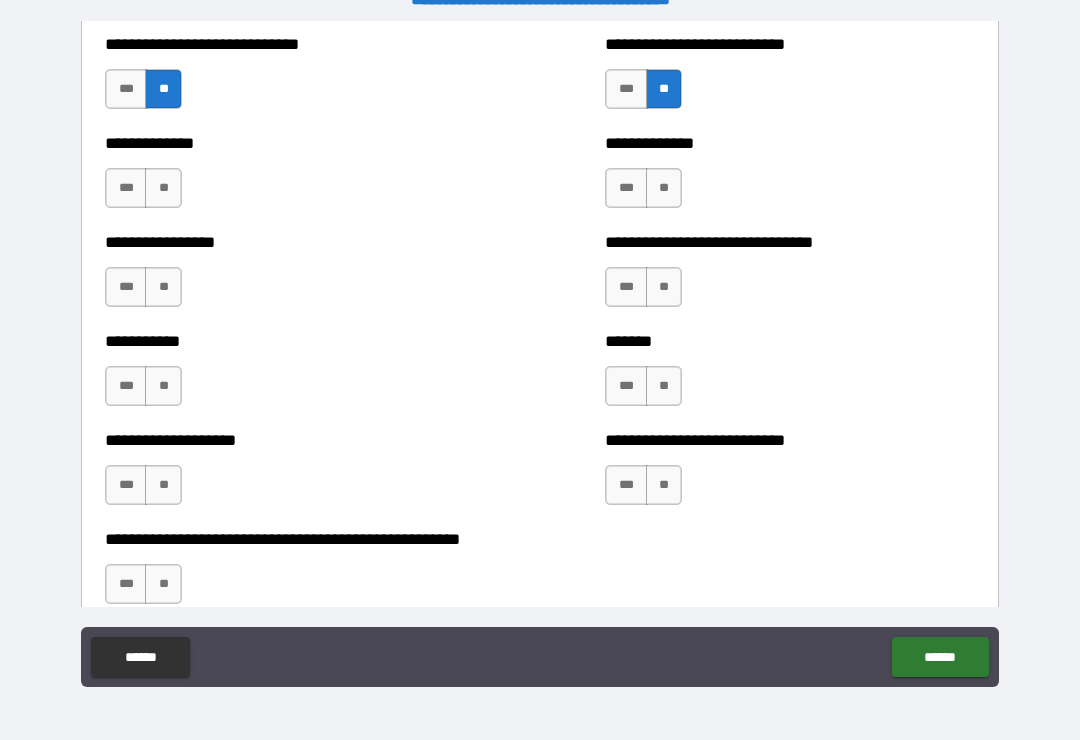 click on "**" at bounding box center [163, 188] 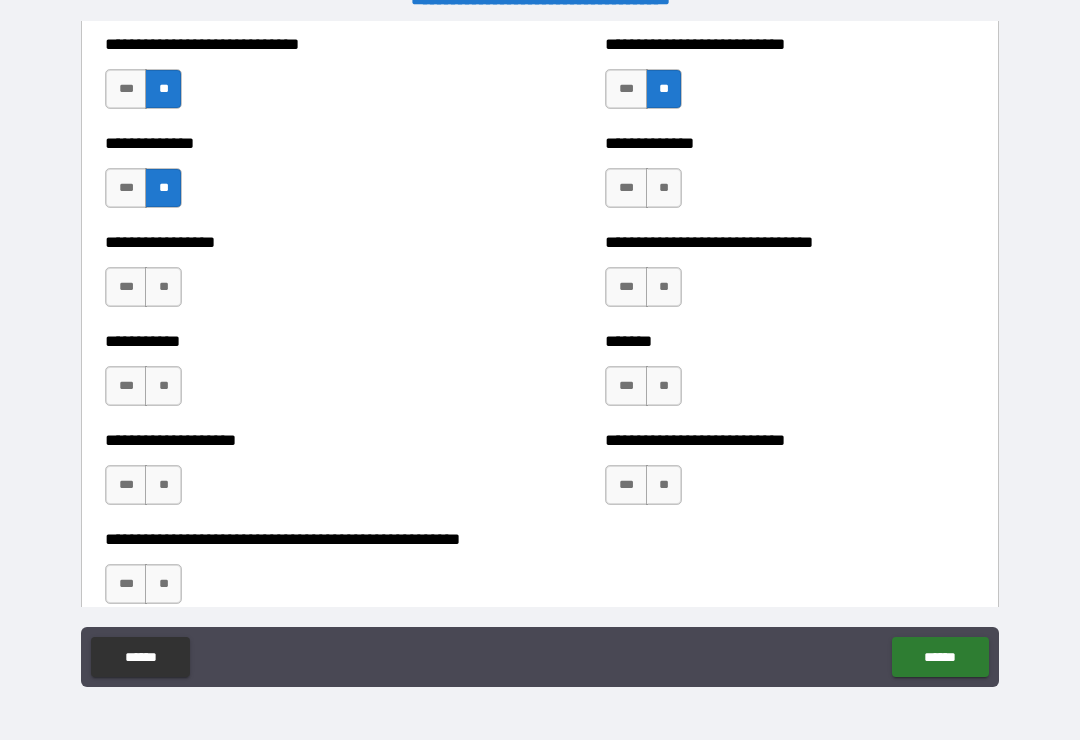 click on "**" at bounding box center [163, 287] 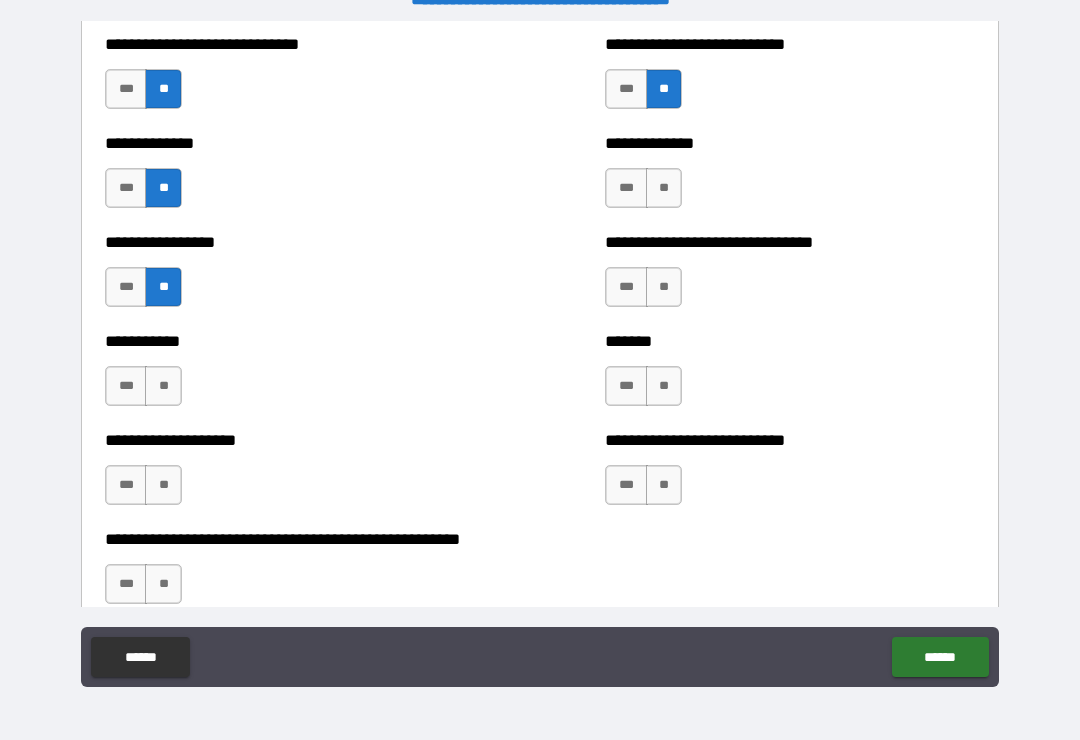 click on "**" at bounding box center [163, 386] 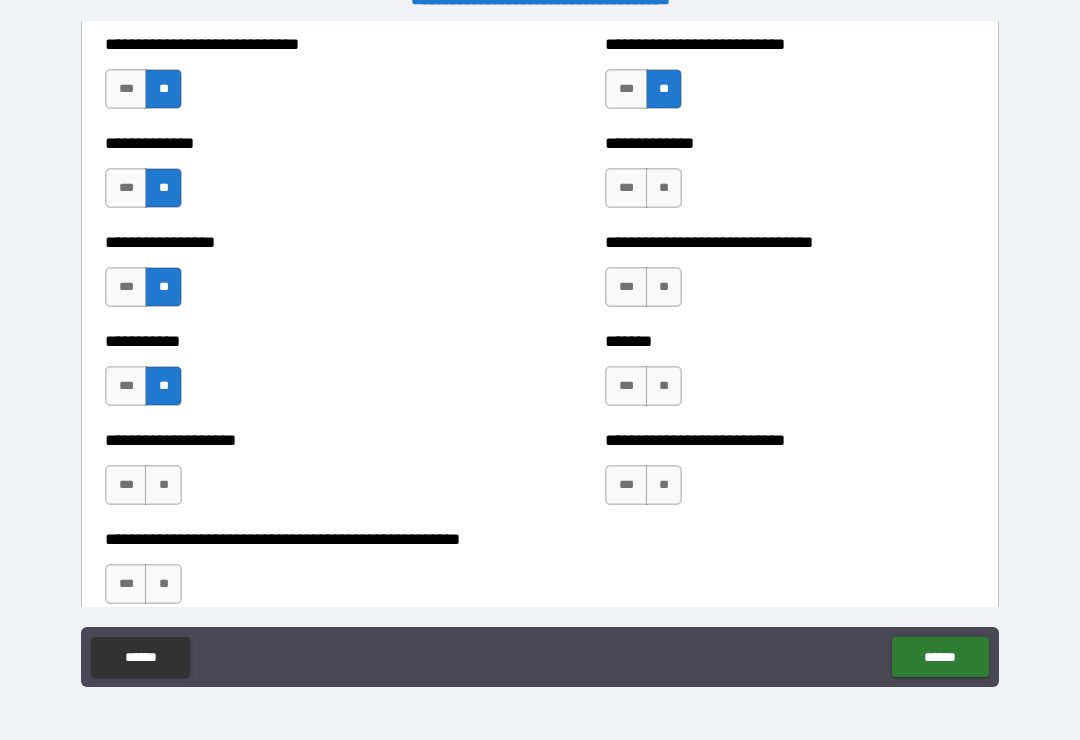 click on "**" at bounding box center [163, 485] 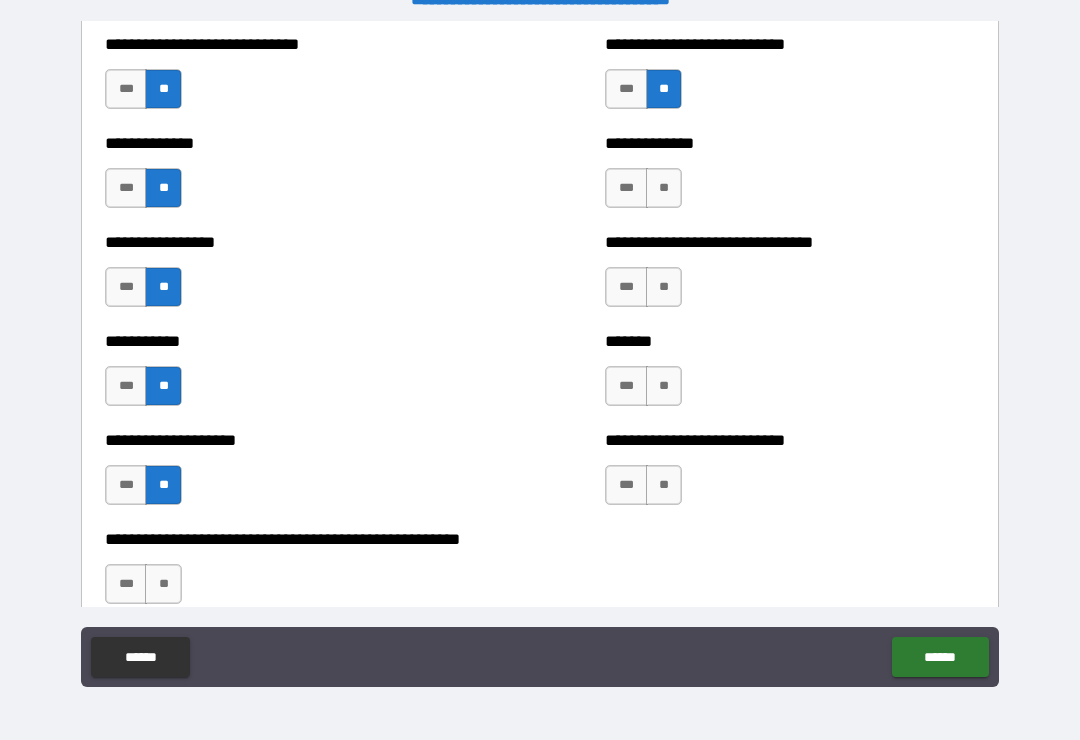 click on "**" at bounding box center [163, 584] 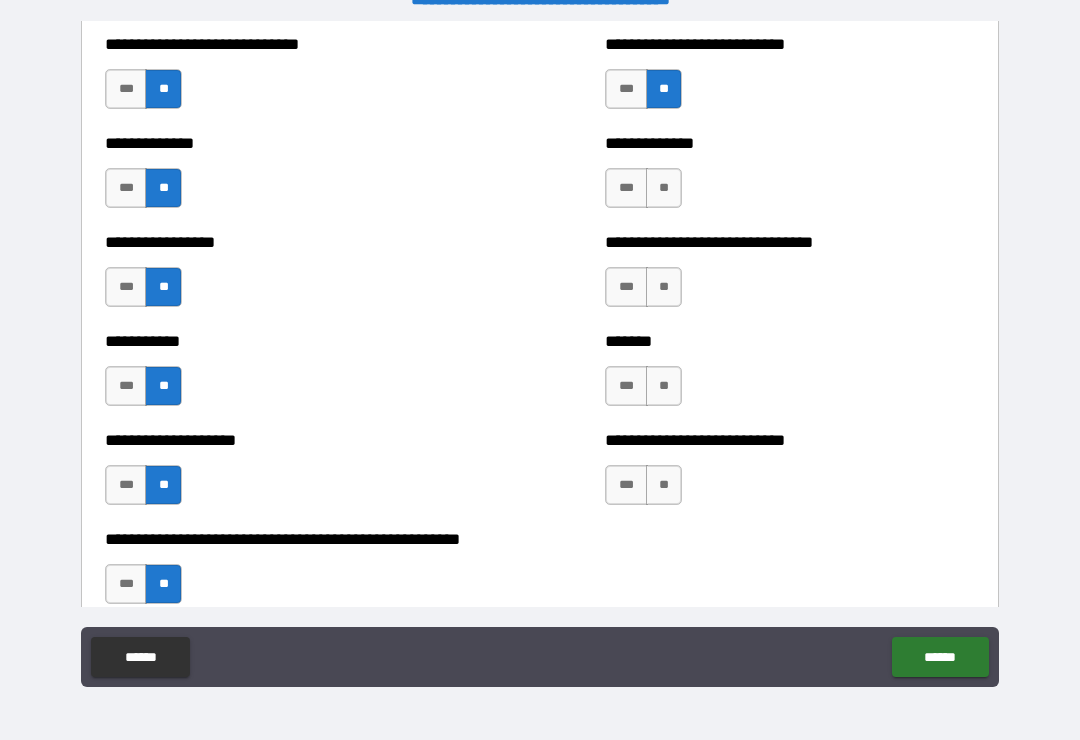 click on "**" at bounding box center (664, 485) 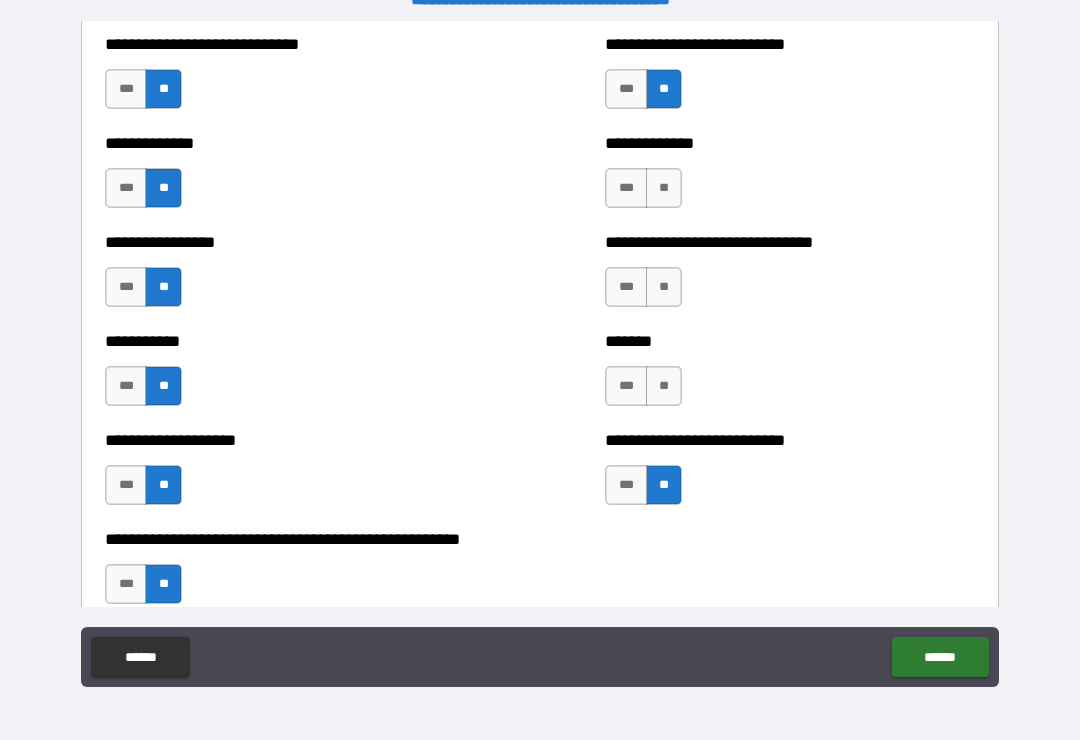 click on "**" at bounding box center (664, 386) 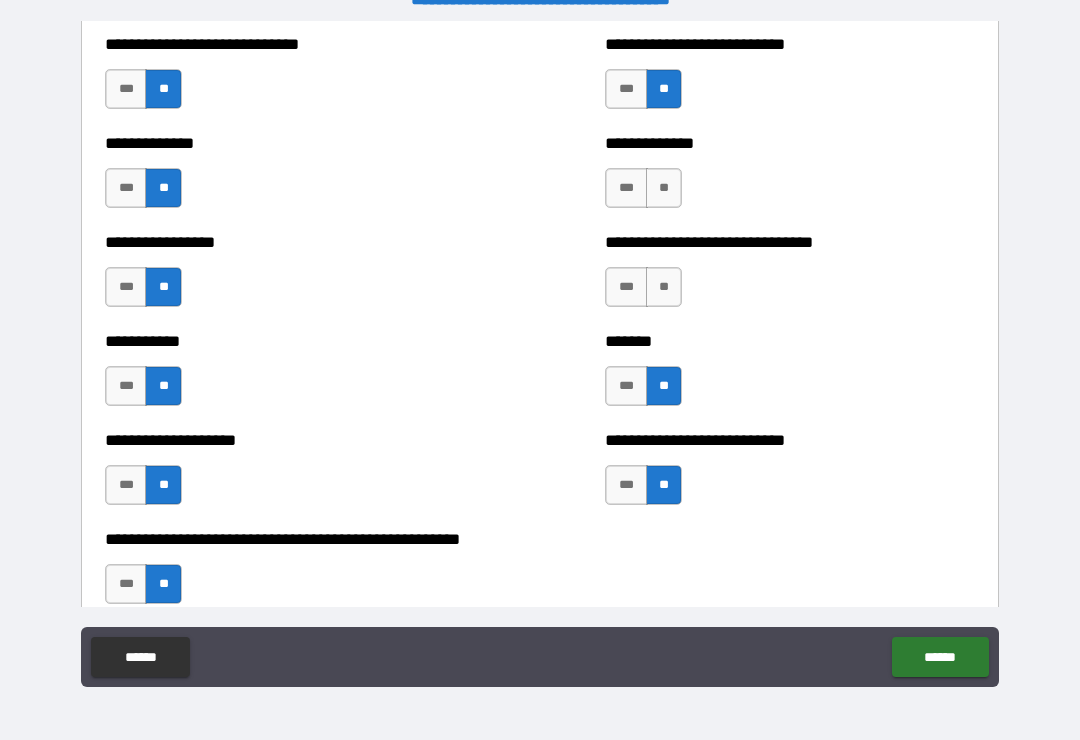 click on "**" at bounding box center [664, 287] 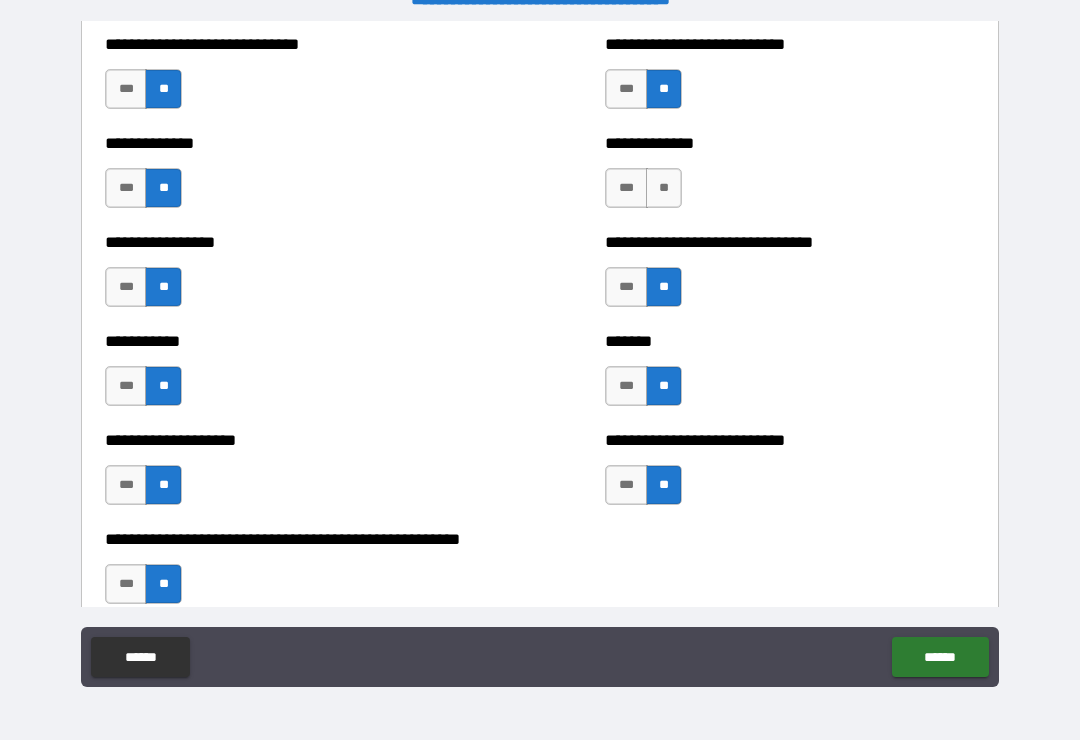 click on "**" at bounding box center (664, 188) 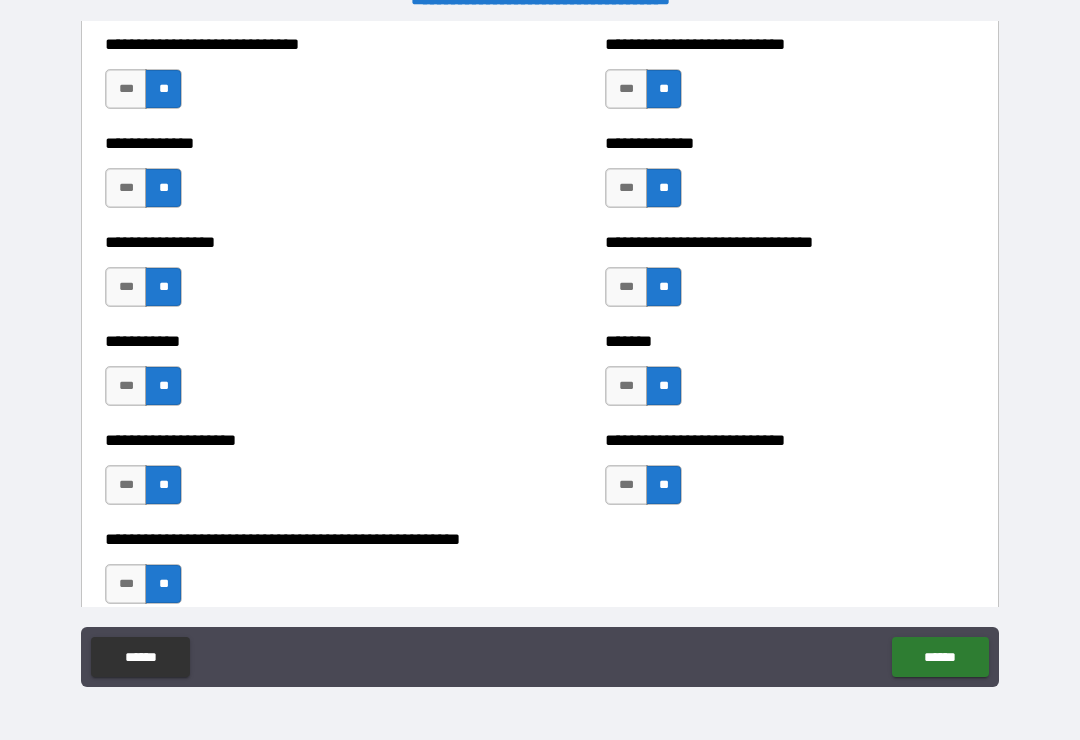 click on "***" at bounding box center [626, 188] 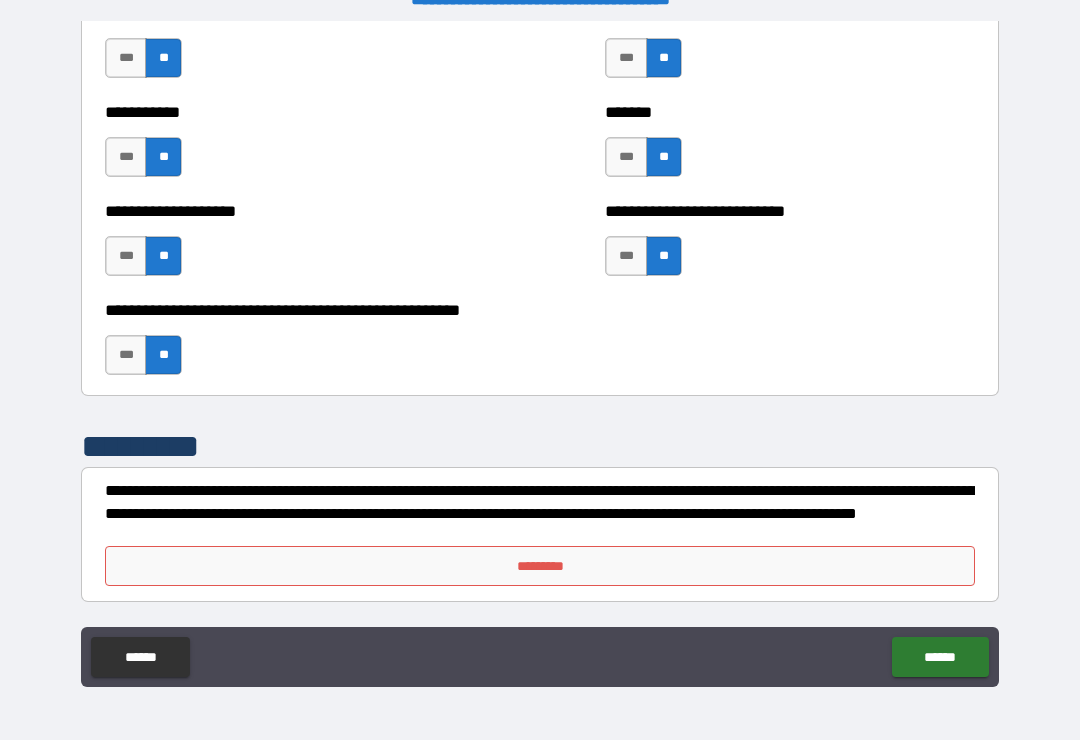 scroll, scrollTop: 7996, scrollLeft: 0, axis: vertical 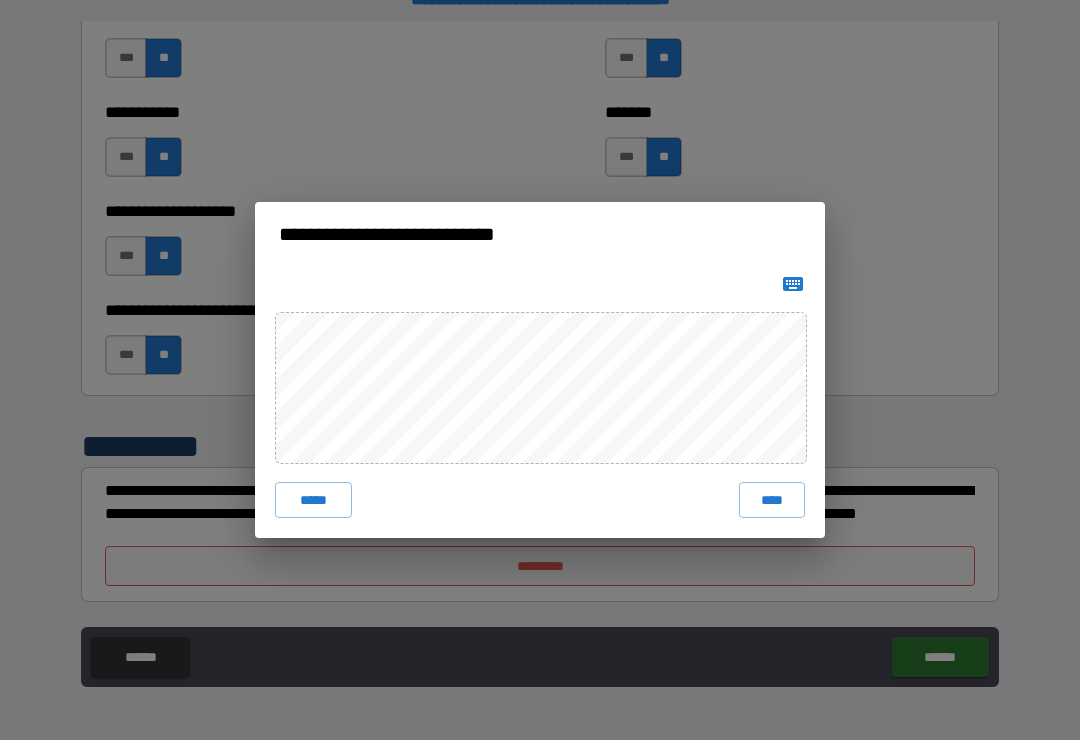 click on "****" at bounding box center (772, 500) 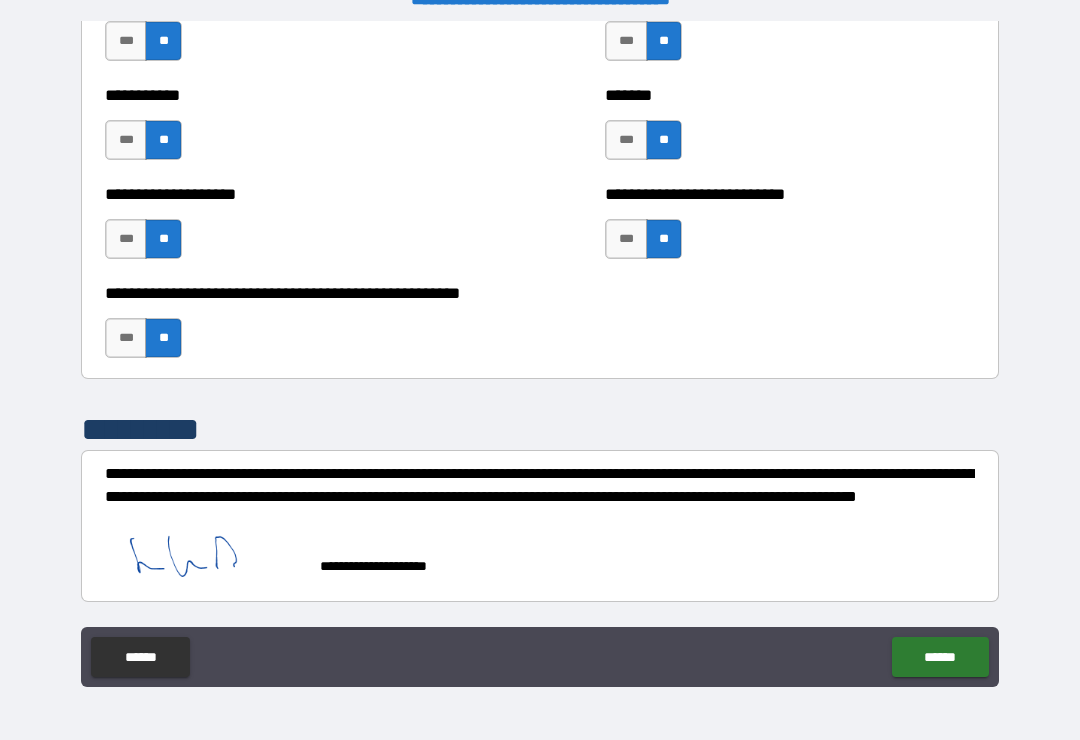 scroll, scrollTop: 8014, scrollLeft: 0, axis: vertical 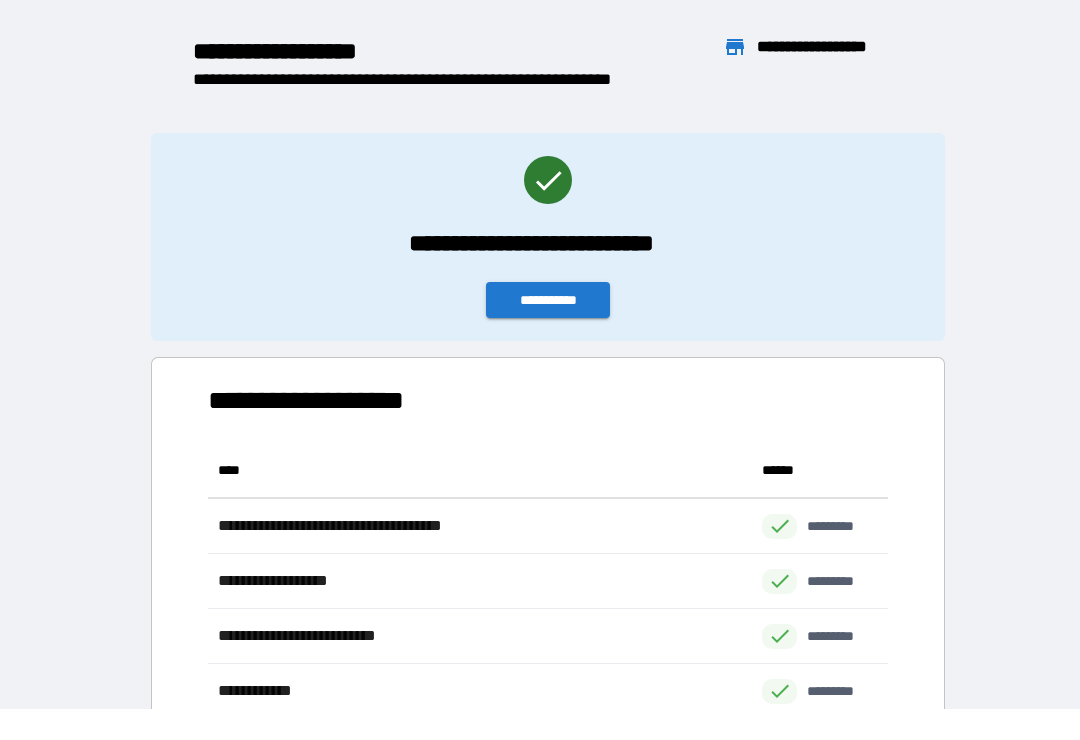 click on "**********" at bounding box center (548, 300) 